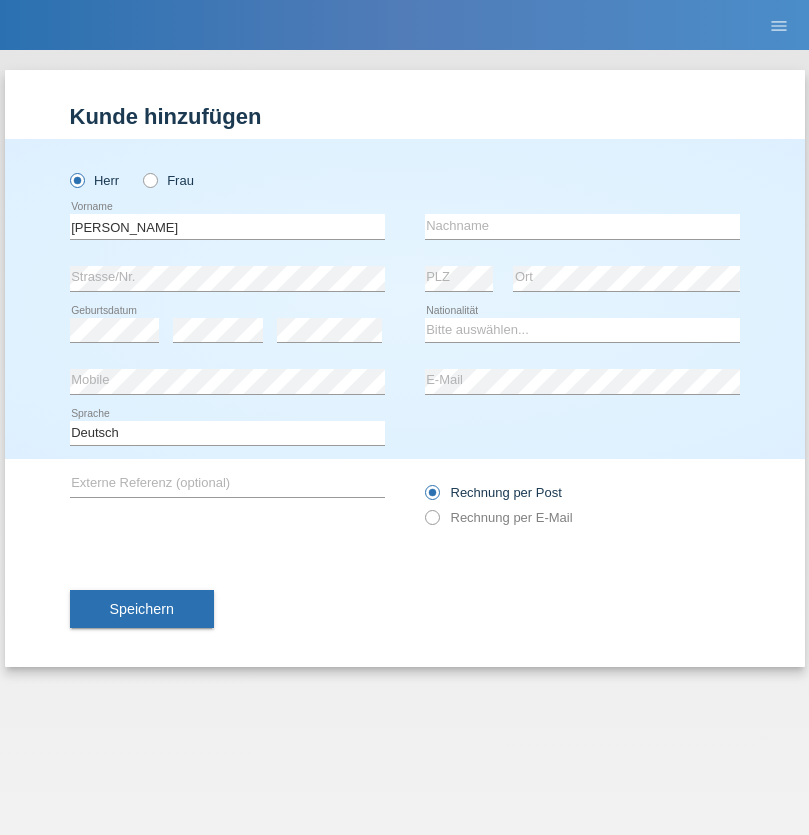 scroll, scrollTop: 0, scrollLeft: 0, axis: both 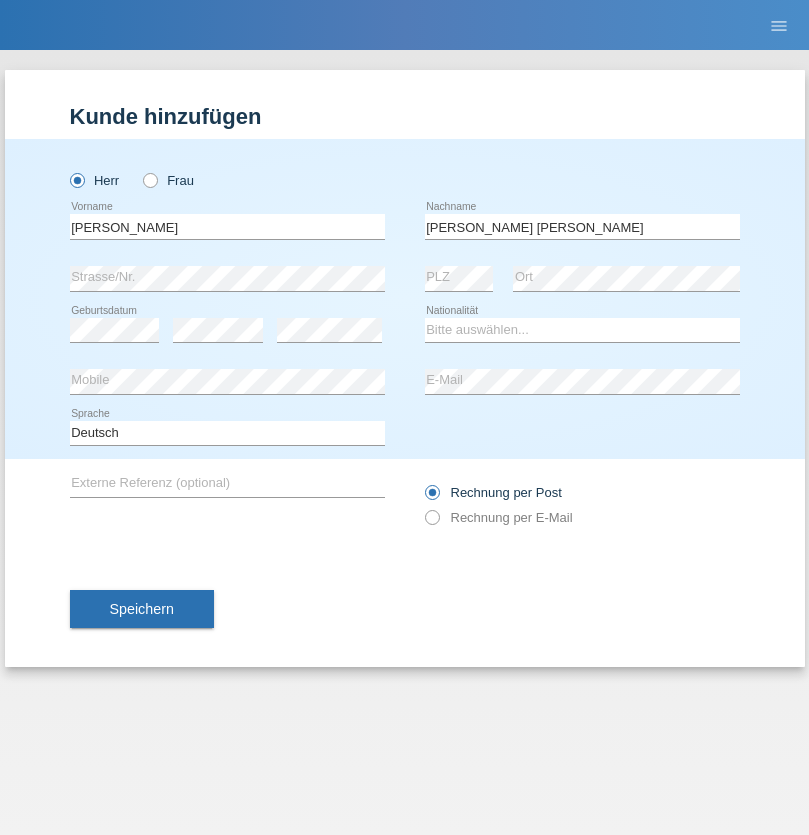 type on "[PERSON_NAME] [PERSON_NAME]" 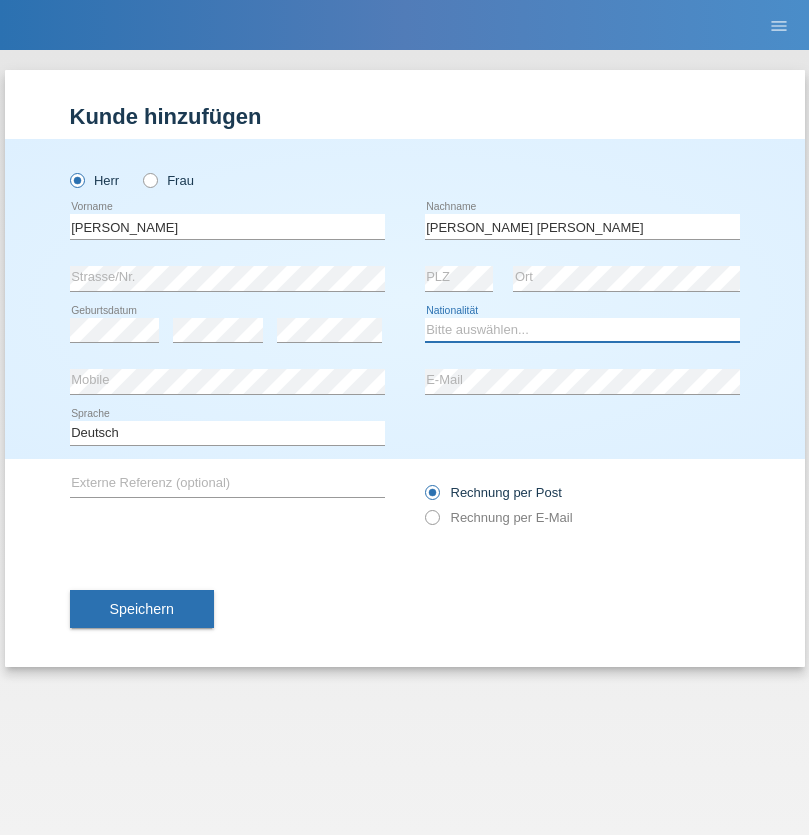 select on "PT" 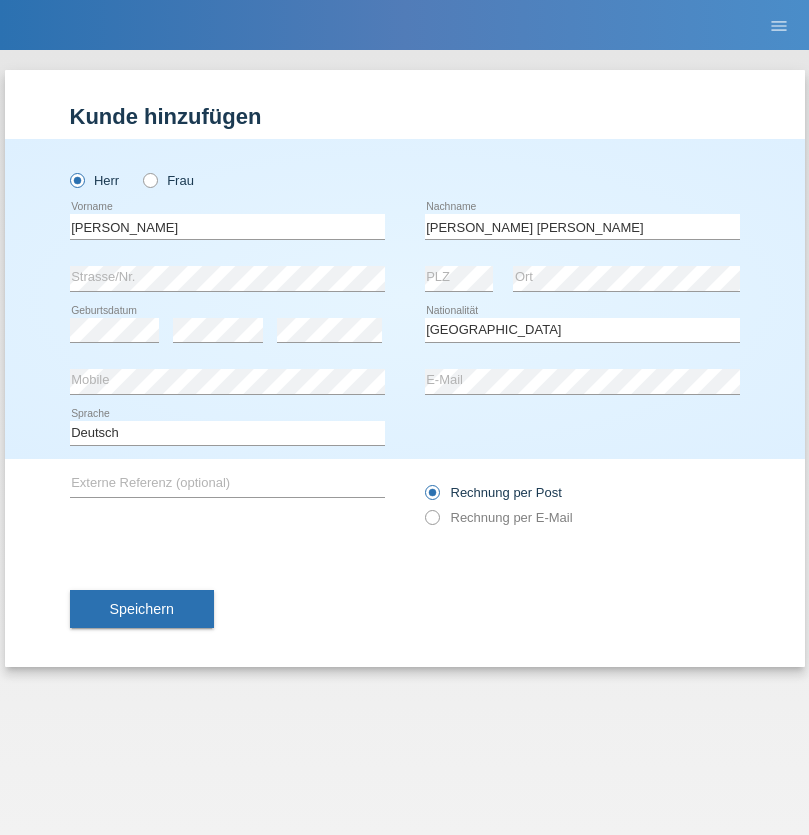 select on "C" 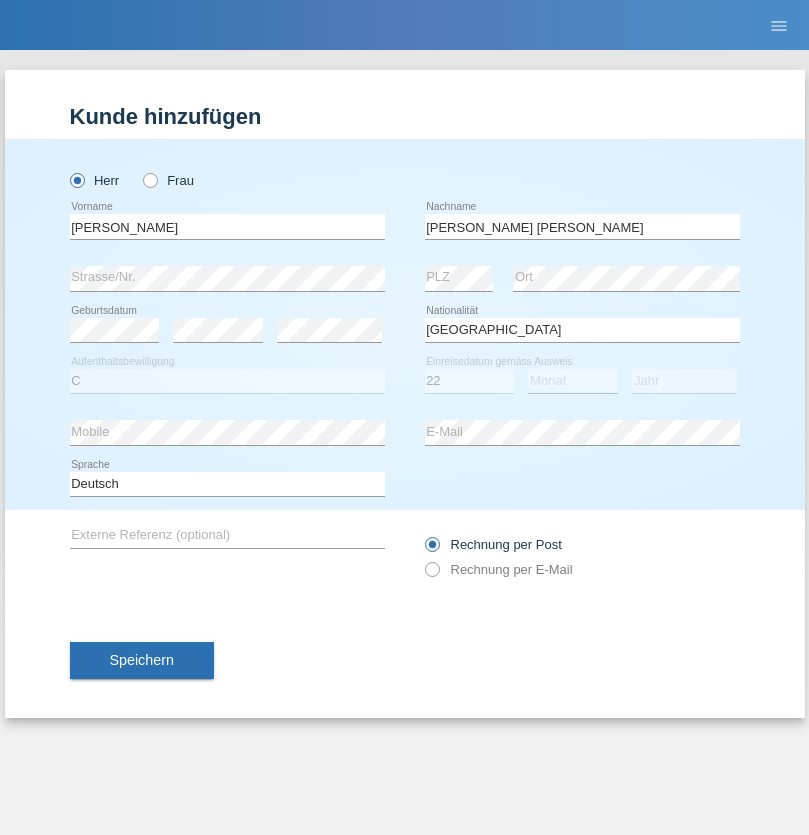 select on "02" 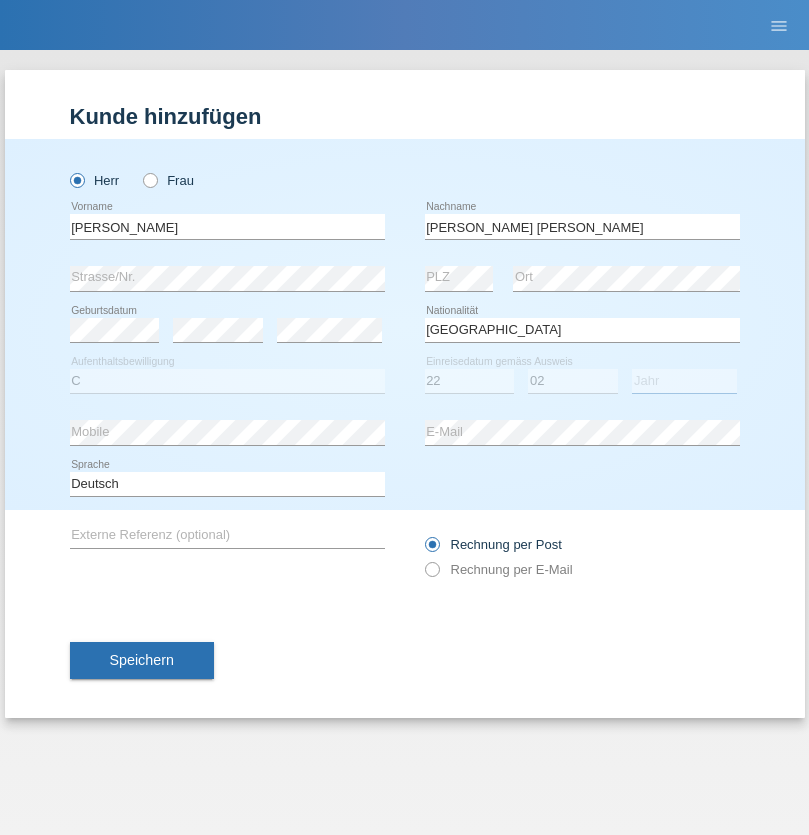 select on "2006" 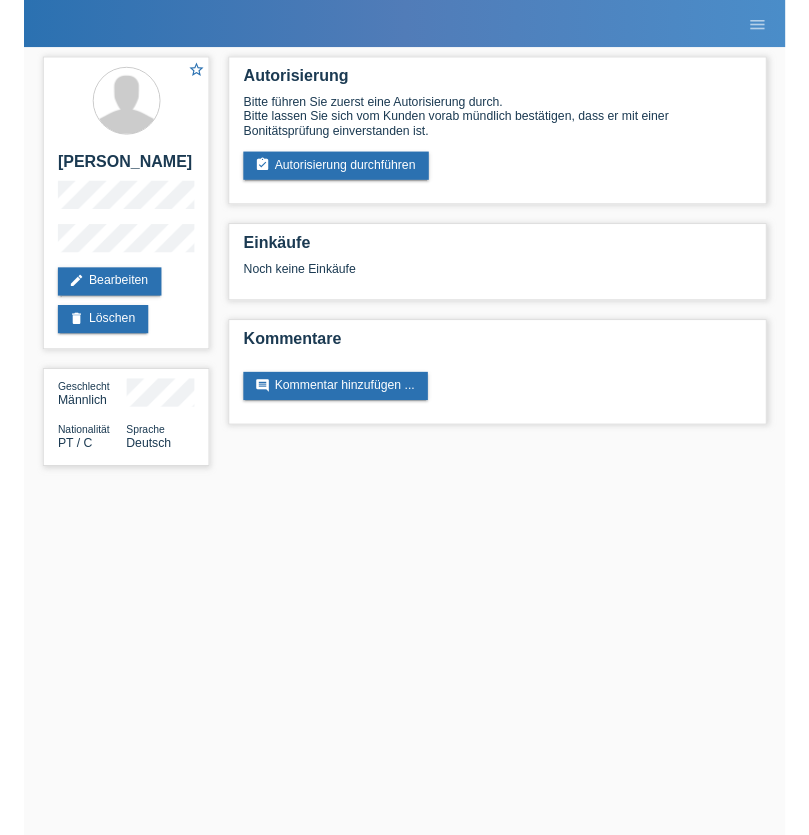 scroll, scrollTop: 0, scrollLeft: 0, axis: both 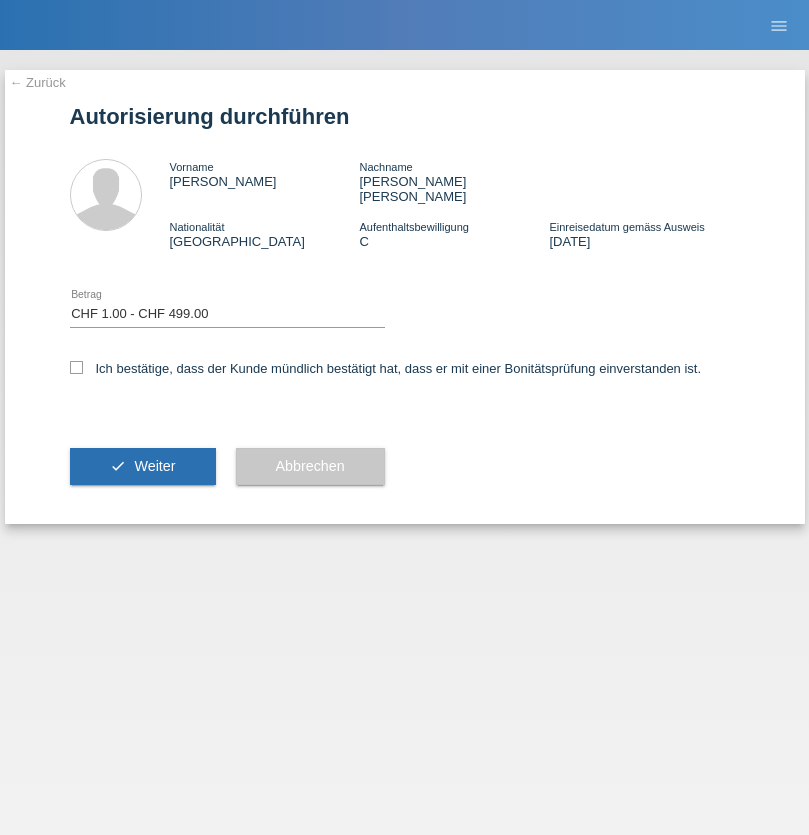 select on "1" 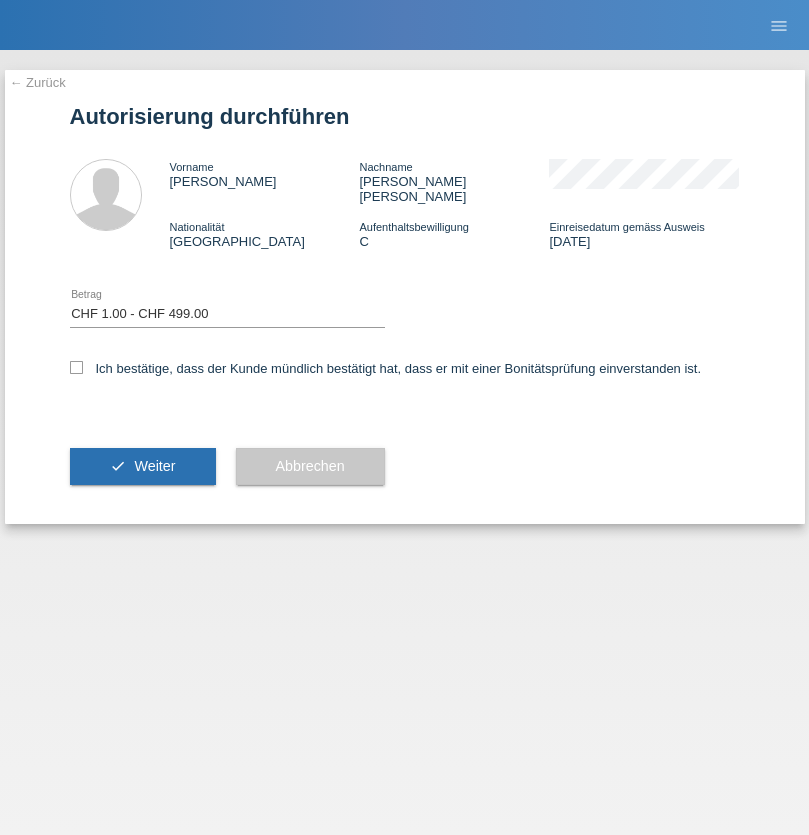 checkbox on "true" 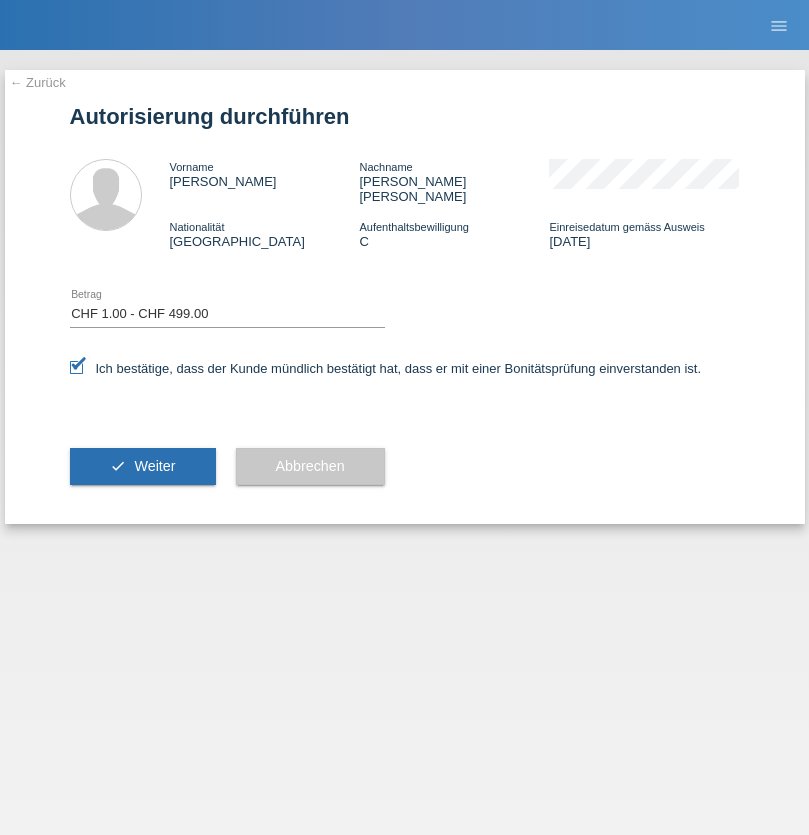 scroll, scrollTop: 0, scrollLeft: 0, axis: both 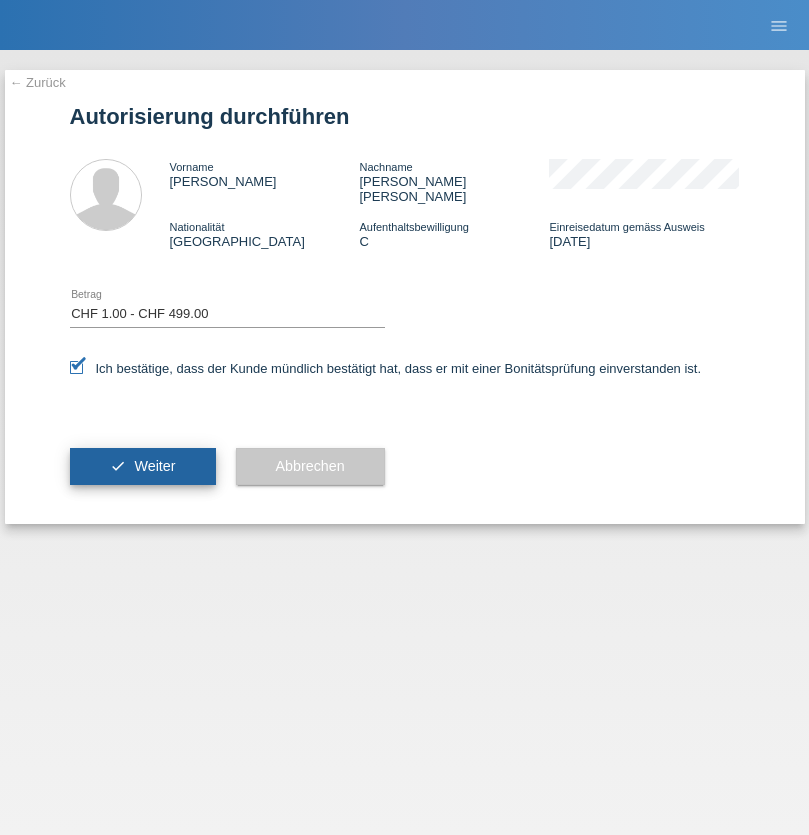 click on "Weiter" at bounding box center (154, 466) 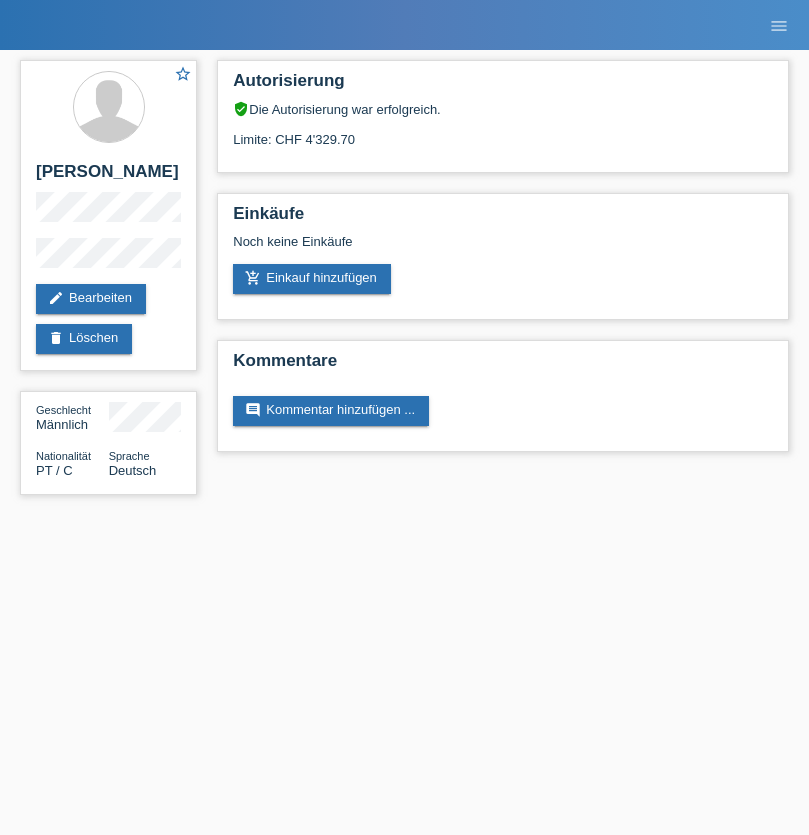 scroll, scrollTop: 0, scrollLeft: 0, axis: both 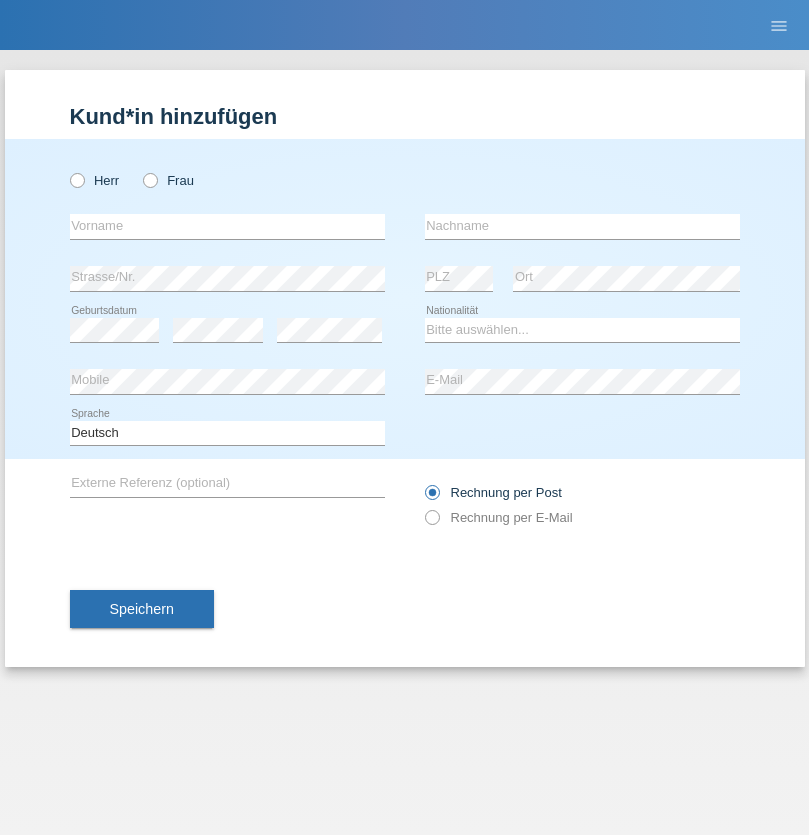 radio on "true" 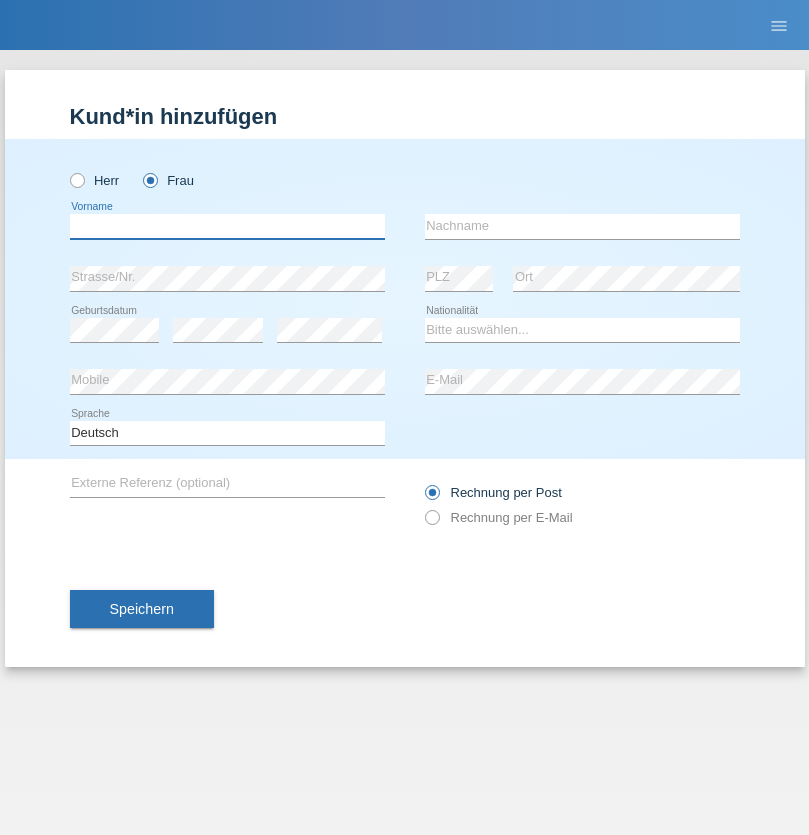 click at bounding box center [227, 226] 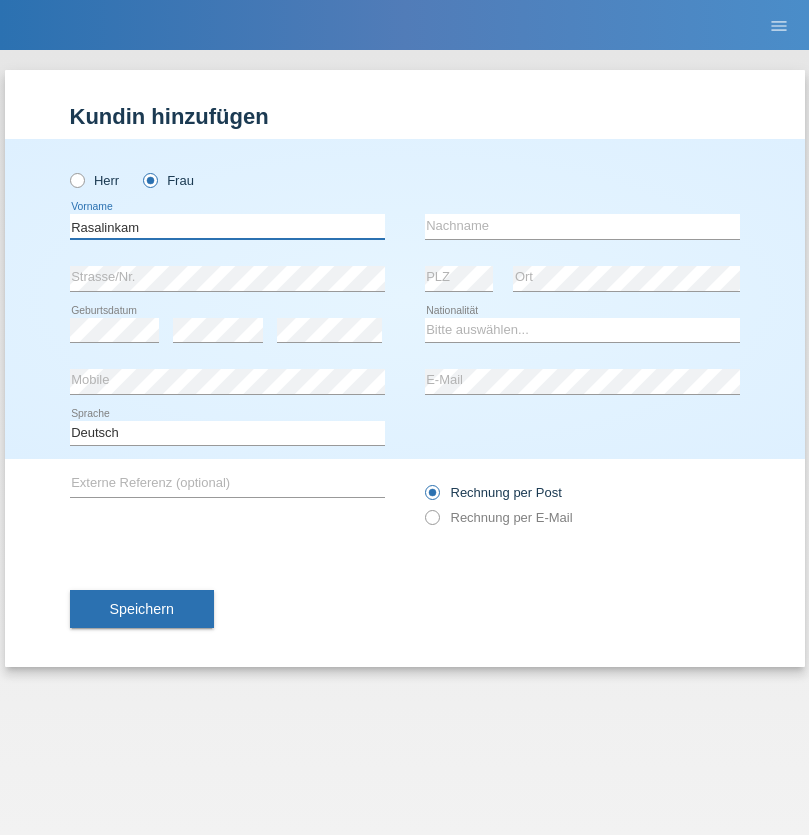 type on "Rasalinkam" 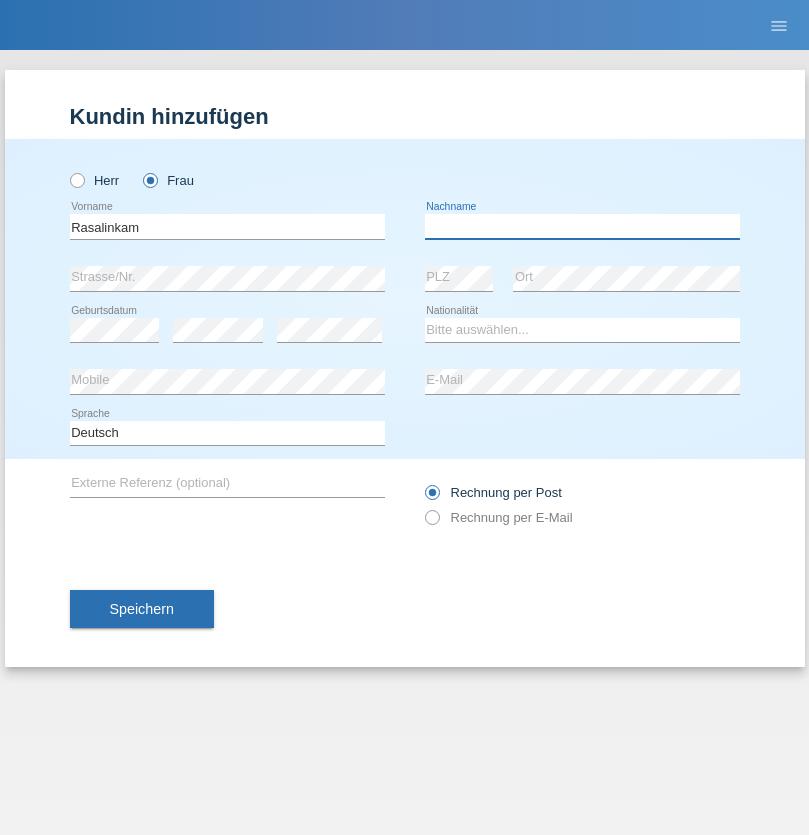click at bounding box center [582, 226] 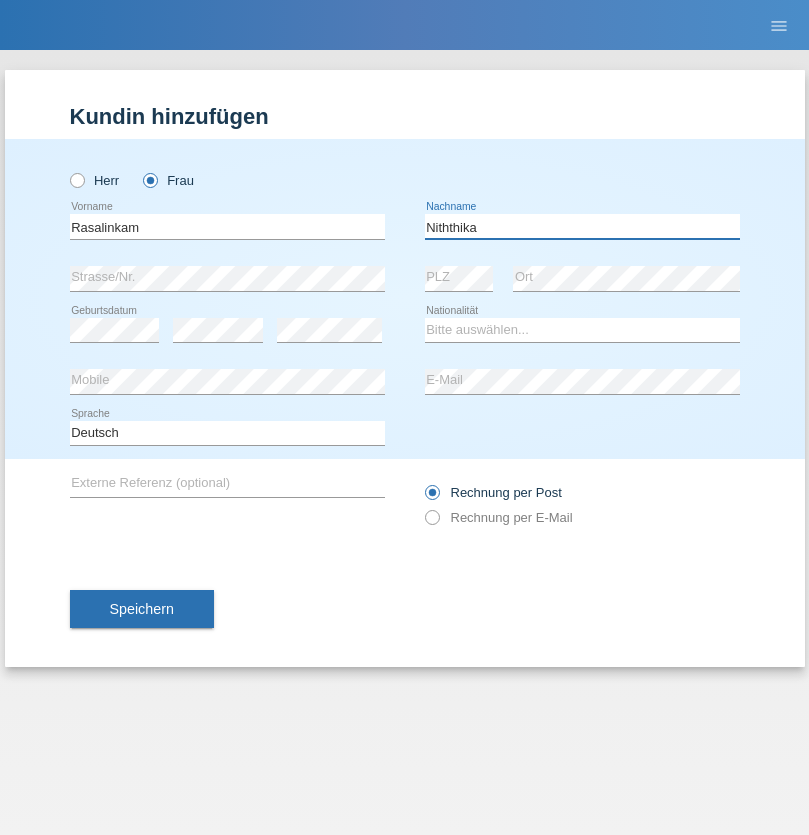 type on "Niththika" 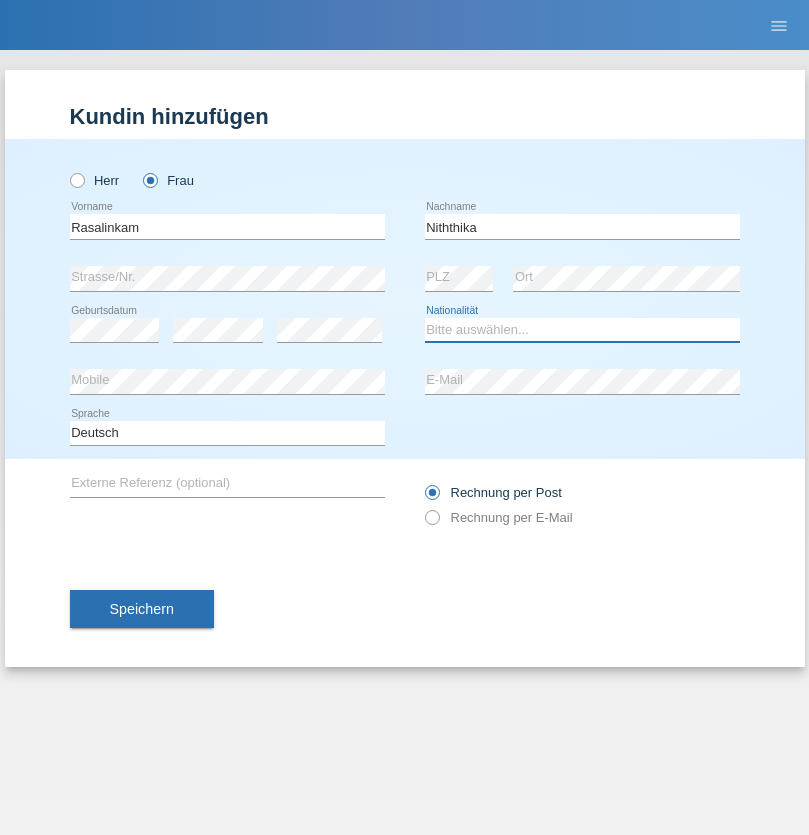 select on "LK" 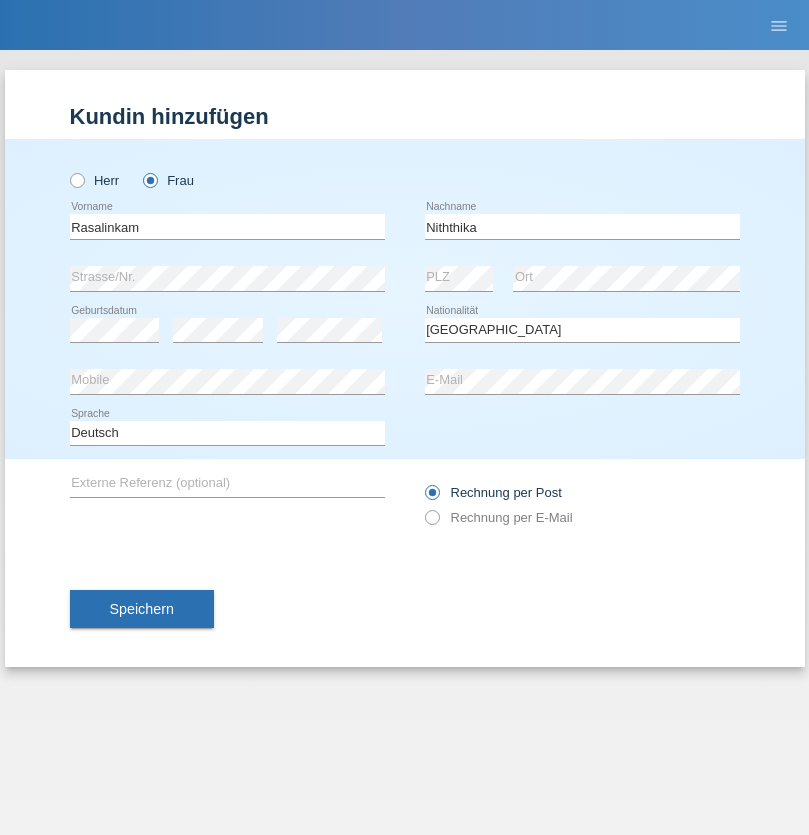select on "C" 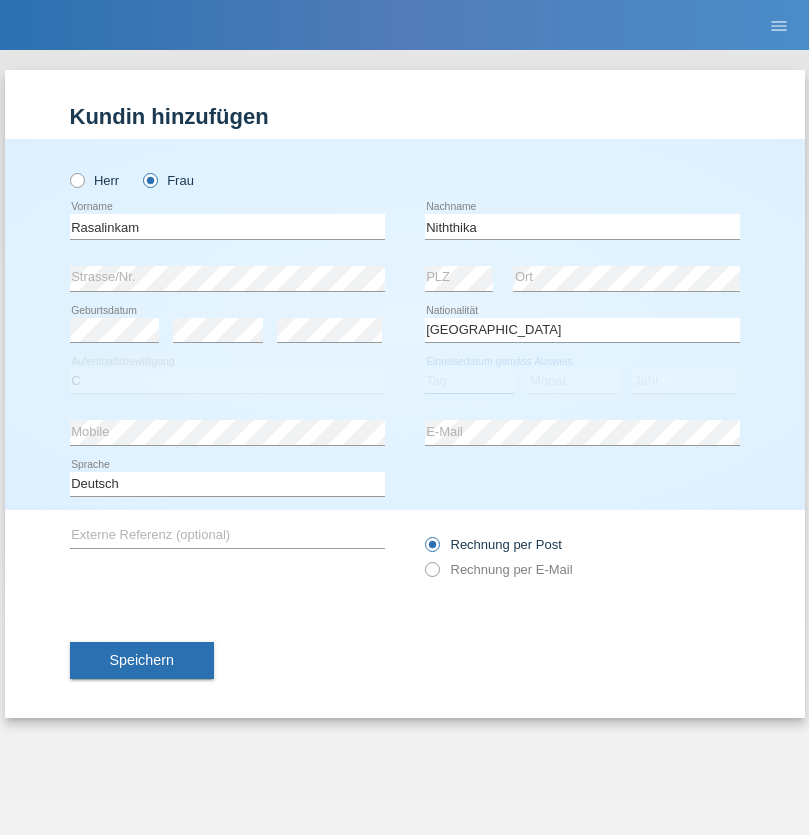 select on "19" 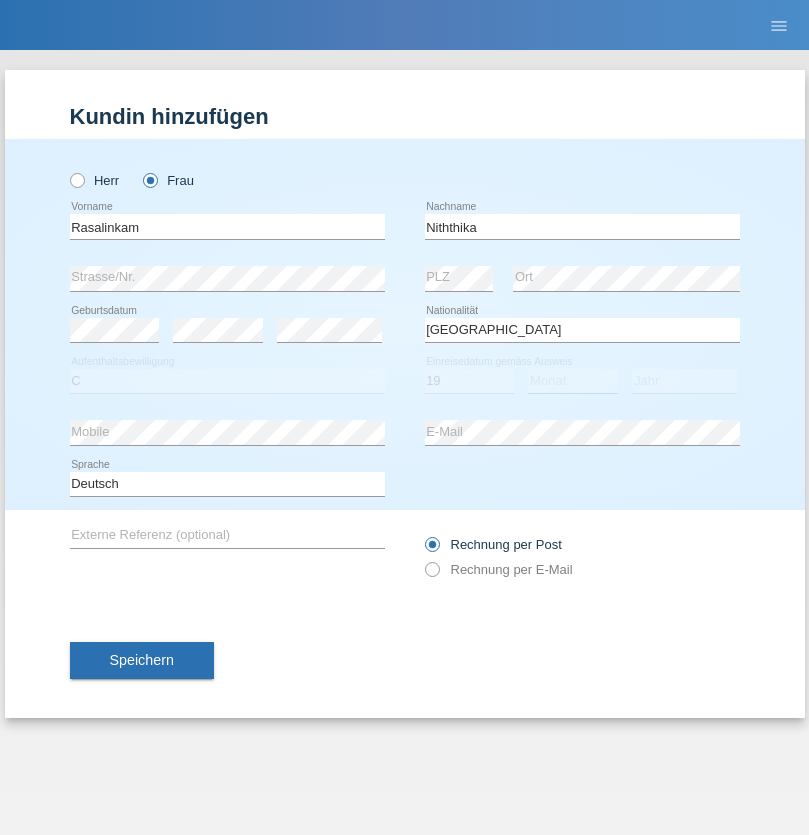 select on "07" 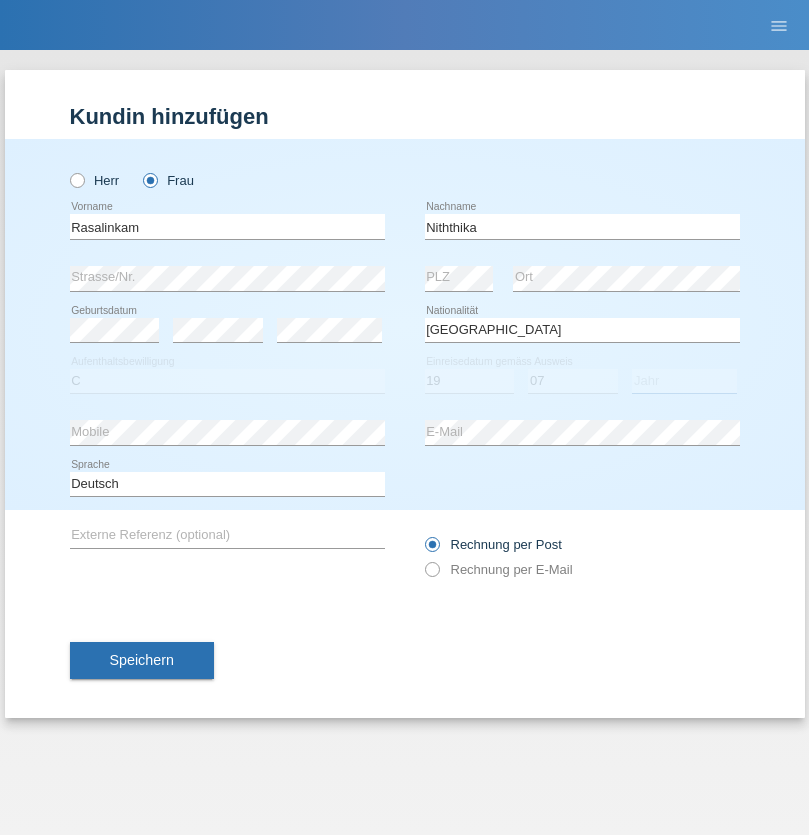 select on "2021" 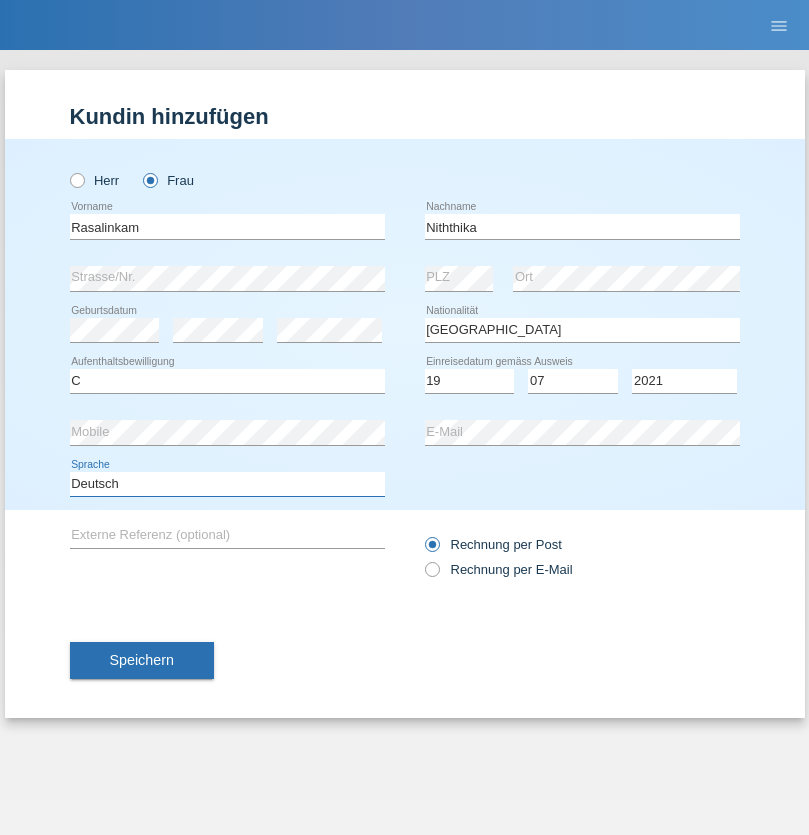 select on "en" 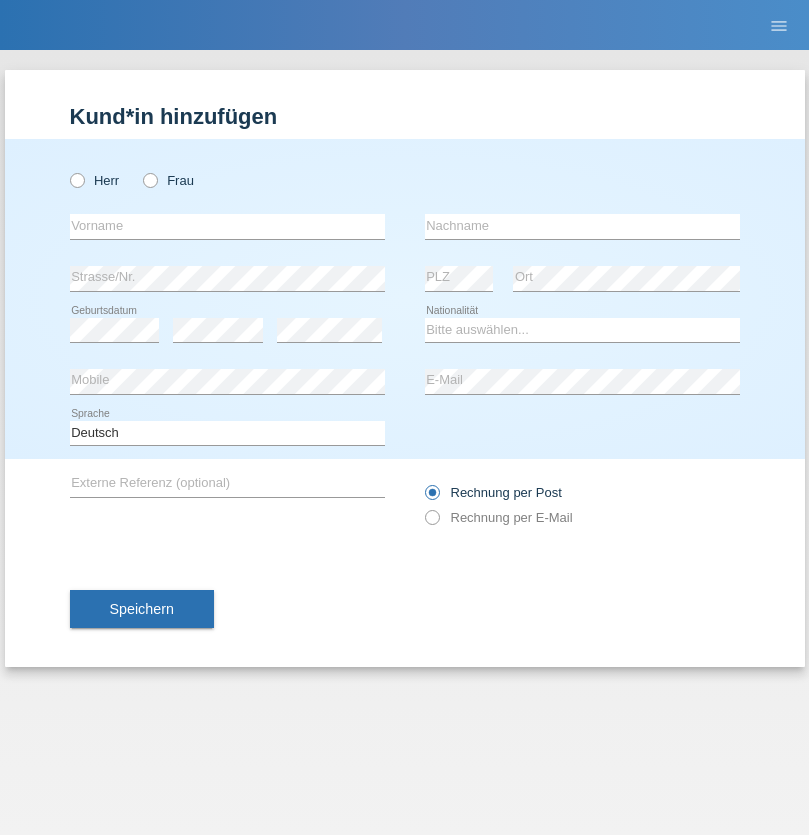 scroll, scrollTop: 0, scrollLeft: 0, axis: both 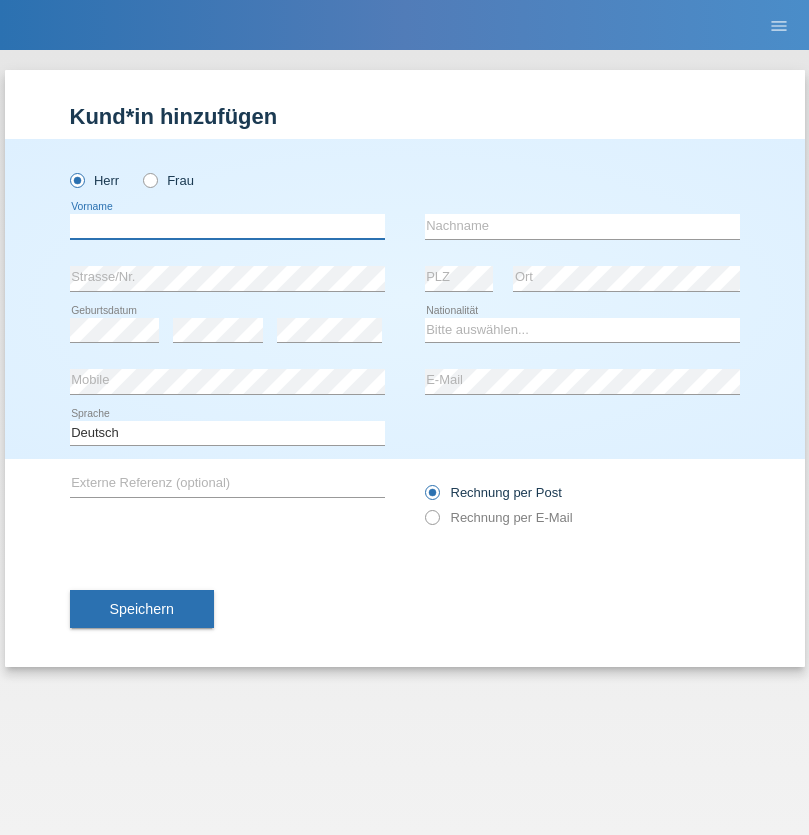 click at bounding box center [227, 226] 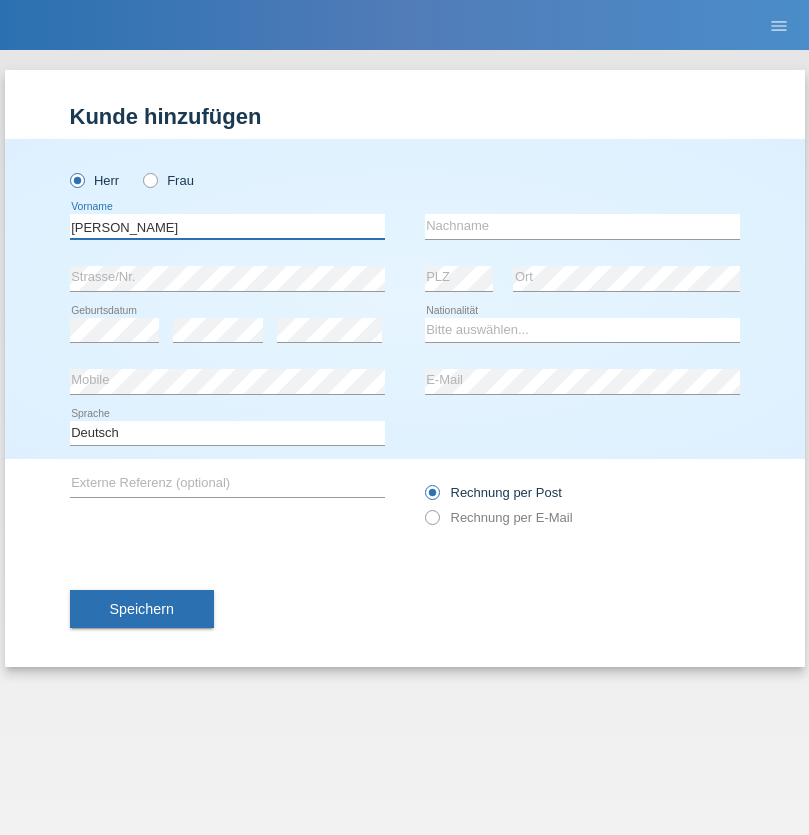 type on "Paolo" 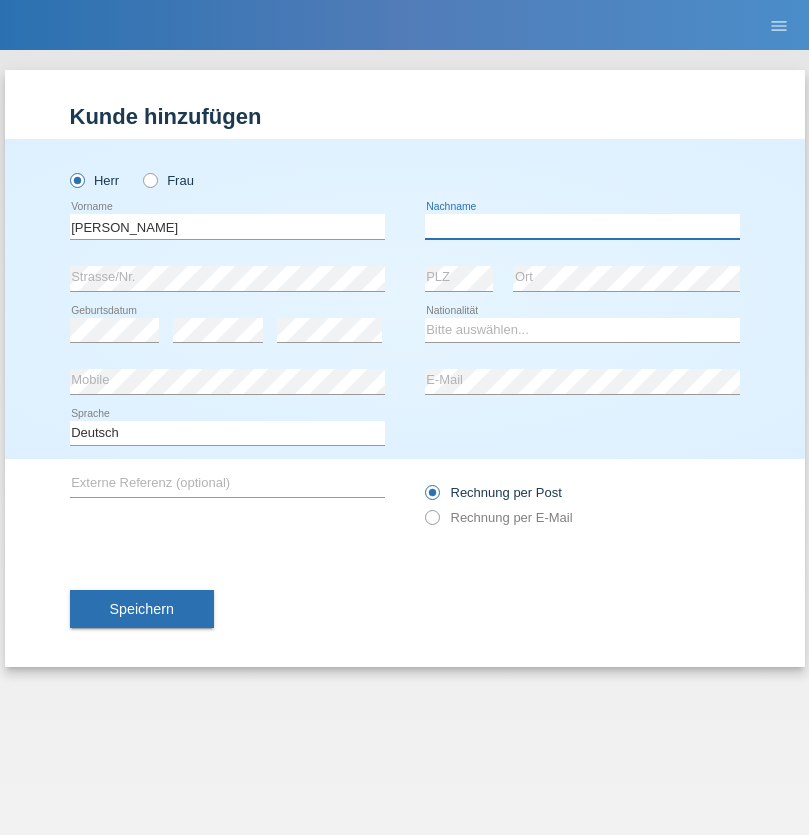 click at bounding box center [582, 226] 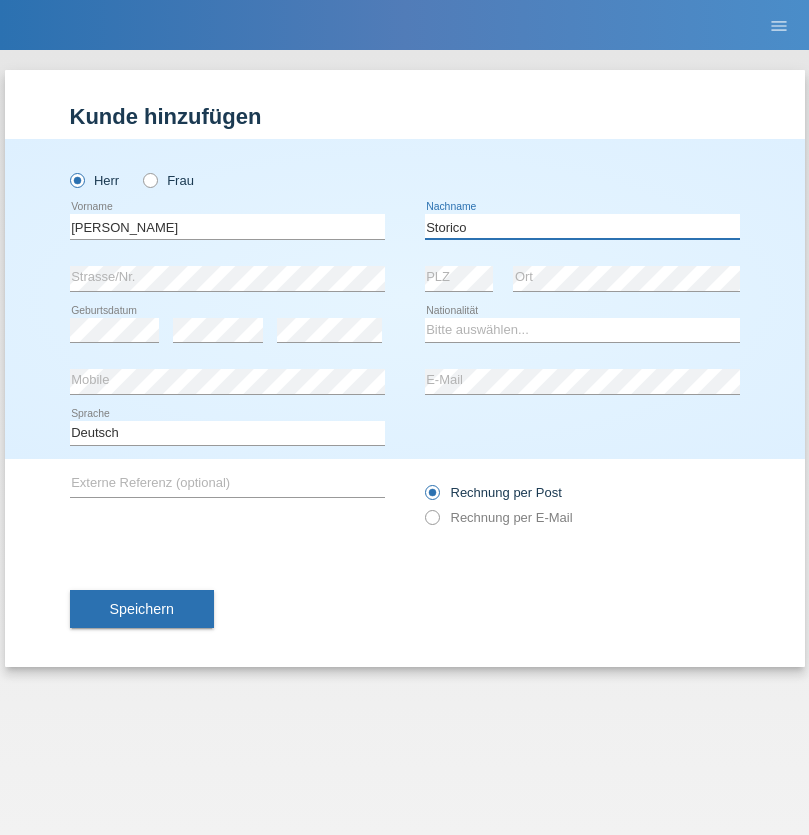 type on "Storico" 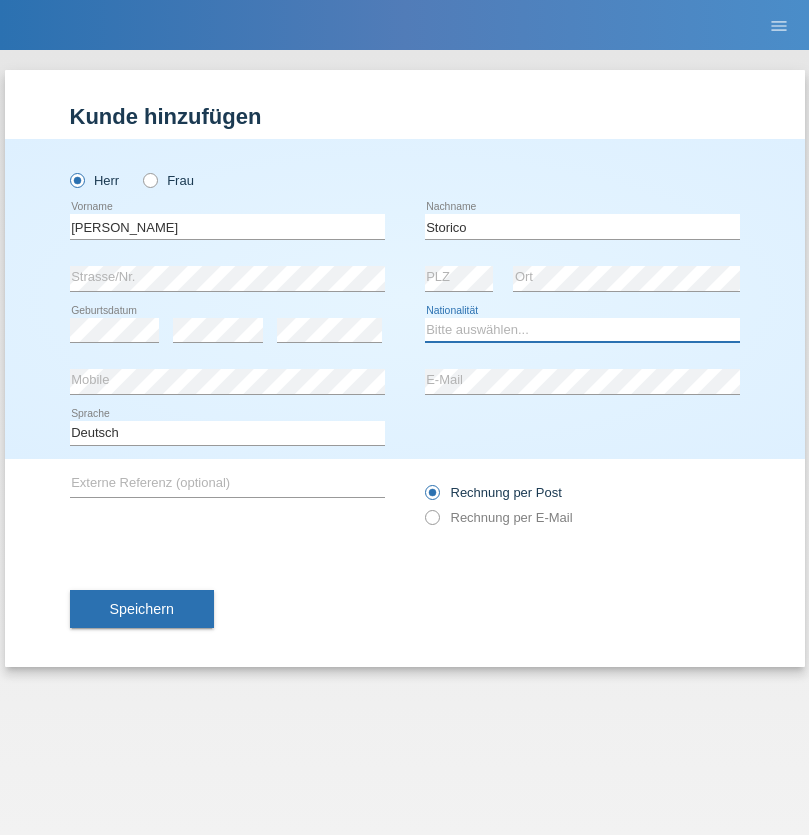 select on "IT" 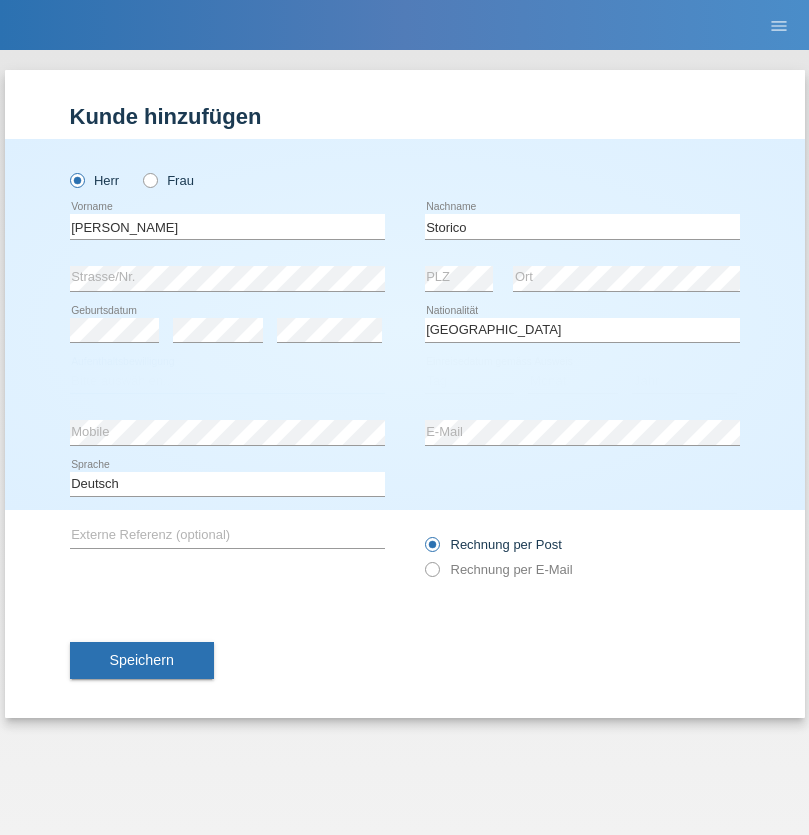 select on "C" 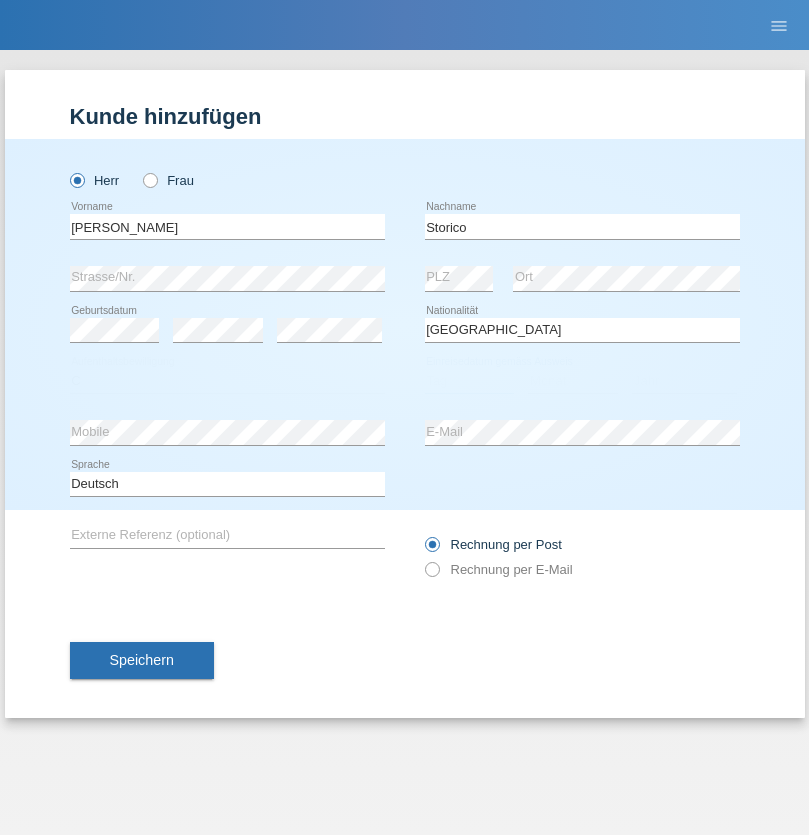 select on "19" 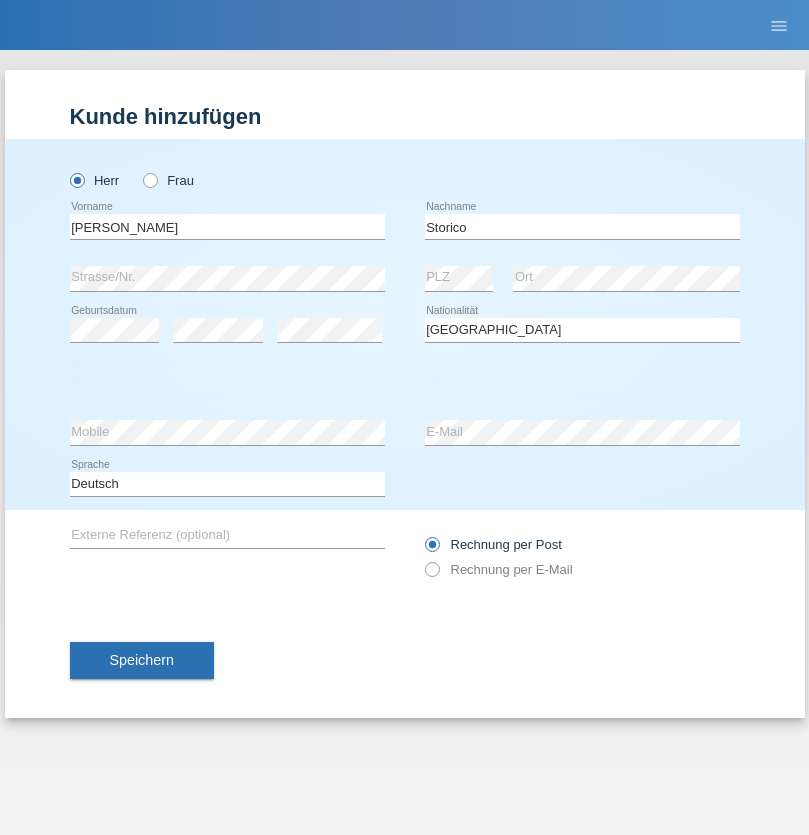 select on "07" 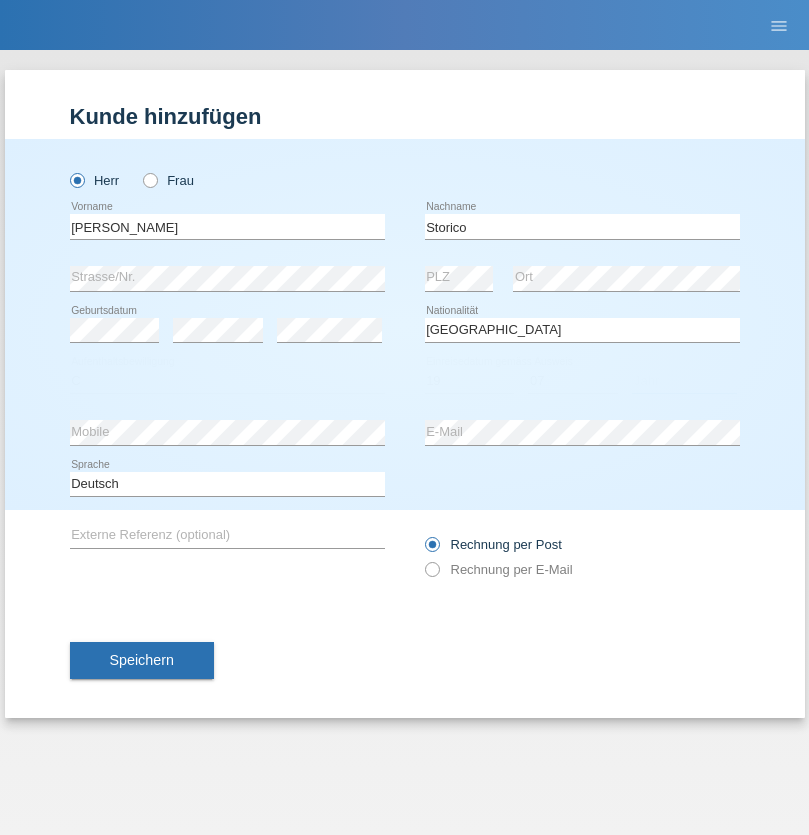 select on "2021" 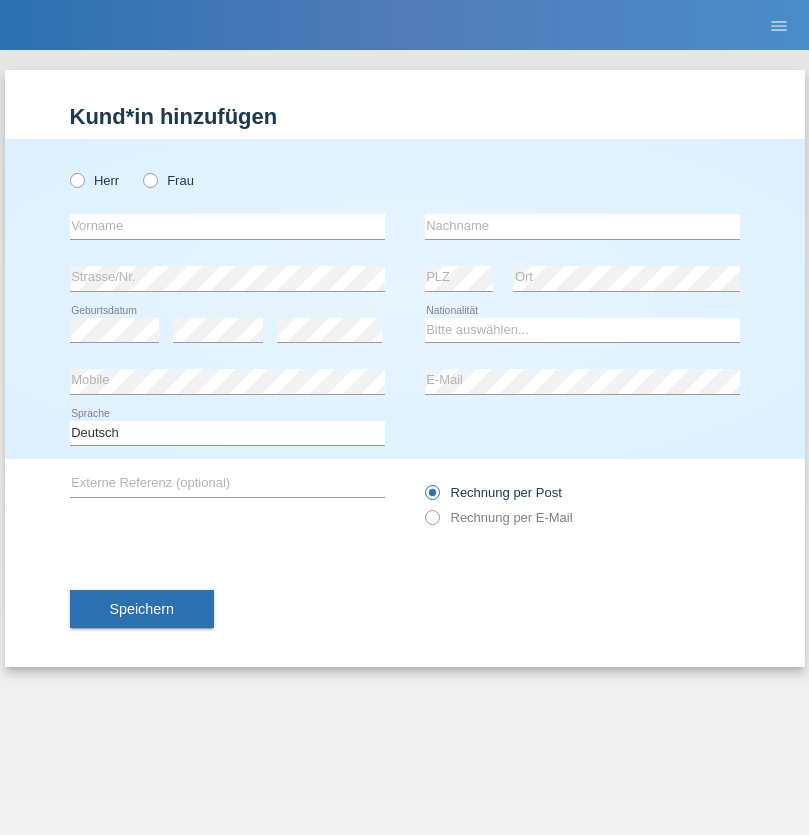 scroll, scrollTop: 0, scrollLeft: 0, axis: both 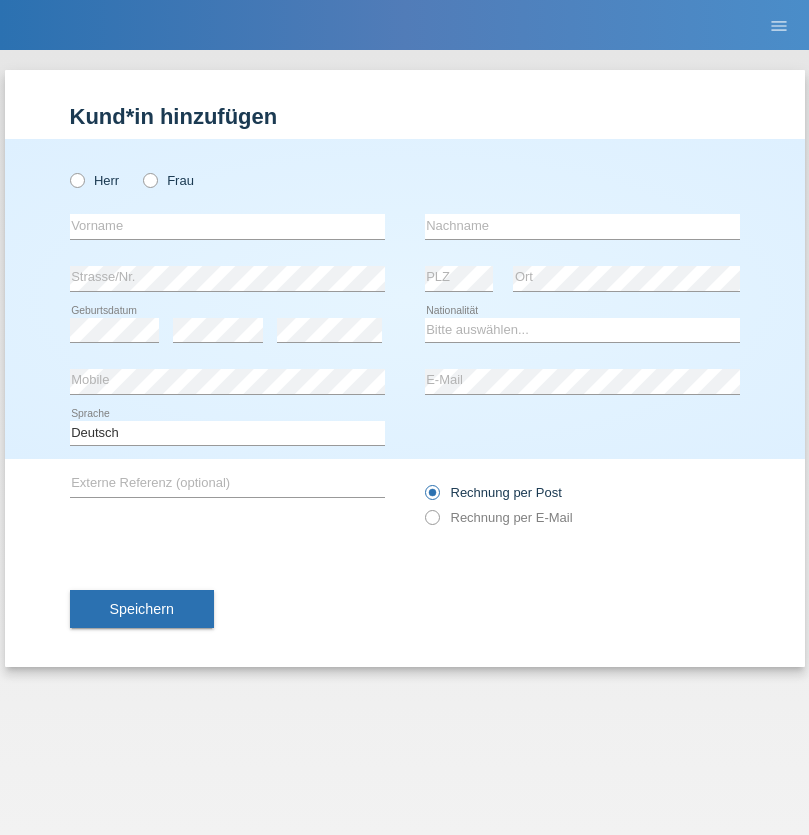 radio on "true" 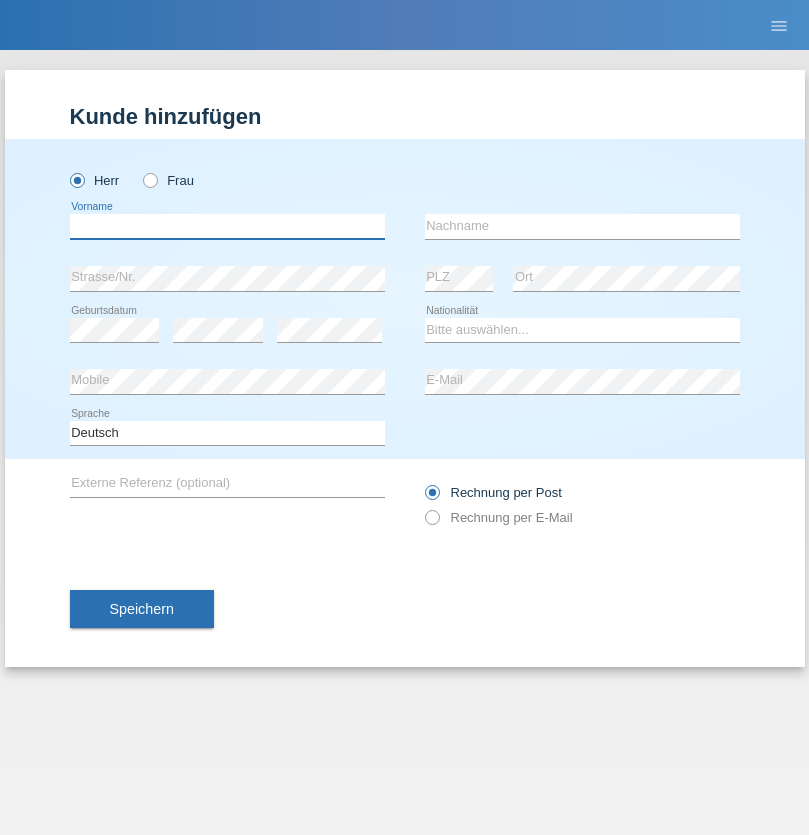 click at bounding box center (227, 226) 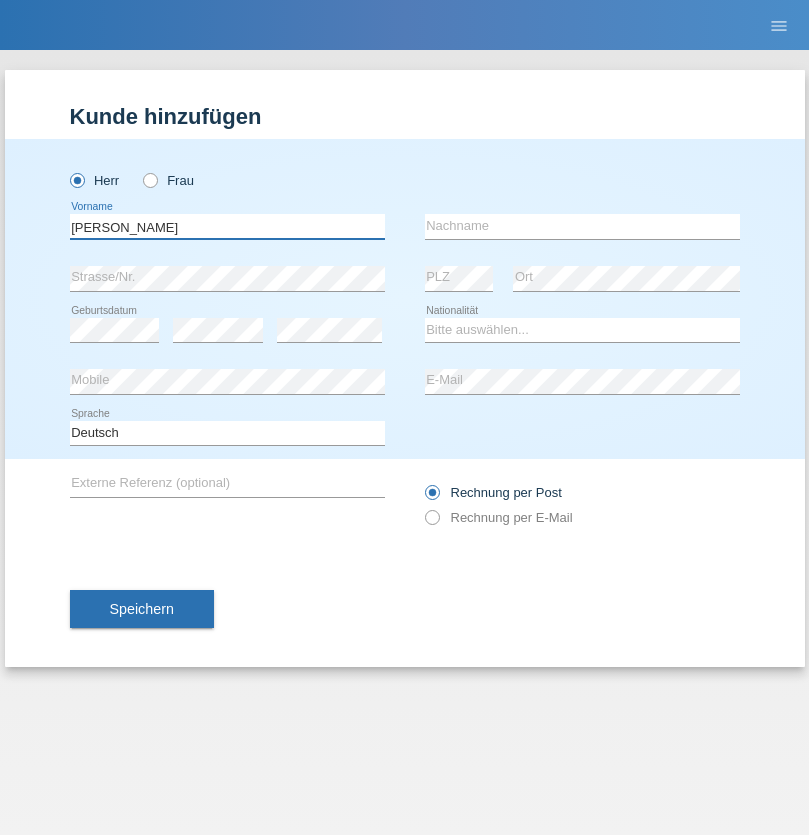 type on "Sven" 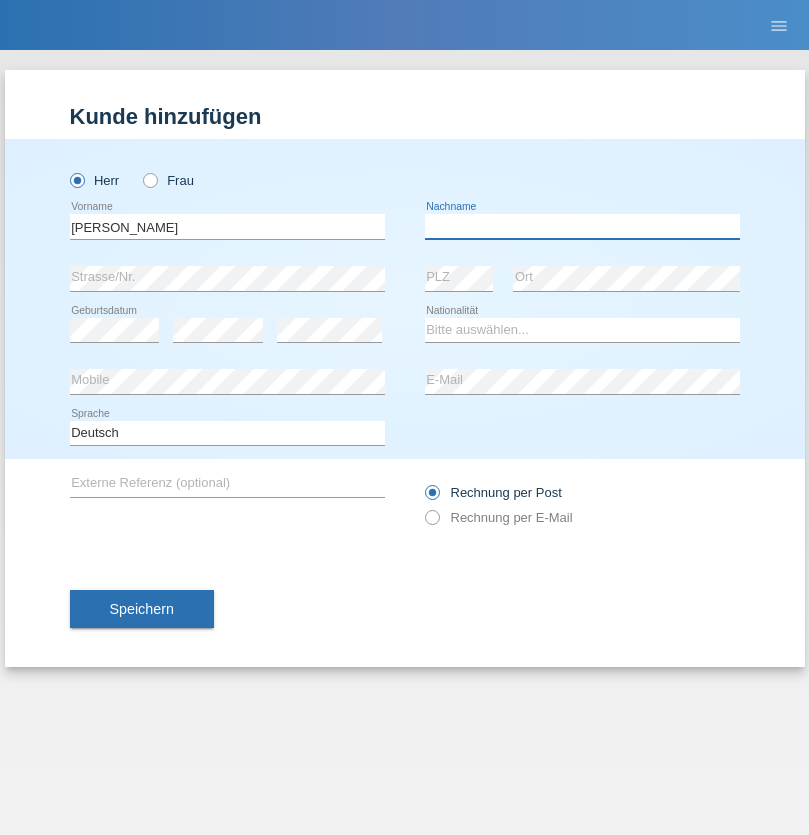 click at bounding box center [582, 226] 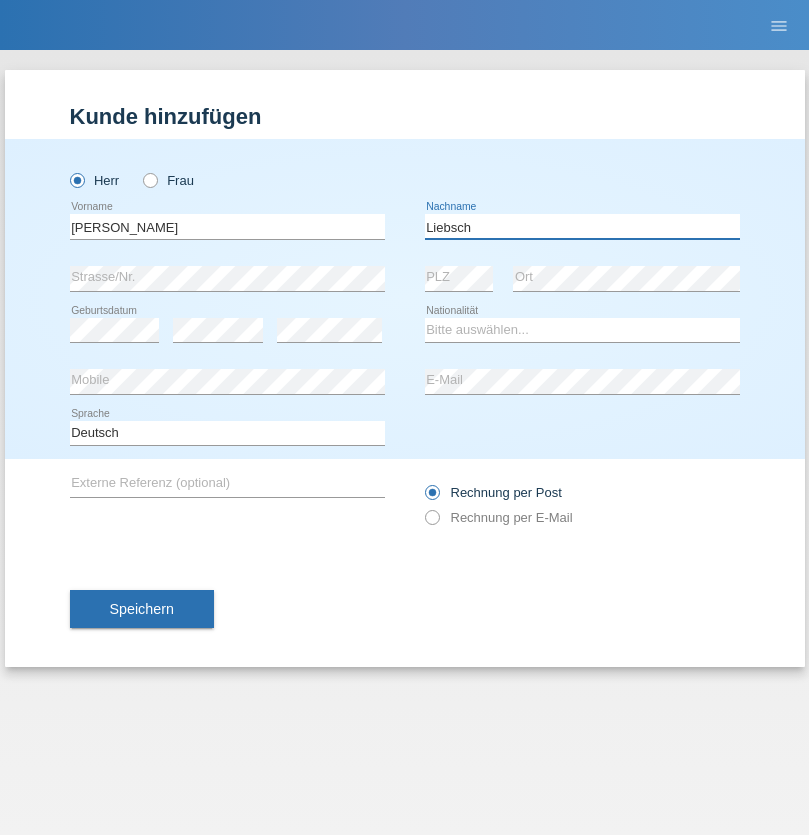 type on "Liebsch" 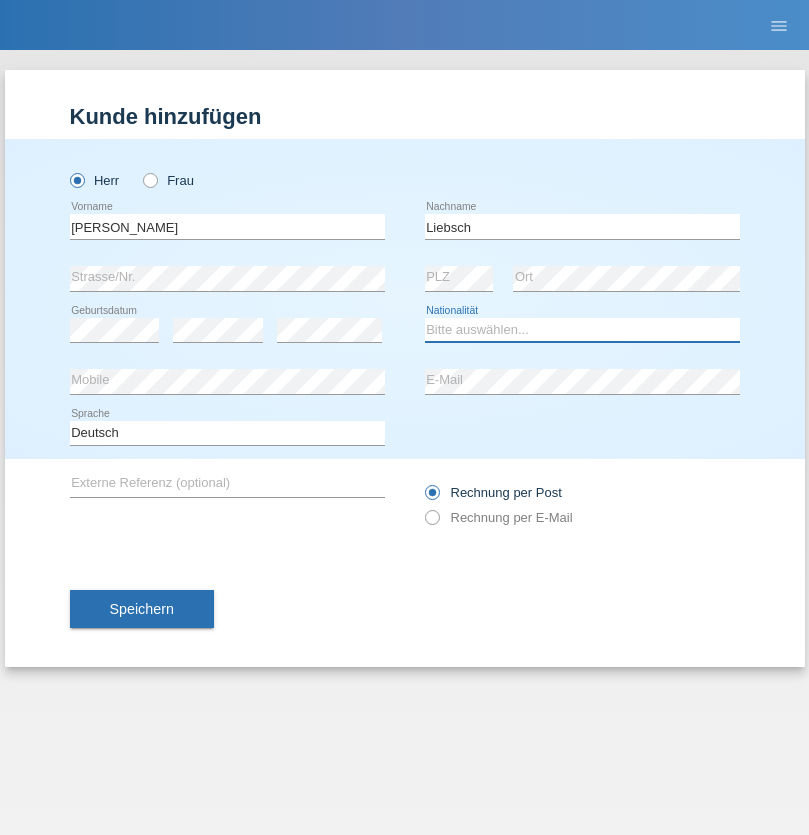 select on "DE" 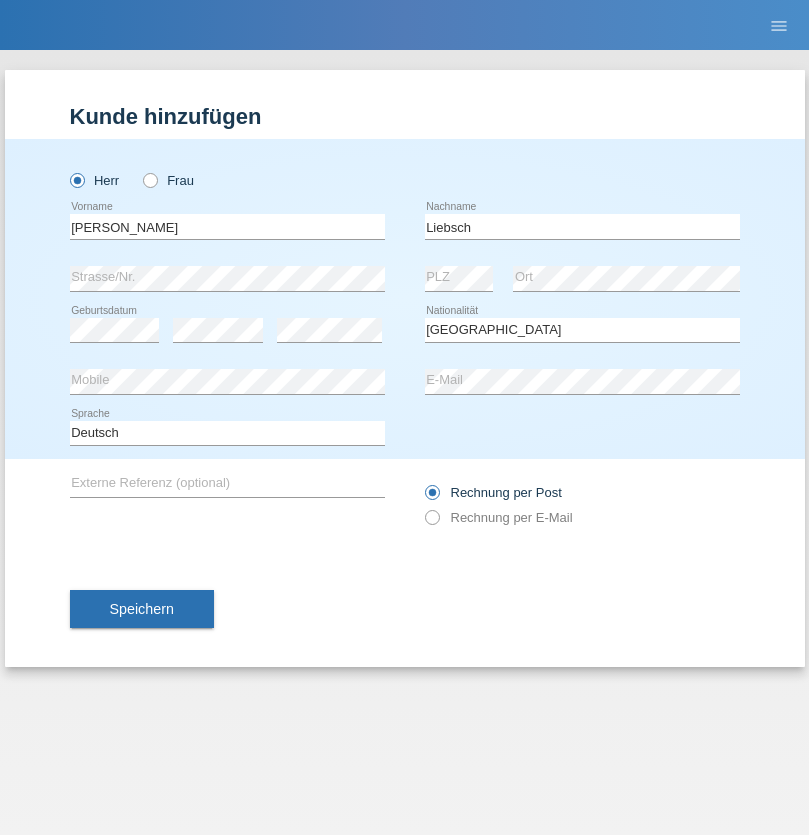 select on "C" 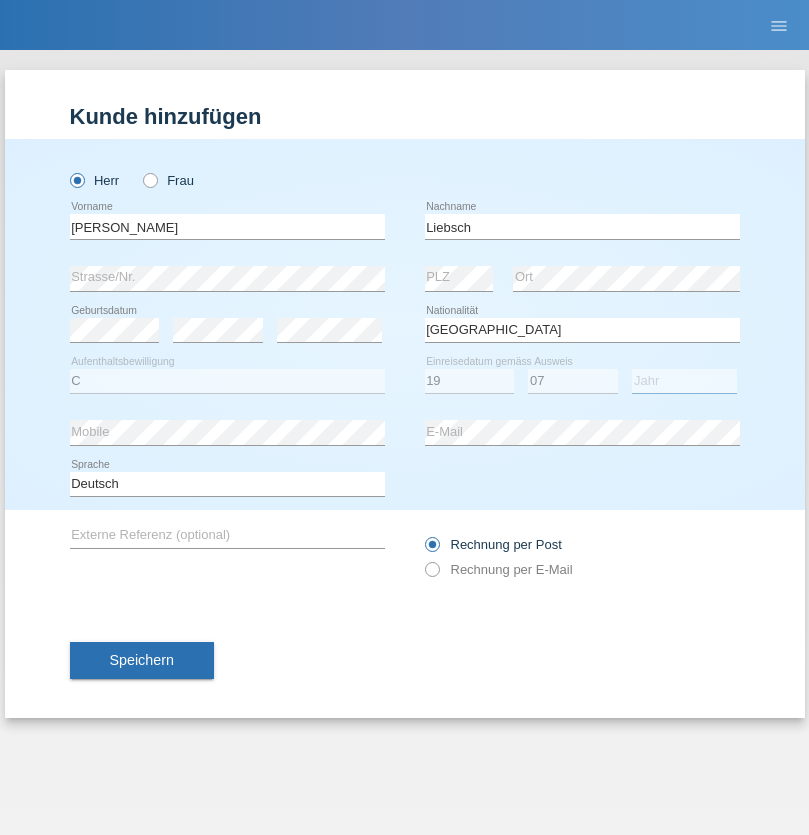 select on "2021" 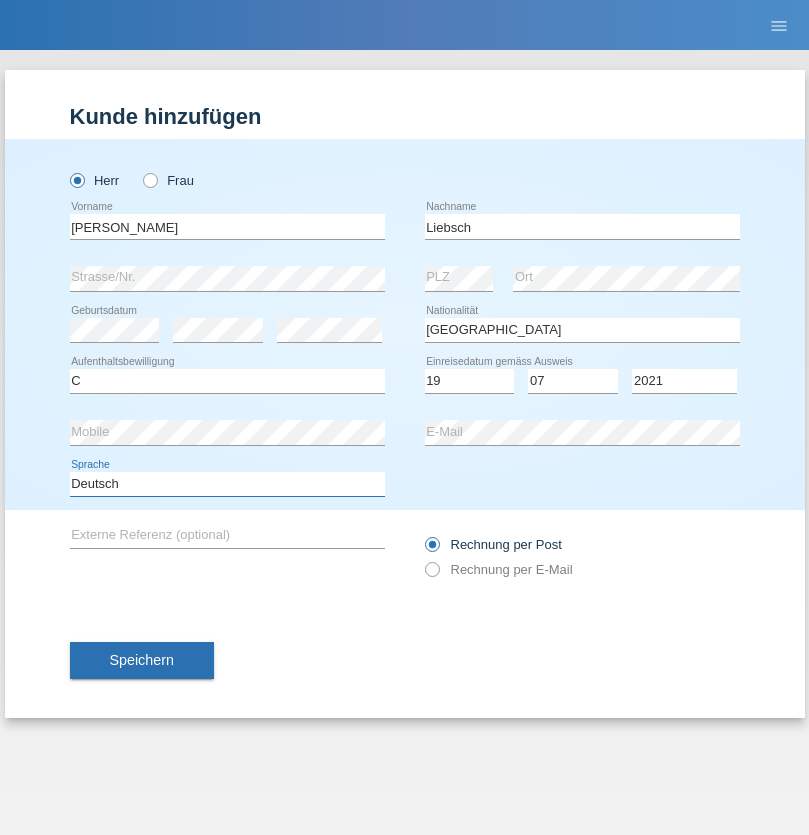 select on "en" 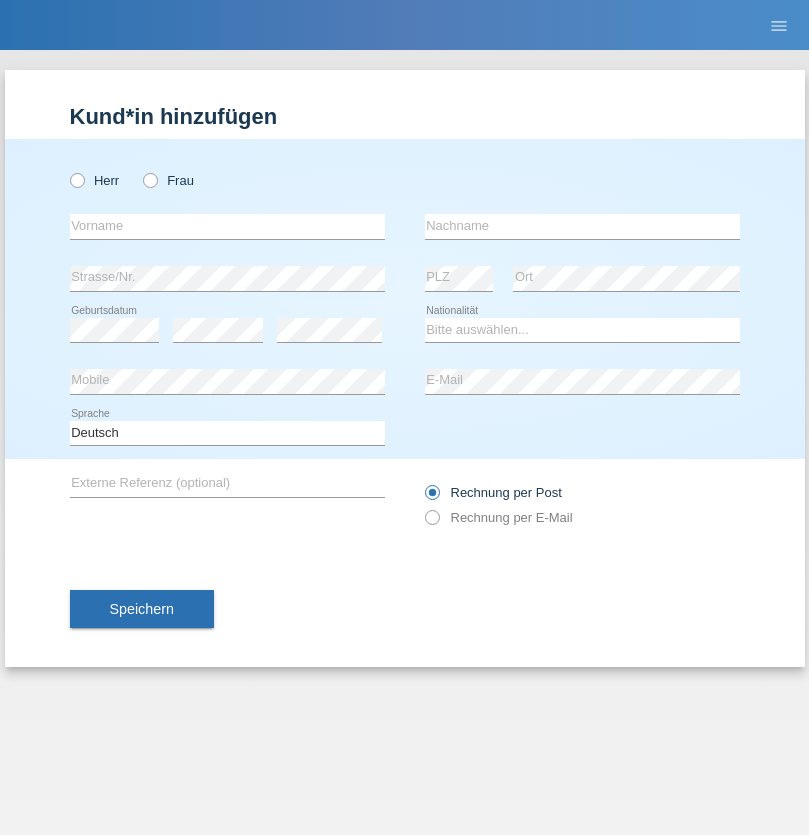 scroll, scrollTop: 0, scrollLeft: 0, axis: both 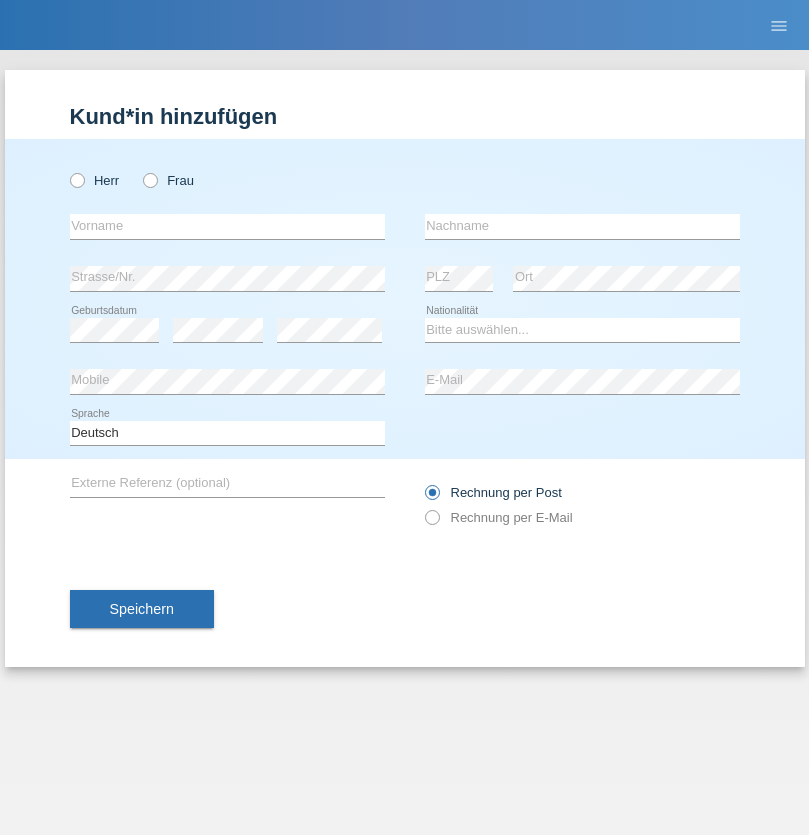 radio on "true" 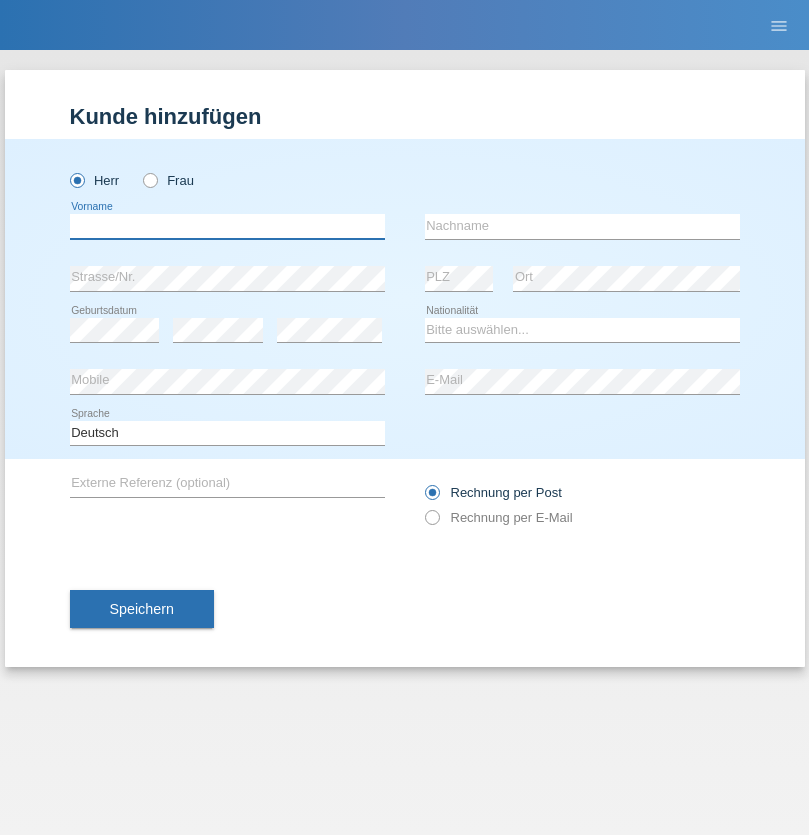 click at bounding box center [227, 226] 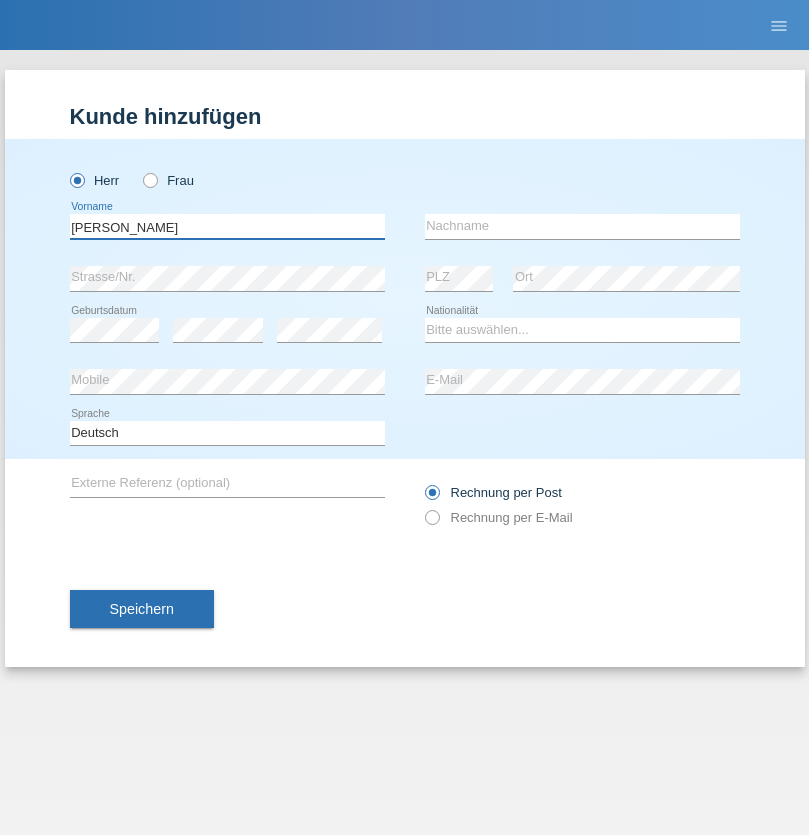 type on "[PERSON_NAME]" 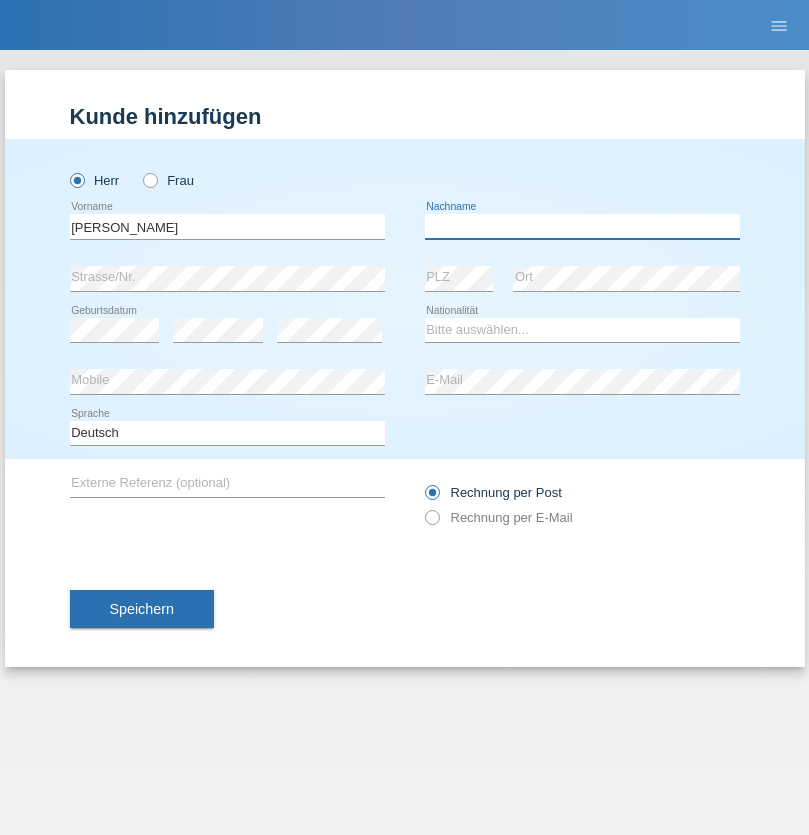 click at bounding box center (582, 226) 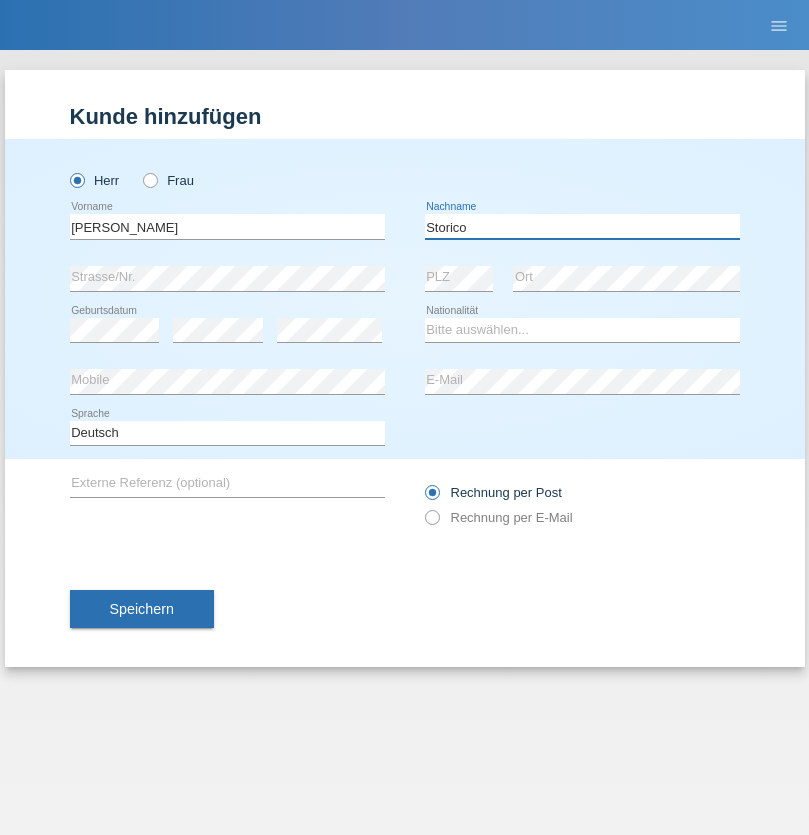 type on "Storico" 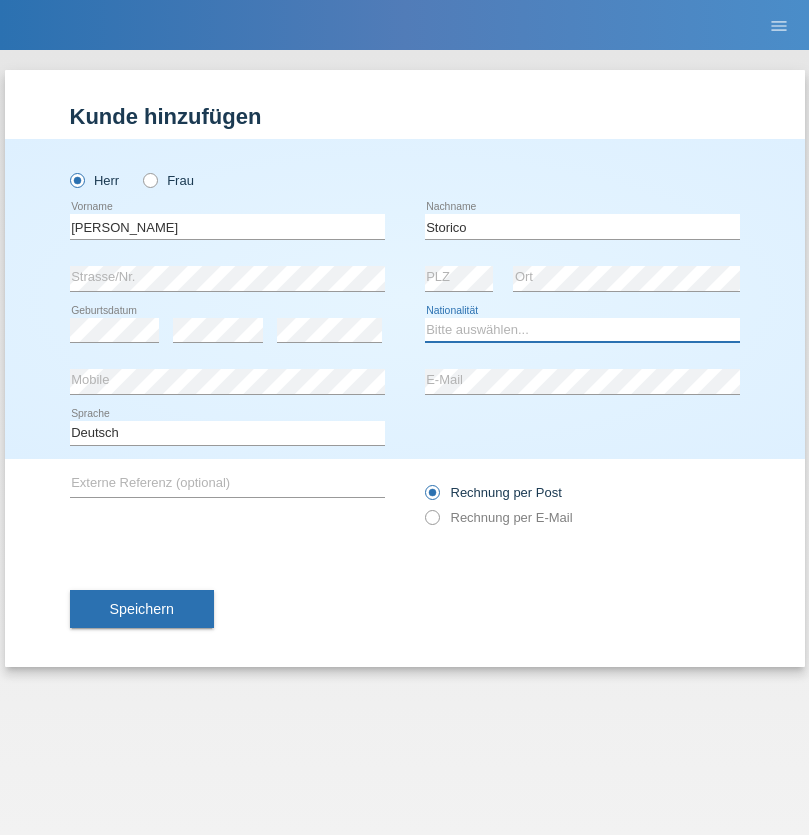 select on "IT" 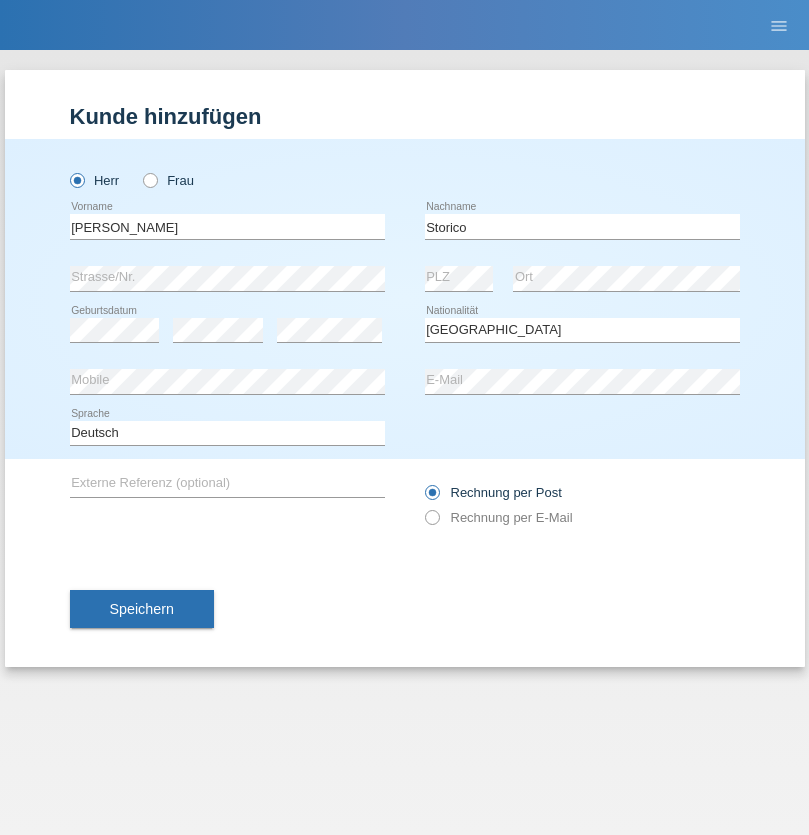 select on "C" 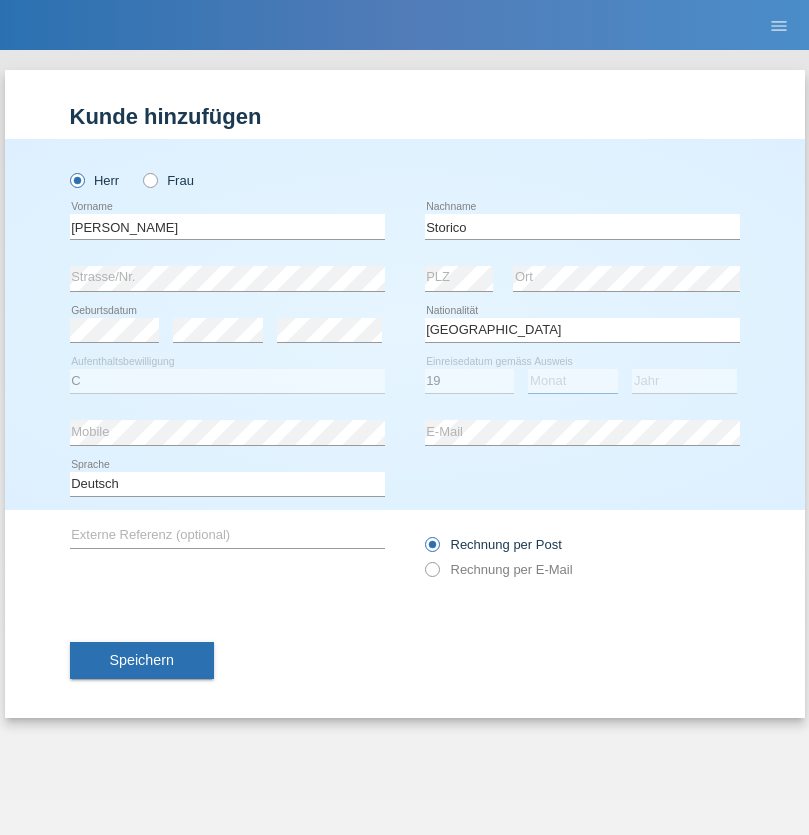 select on "07" 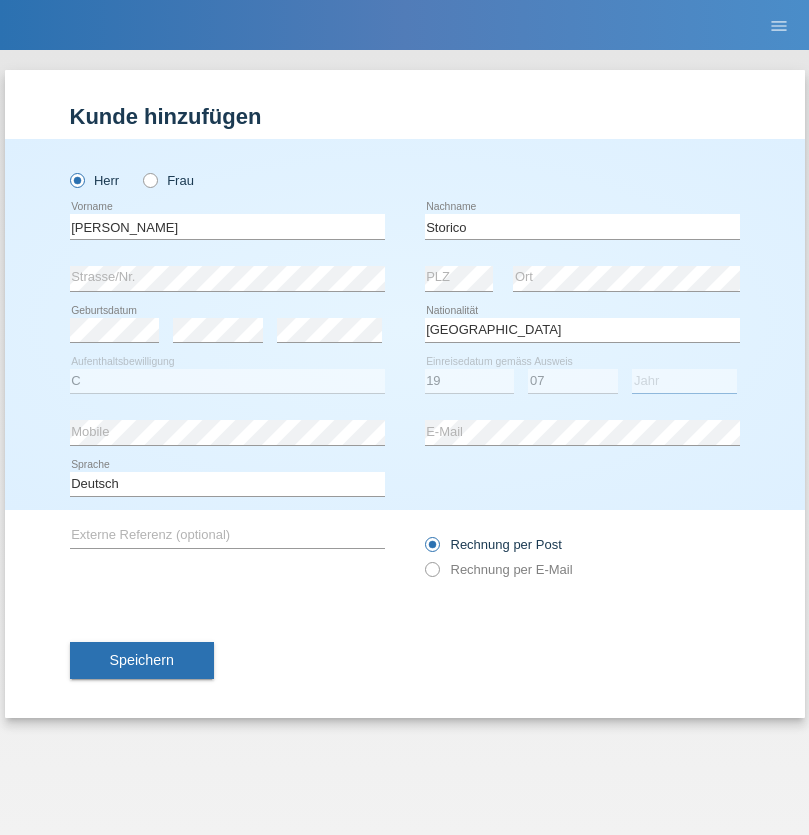 select on "2021" 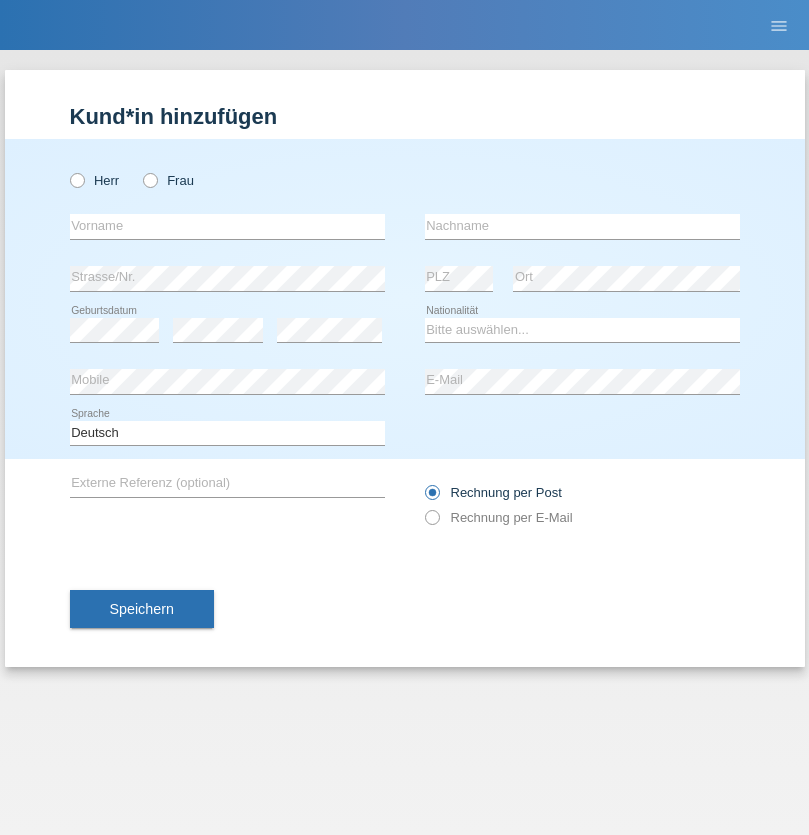 scroll, scrollTop: 0, scrollLeft: 0, axis: both 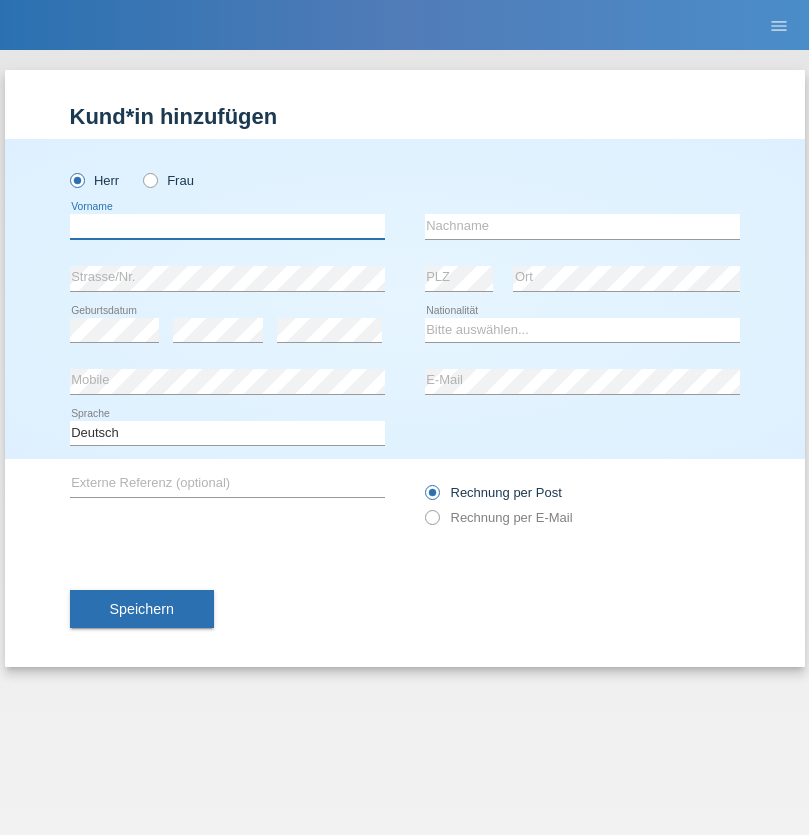click at bounding box center (227, 226) 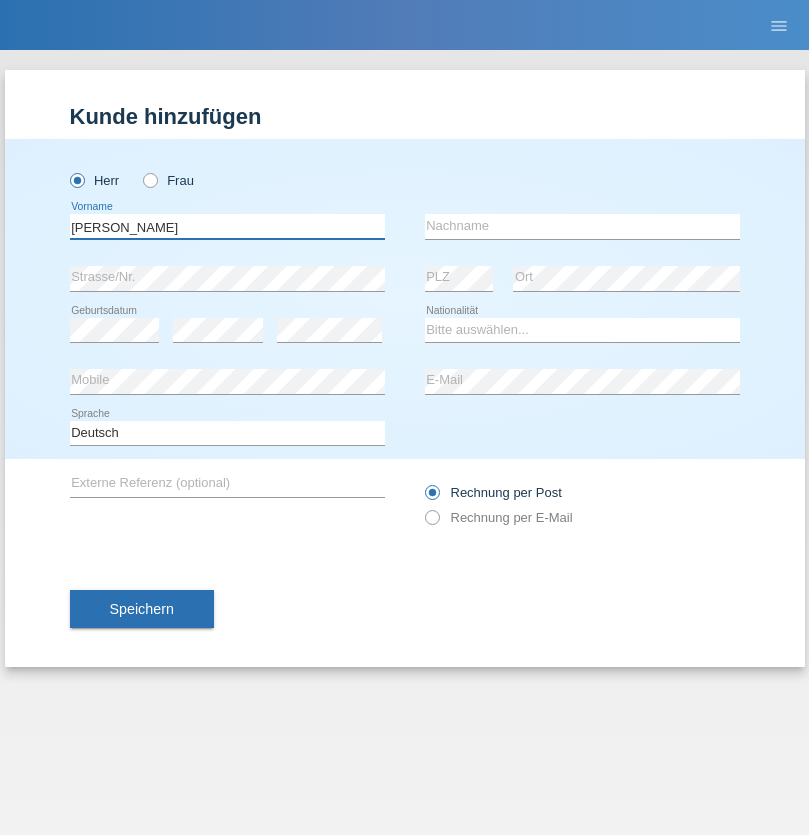 type on "[PERSON_NAME]" 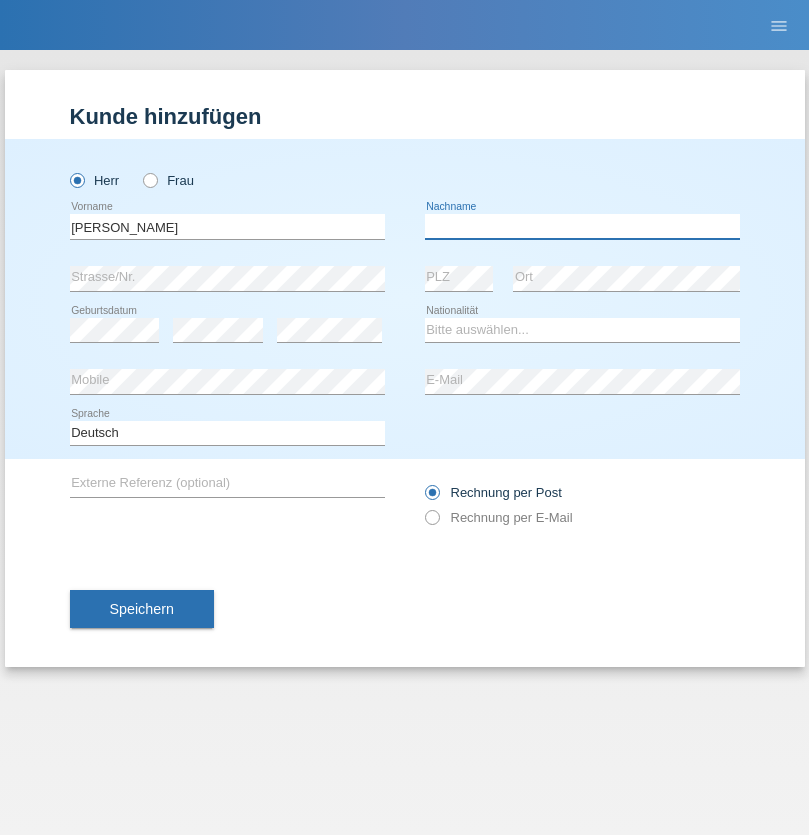 click at bounding box center (582, 226) 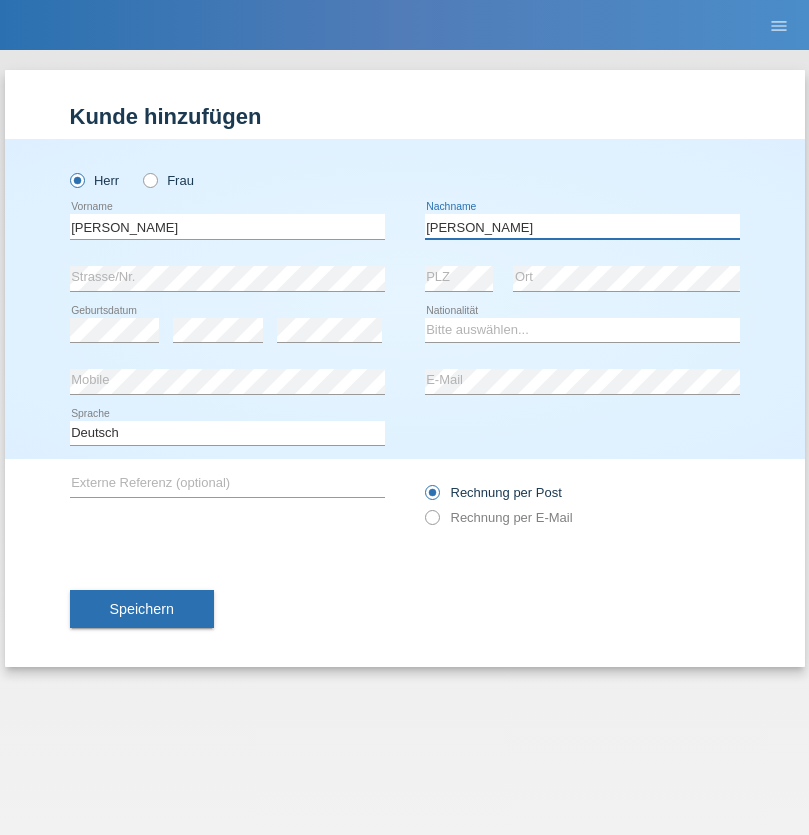 type on "[PERSON_NAME]" 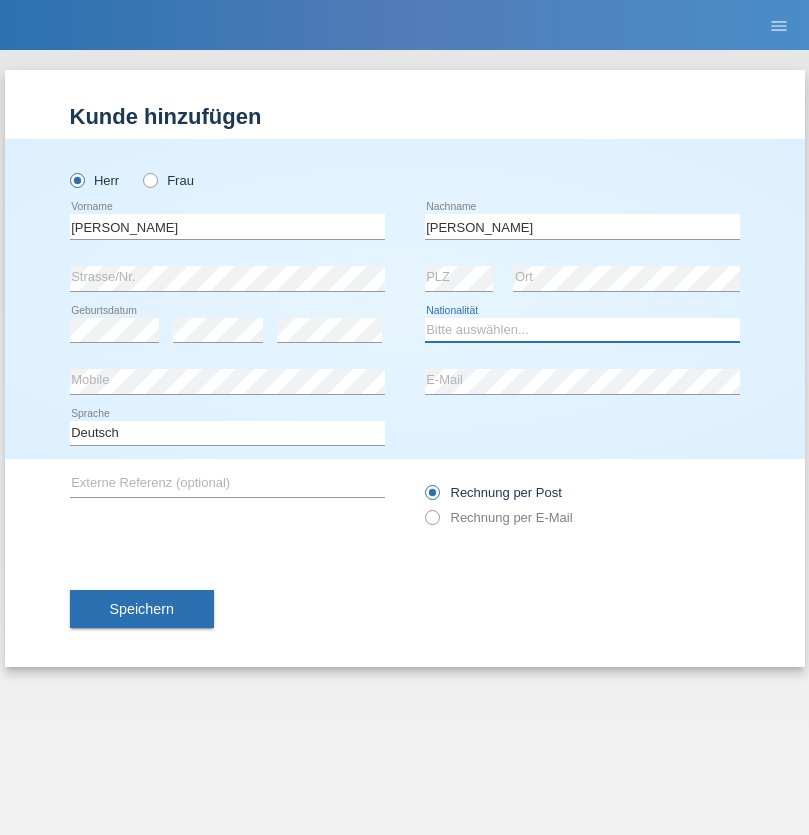 select on "CH" 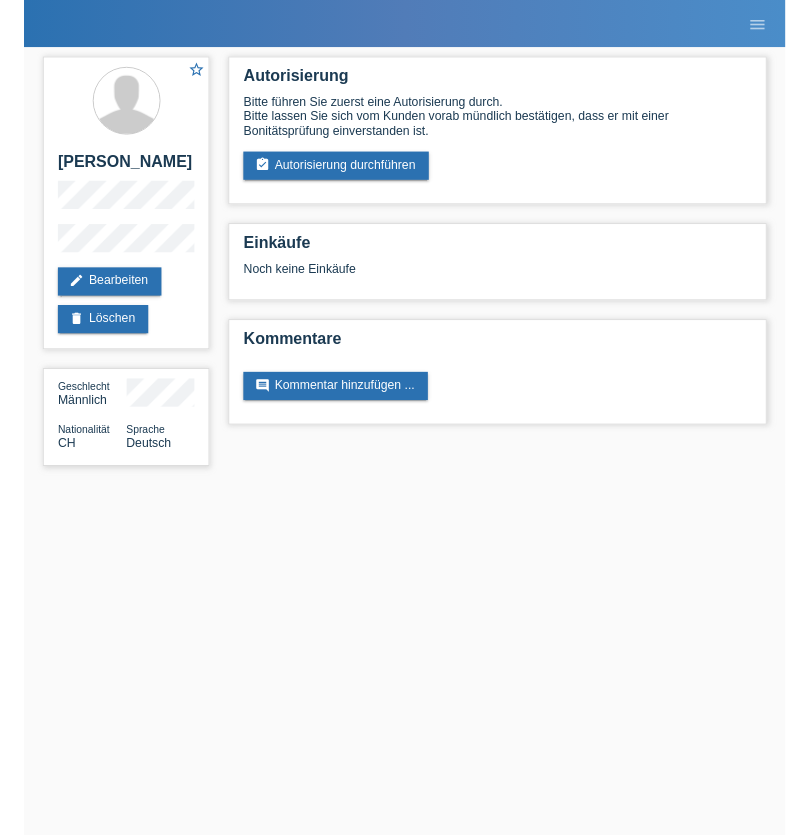 scroll, scrollTop: 0, scrollLeft: 0, axis: both 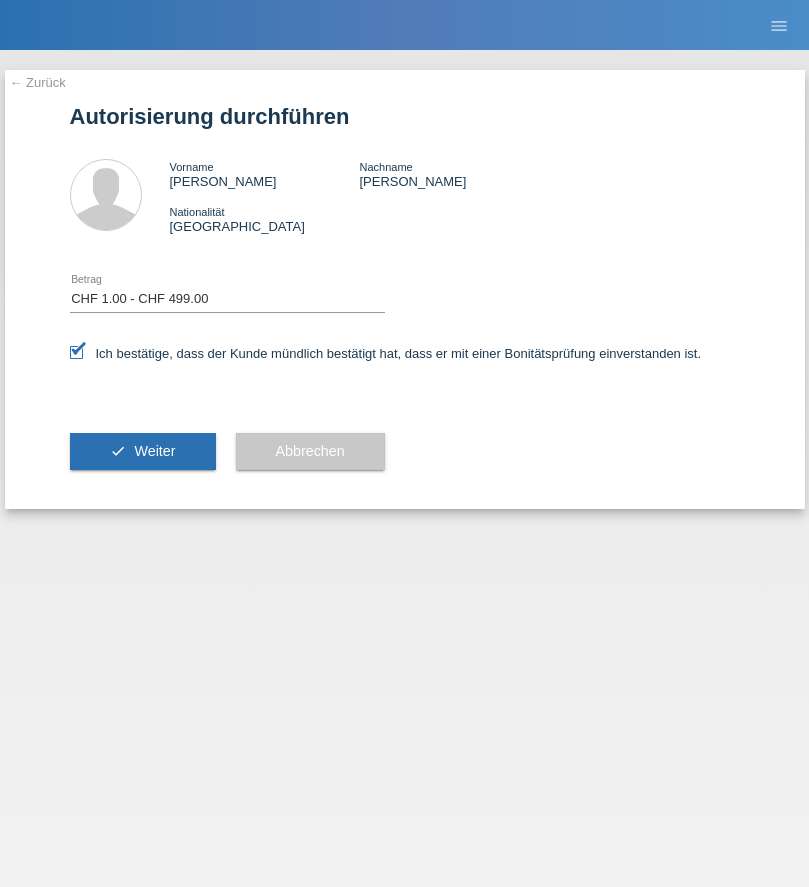 select on "1" 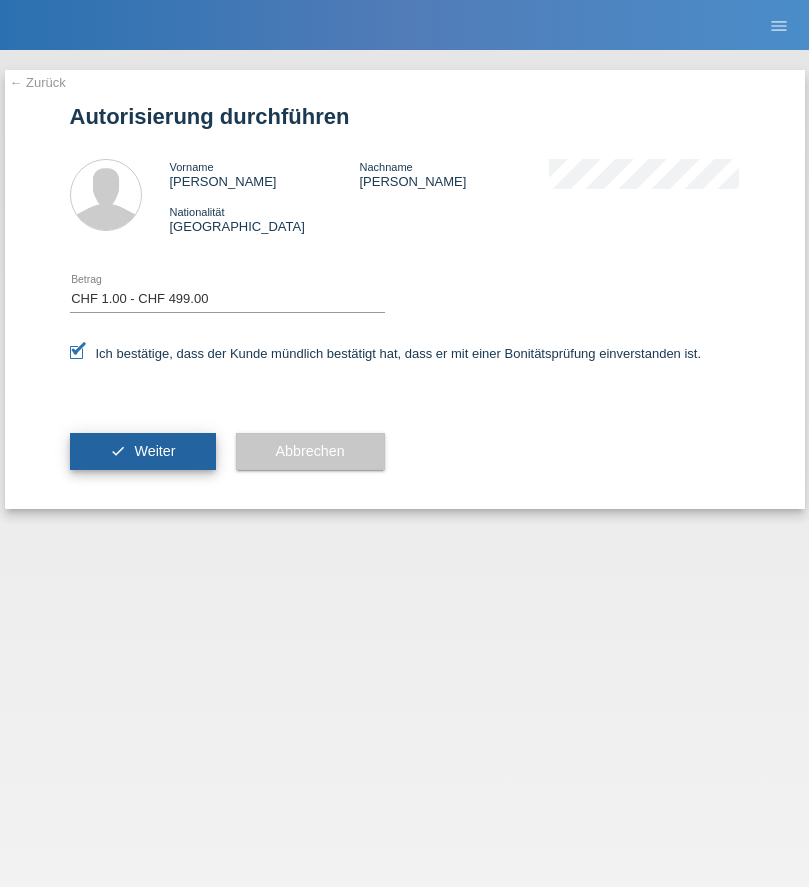 click on "Weiter" at bounding box center [154, 451] 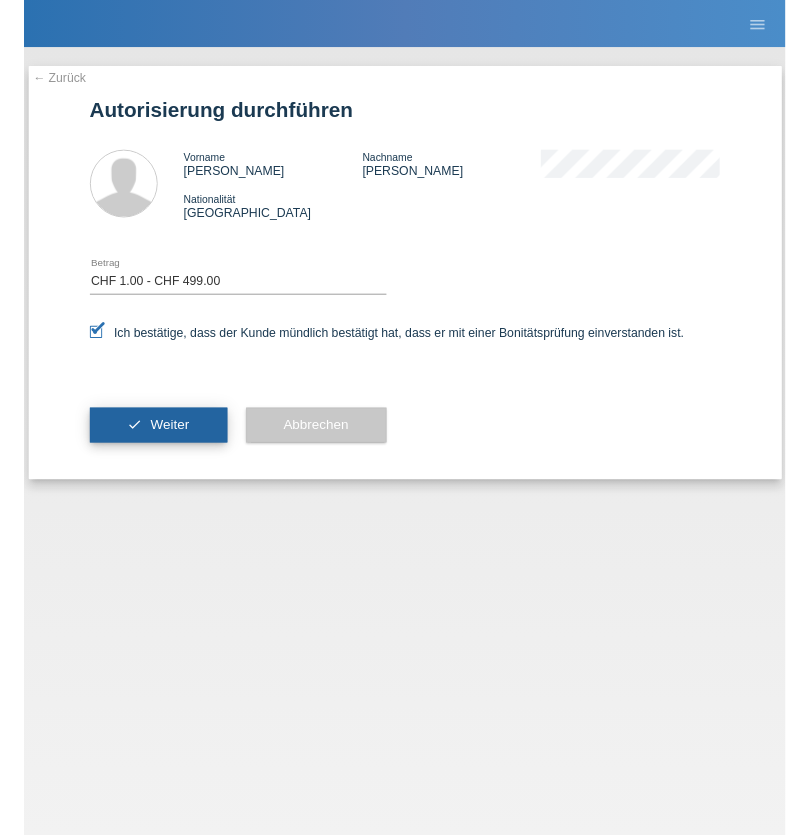 scroll, scrollTop: 0, scrollLeft: 0, axis: both 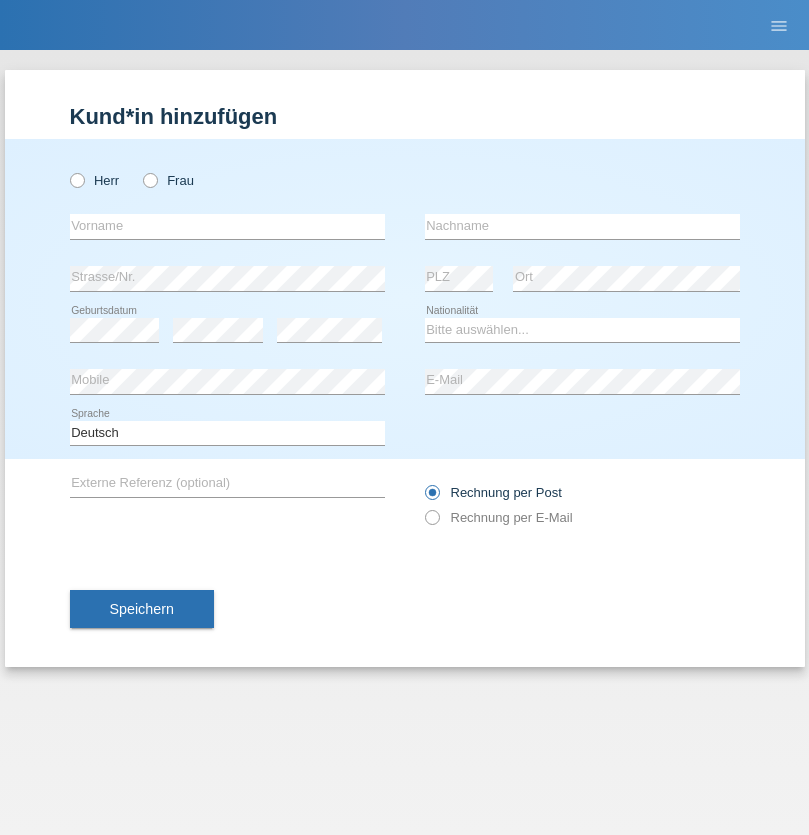 radio on "true" 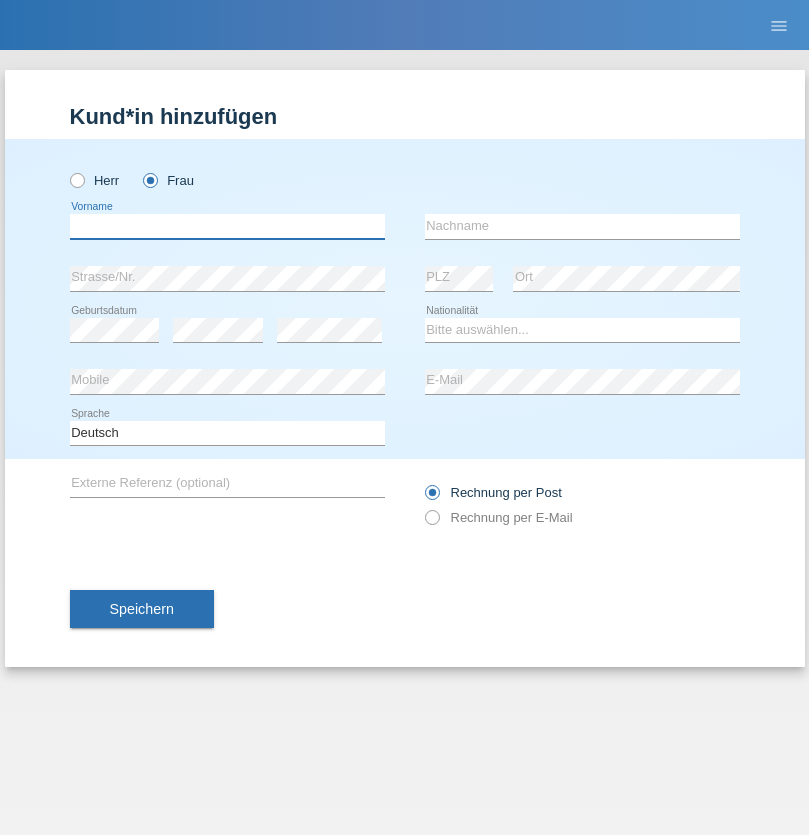 click 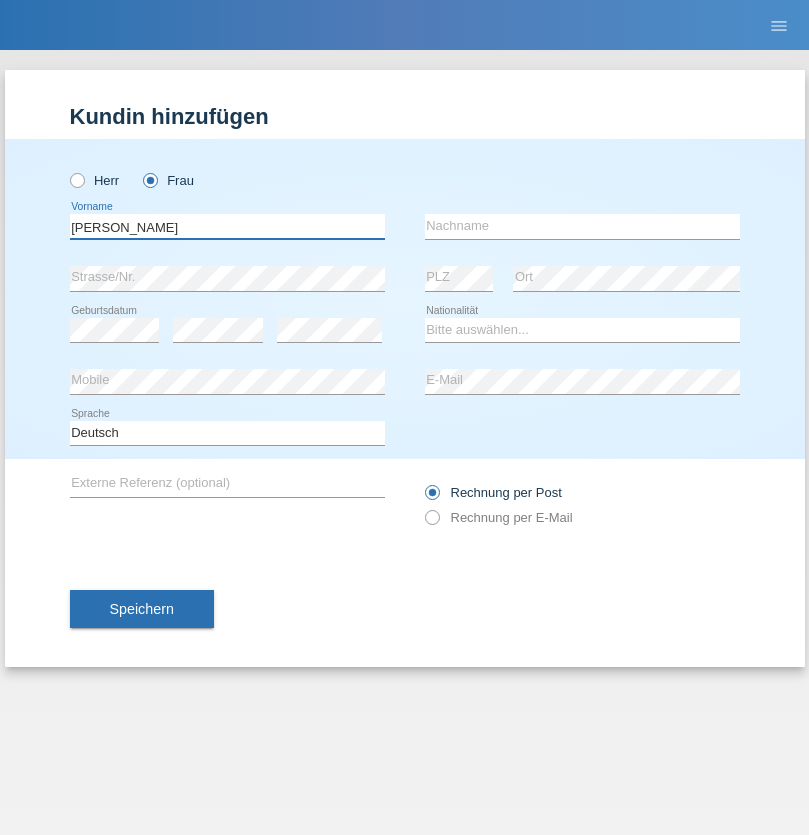 type on "Veronica" 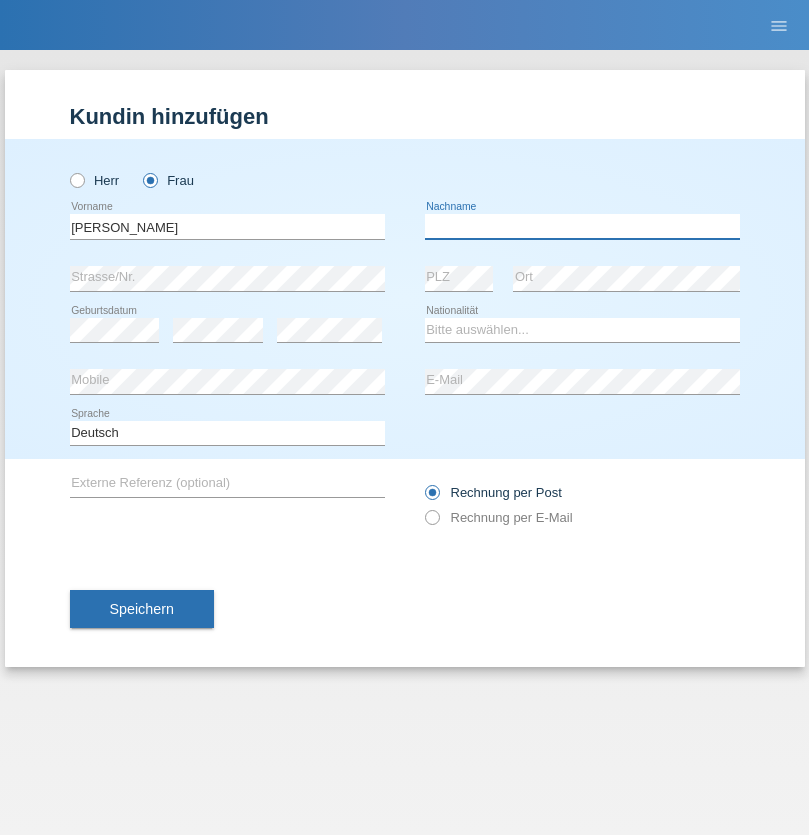 click 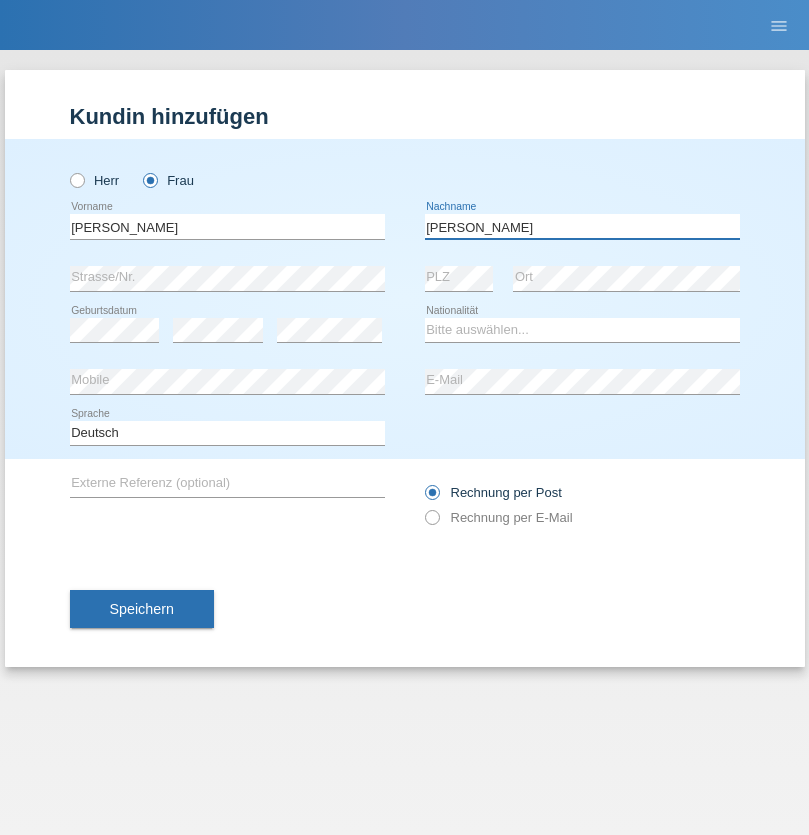 type on "John" 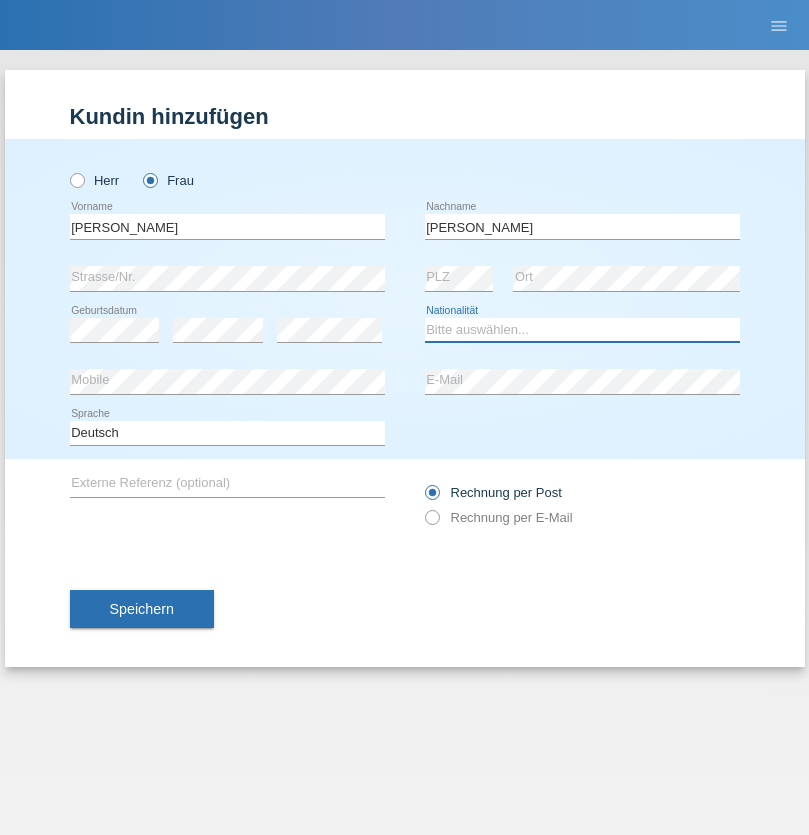 select on "CH" 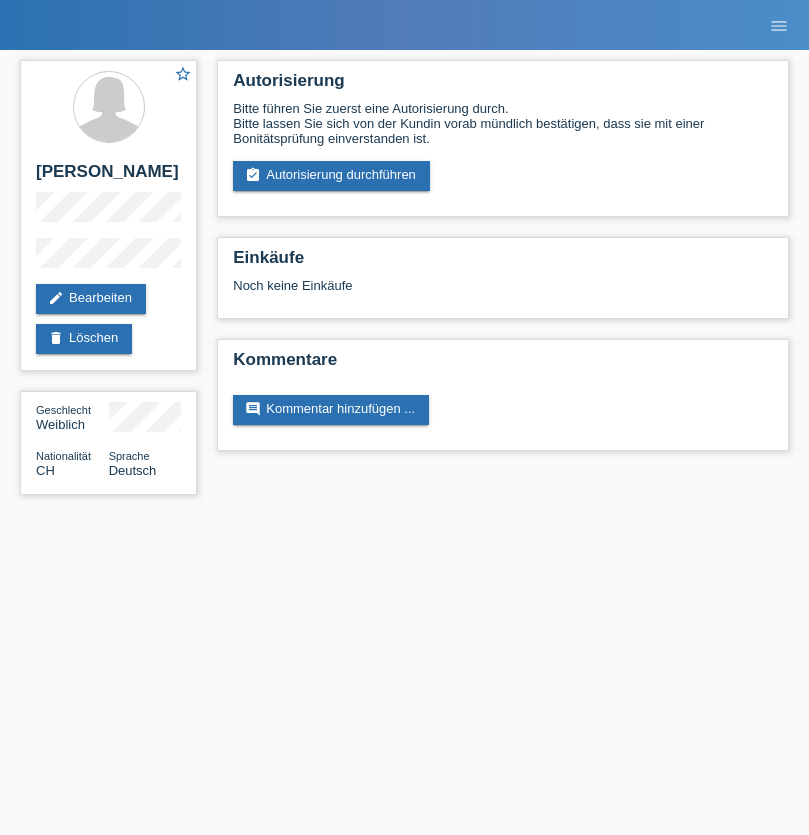 scroll, scrollTop: 0, scrollLeft: 0, axis: both 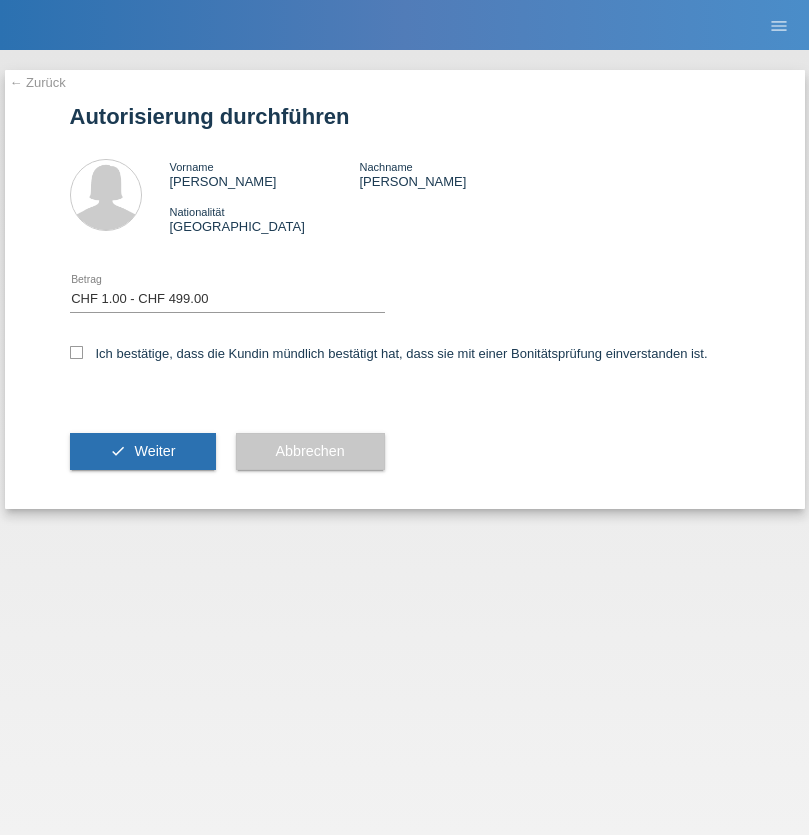 select on "1" 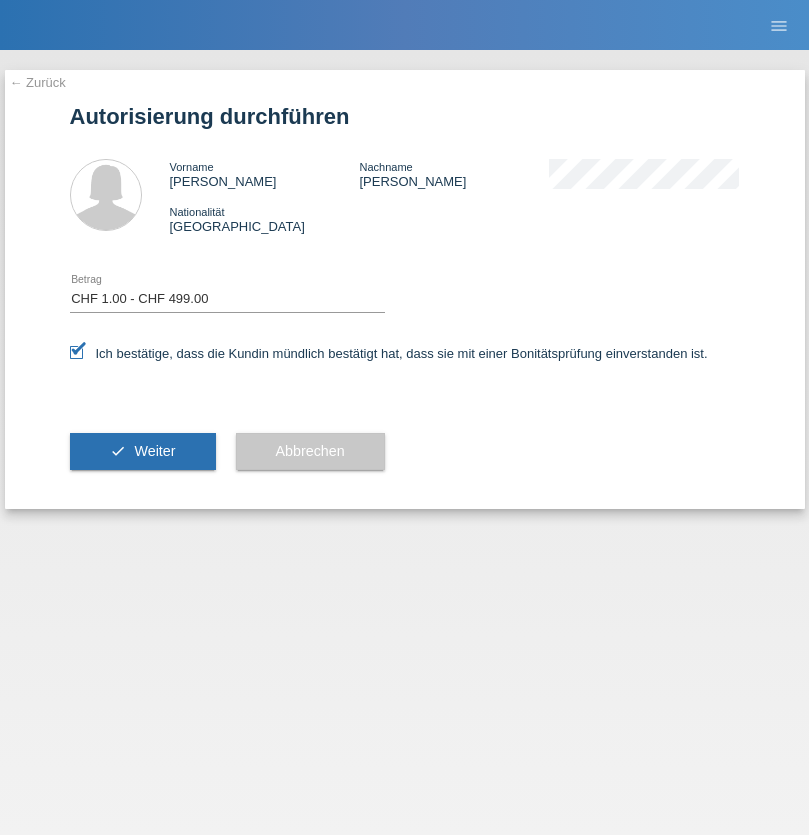 scroll, scrollTop: 0, scrollLeft: 0, axis: both 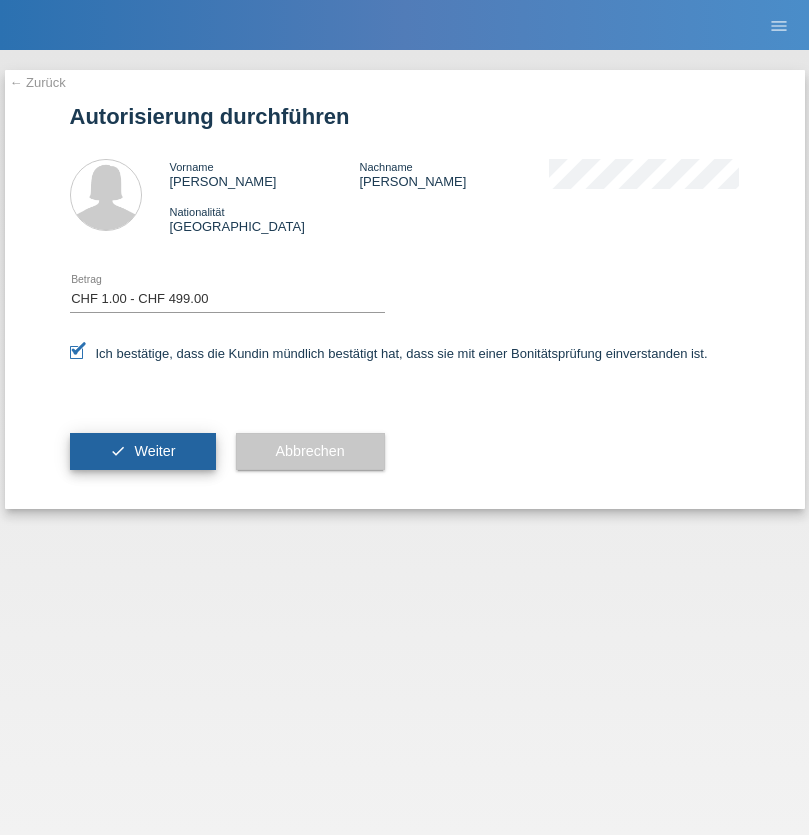 click on "Weiter" at bounding box center [154, 451] 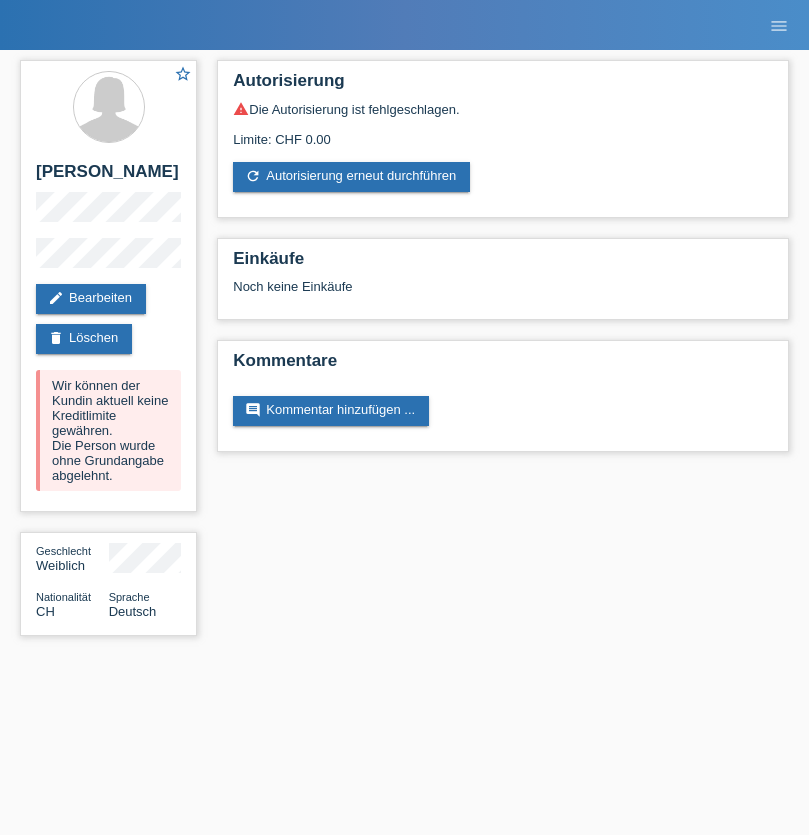 scroll, scrollTop: 0, scrollLeft: 0, axis: both 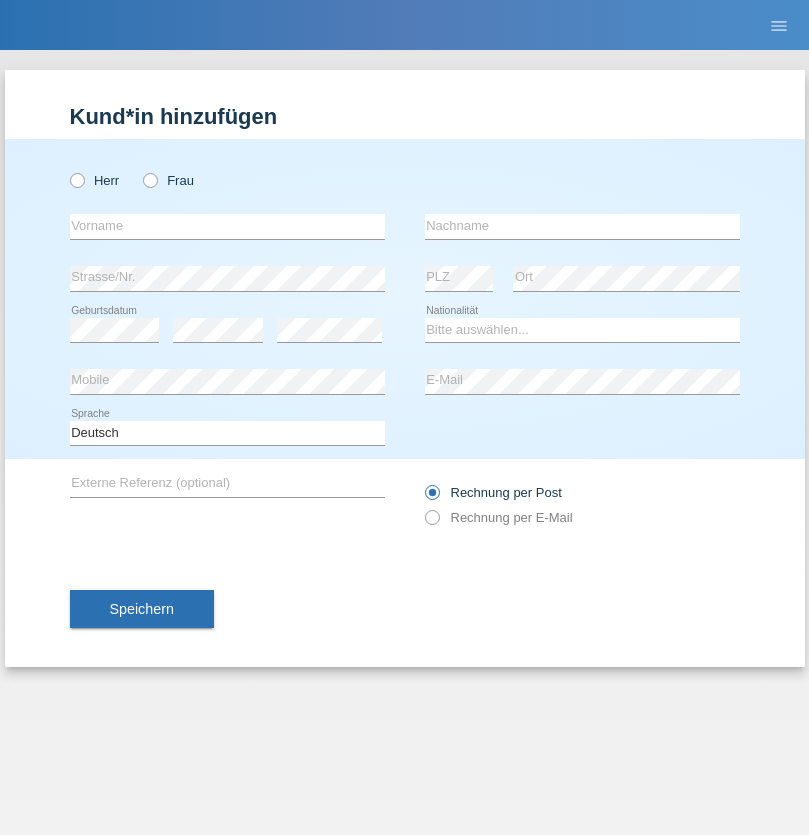 radio on "true" 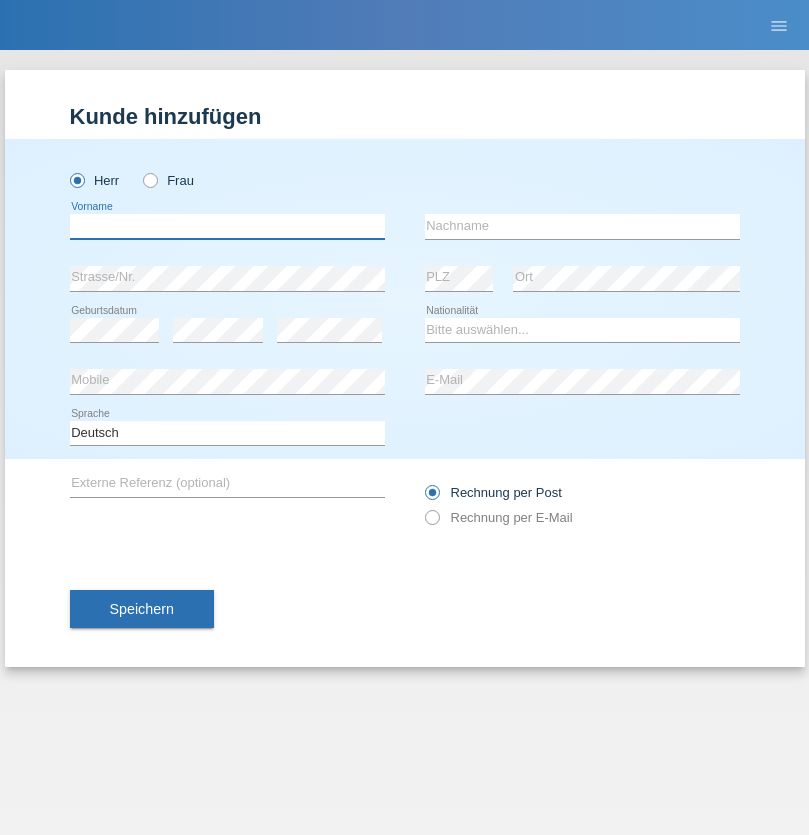 click at bounding box center (227, 226) 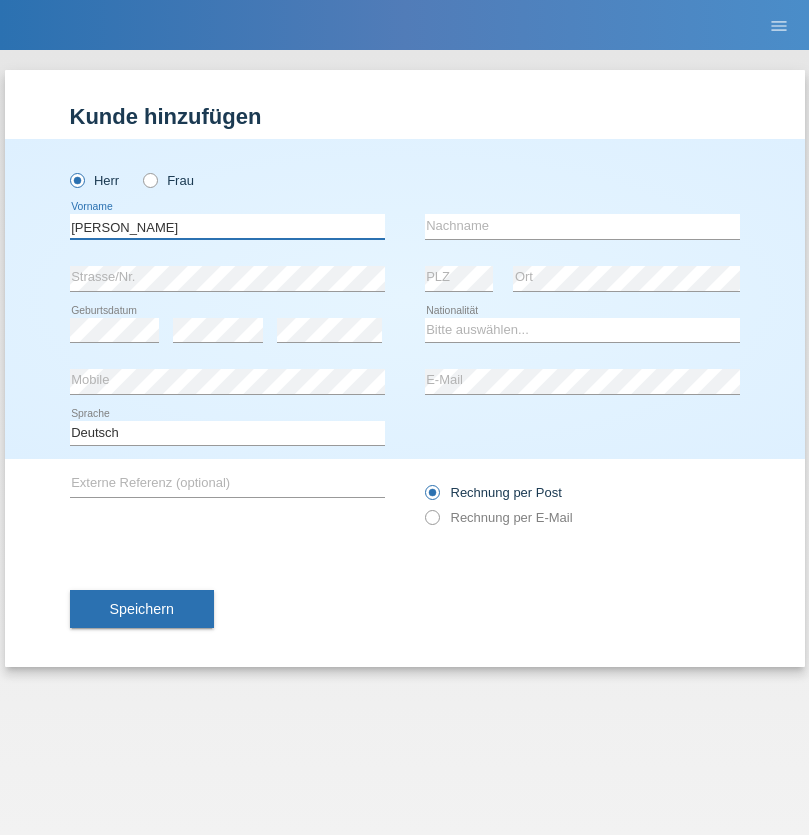 type on "Nelson Garcia" 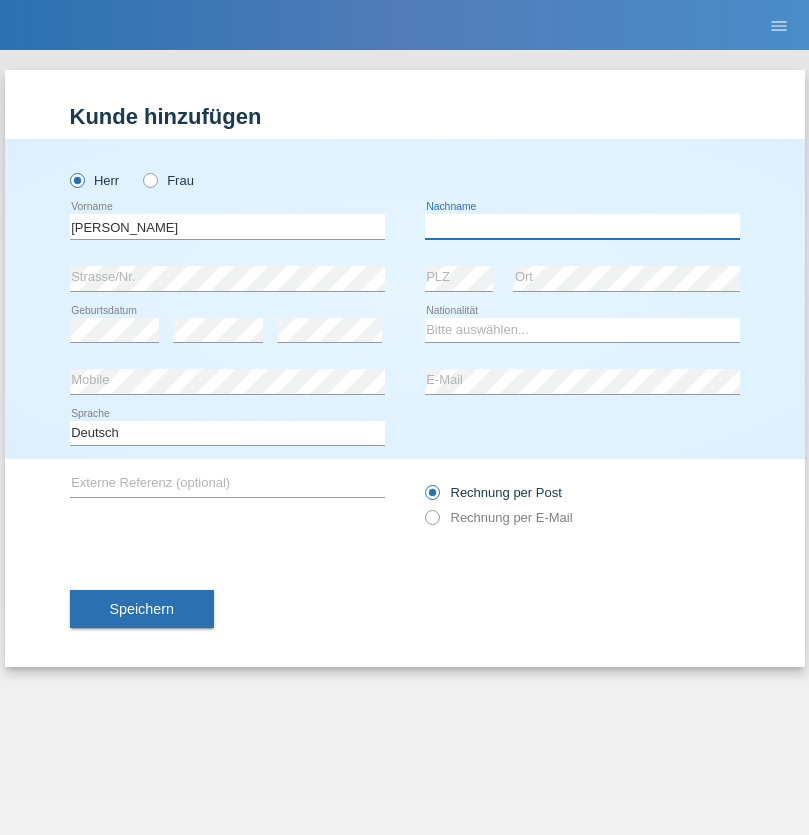 click at bounding box center (582, 226) 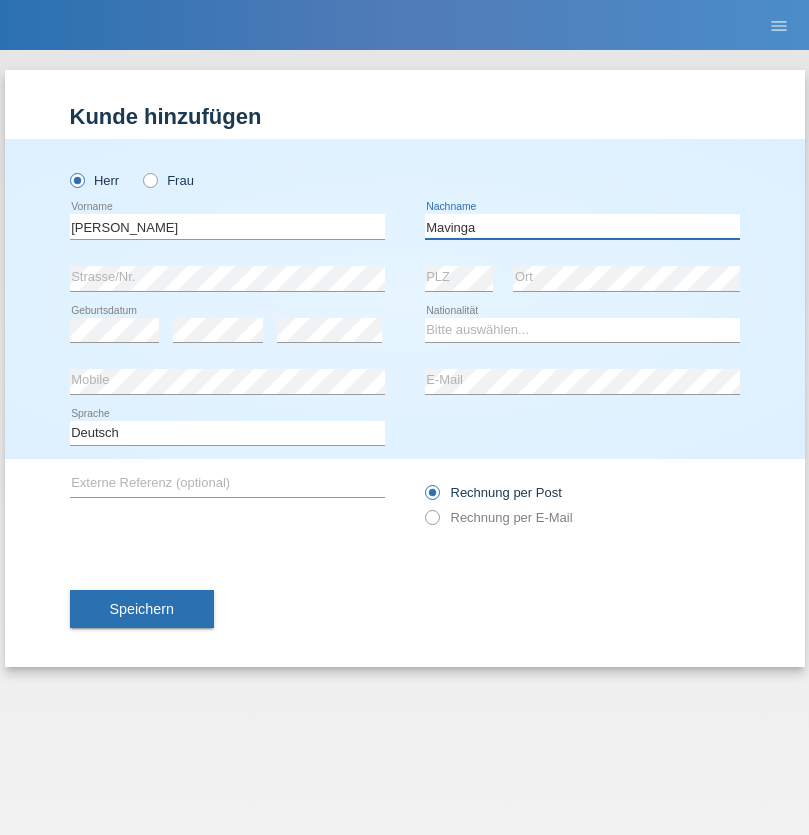 type on "Mavinga" 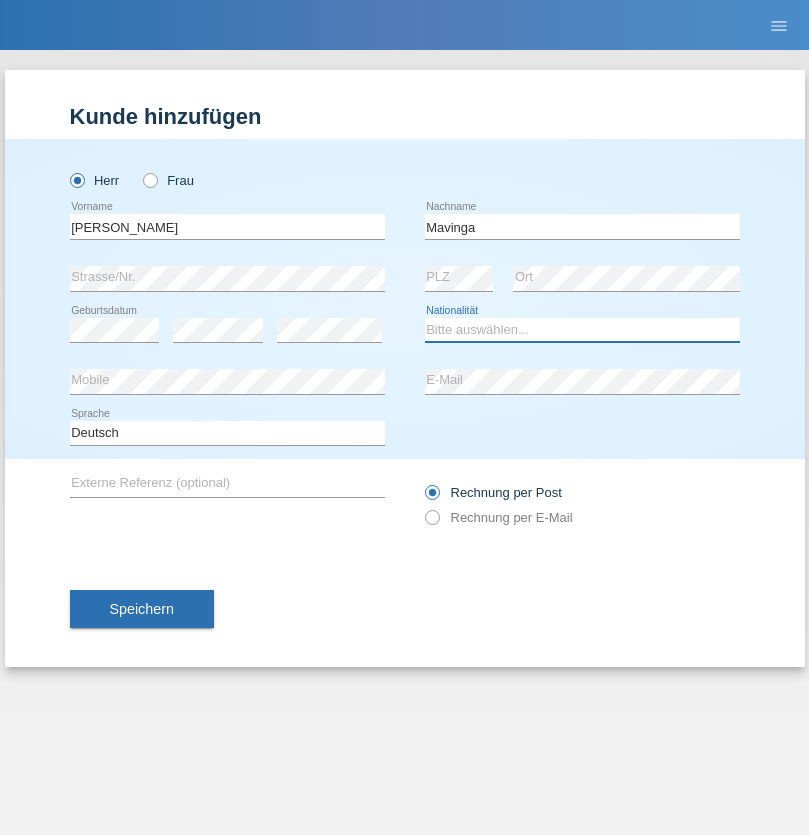 select on "AO" 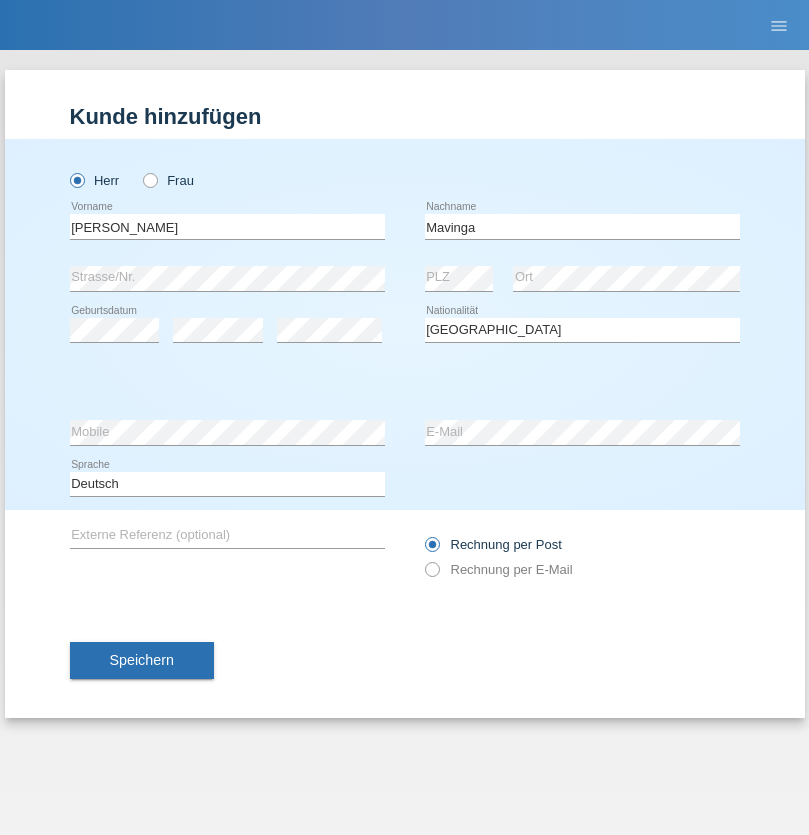 select on "C" 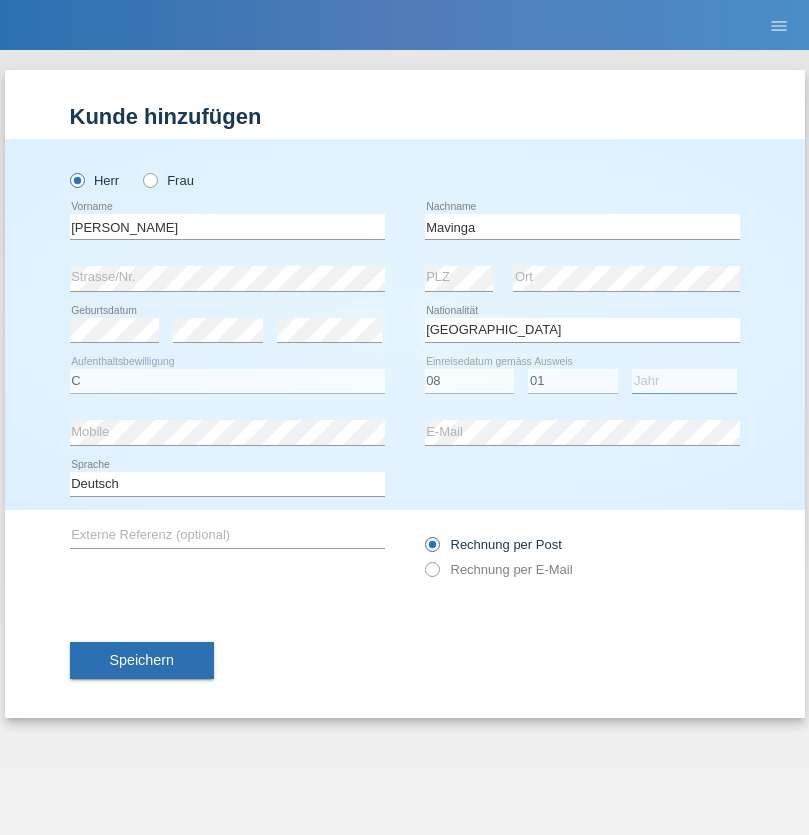 select on "1992" 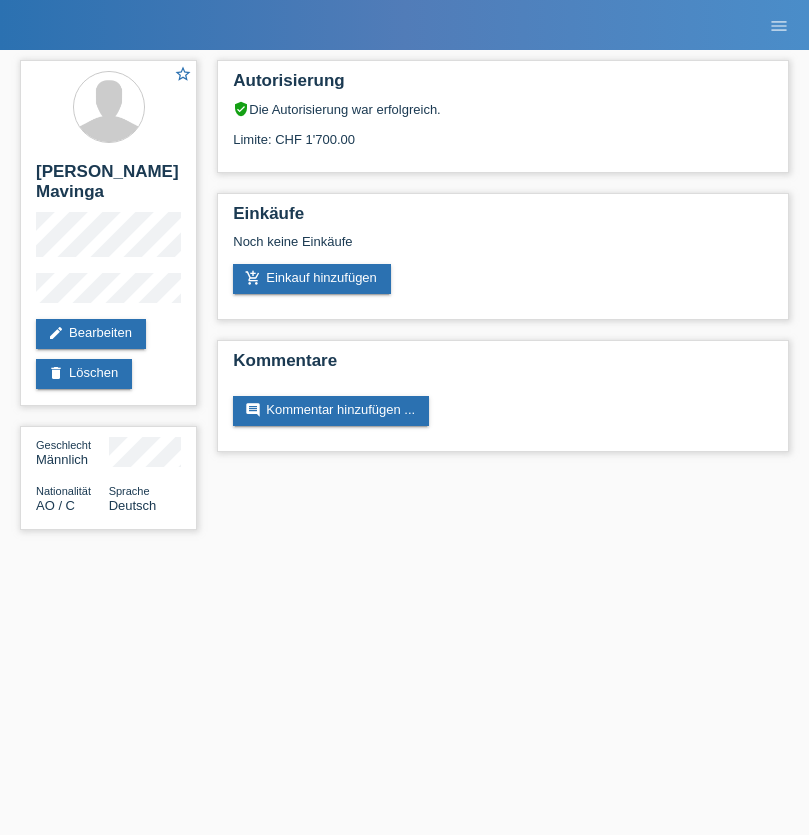 scroll, scrollTop: 0, scrollLeft: 0, axis: both 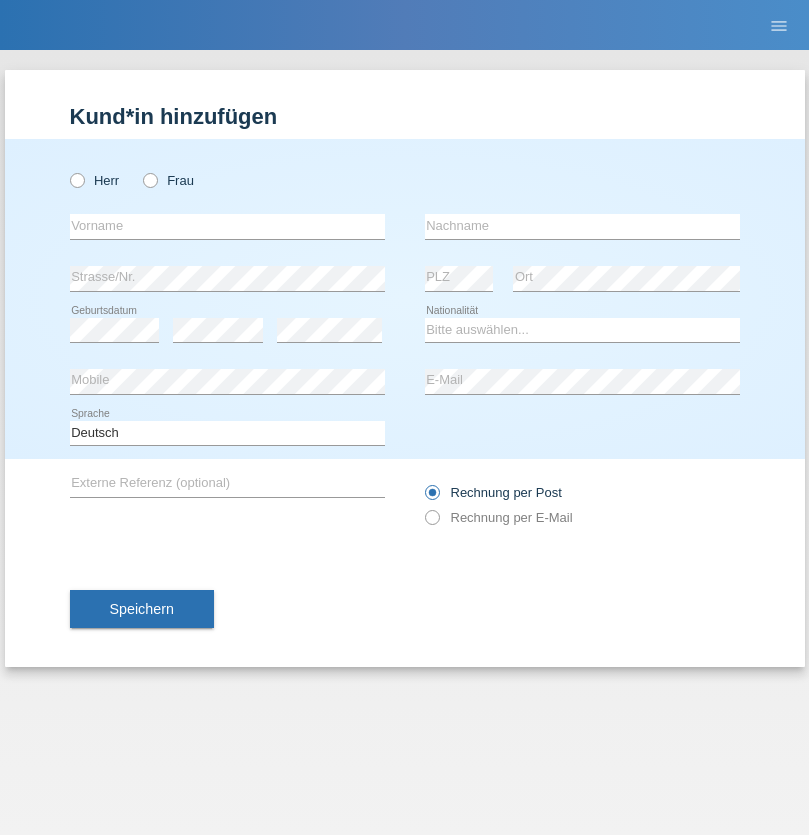 radio on "true" 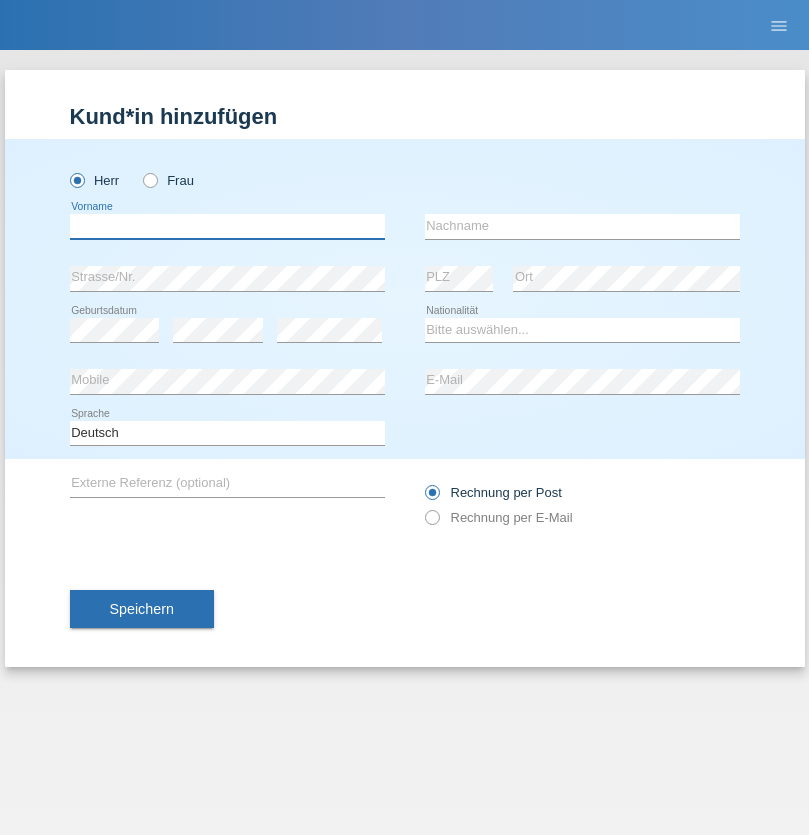 click at bounding box center [227, 226] 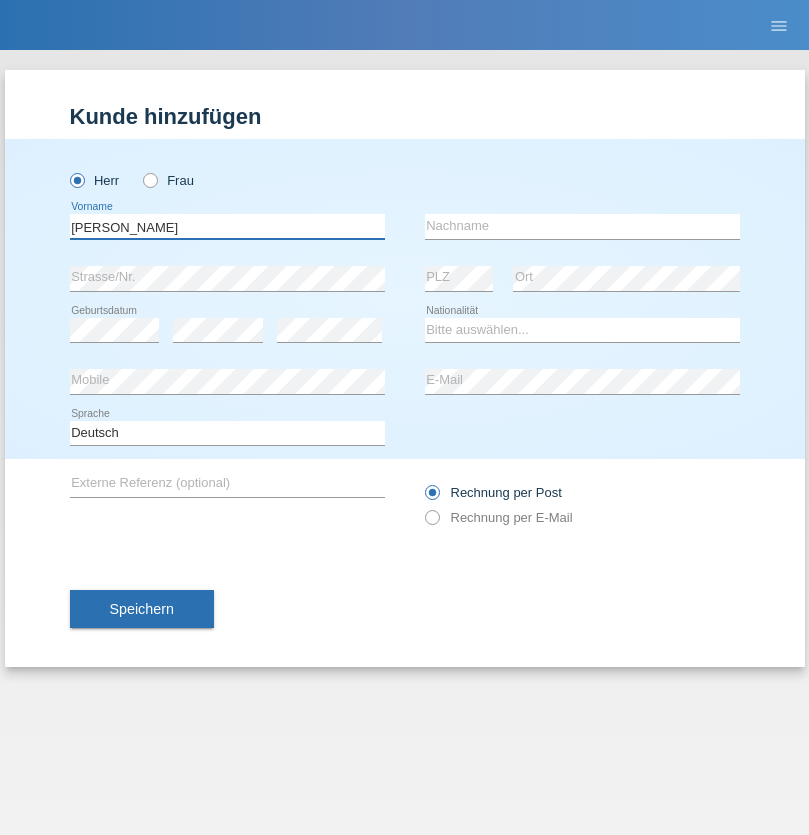 type on "Filipe José" 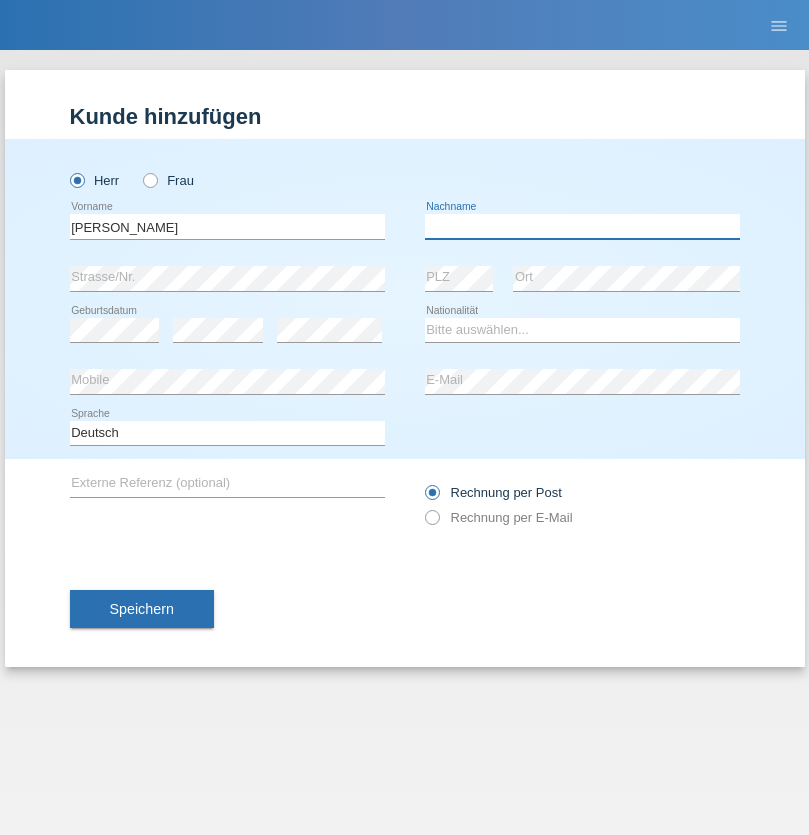 click at bounding box center (582, 226) 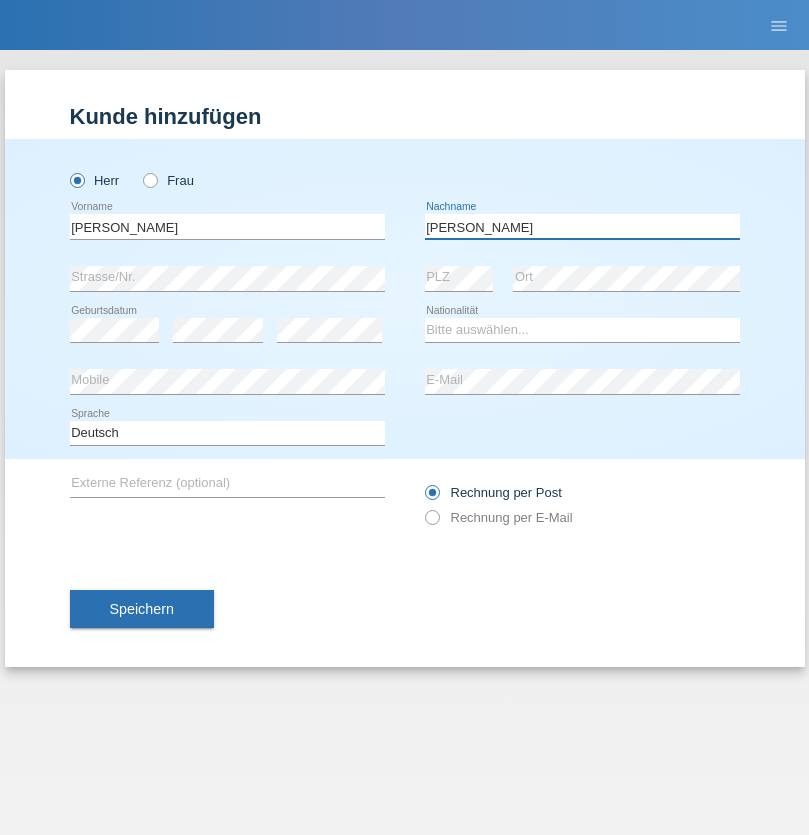 type on "Martins amaral" 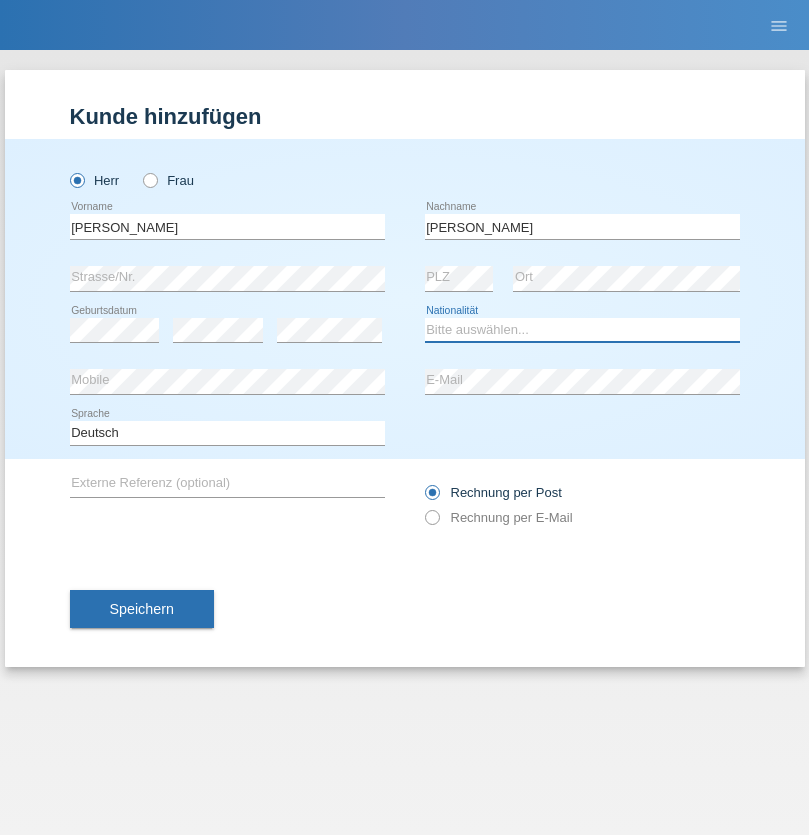 select on "PT" 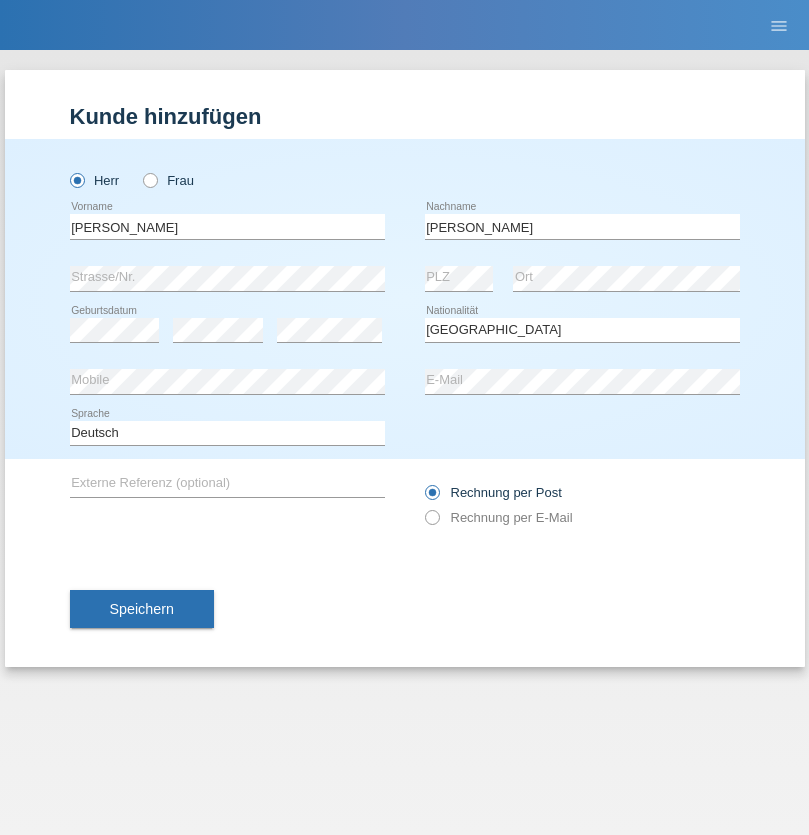select on "C" 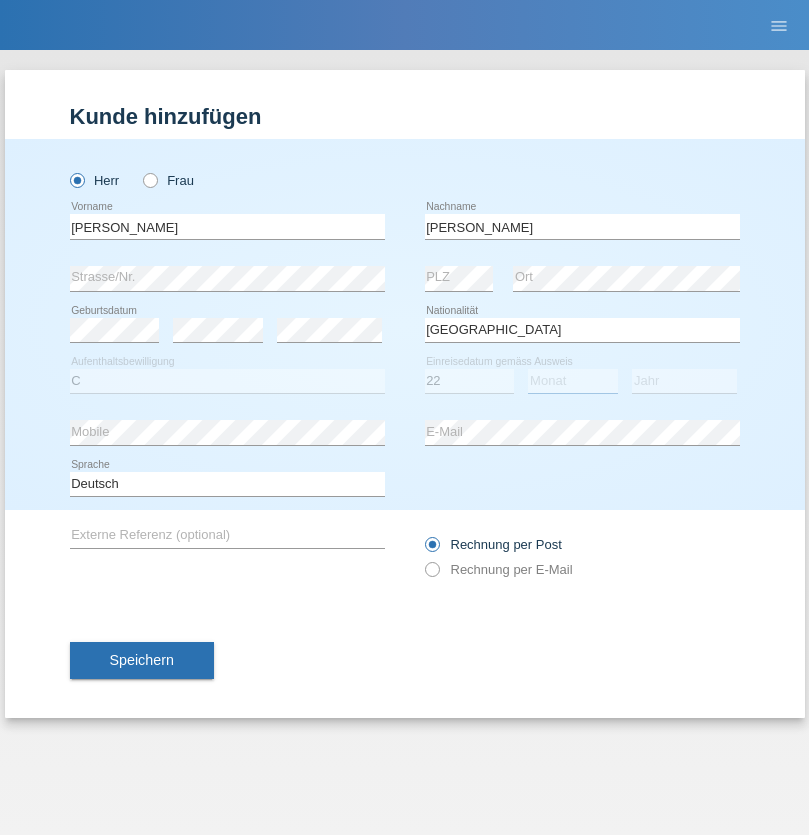 select on "02" 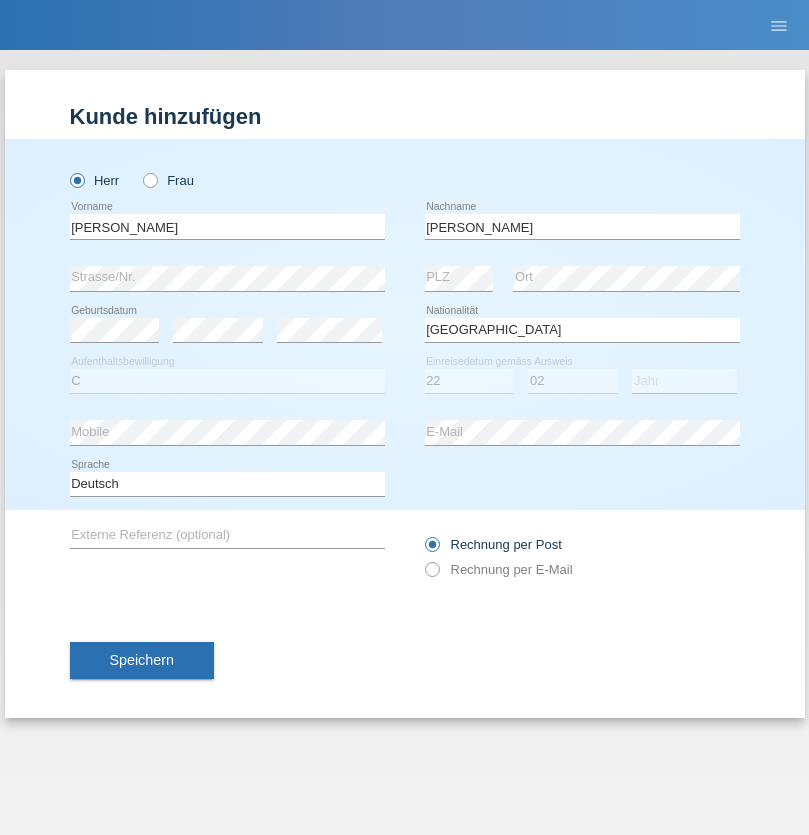 select on "2006" 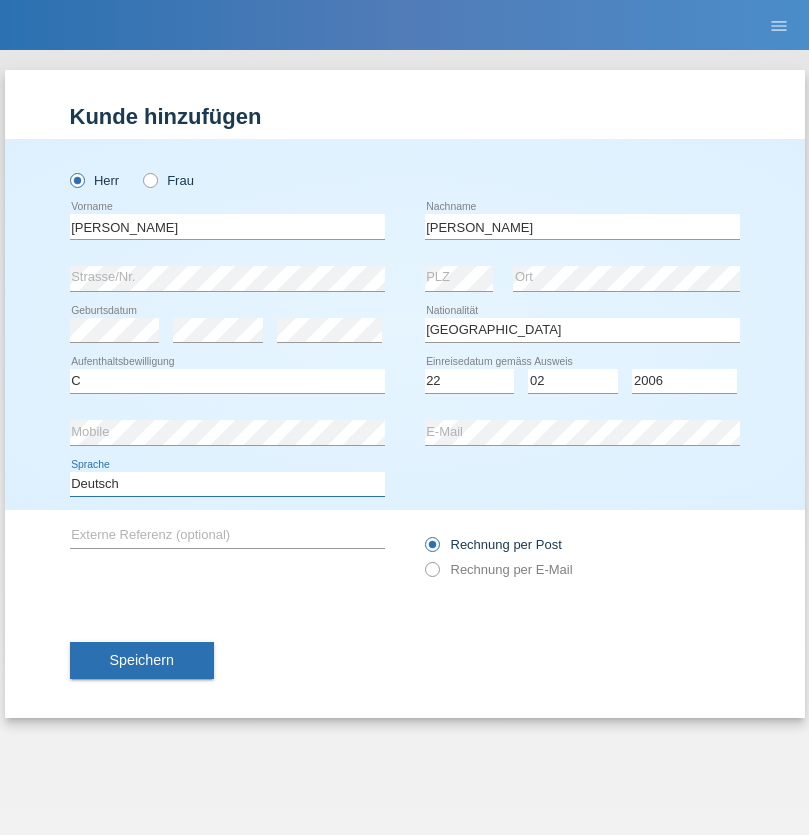 select on "en" 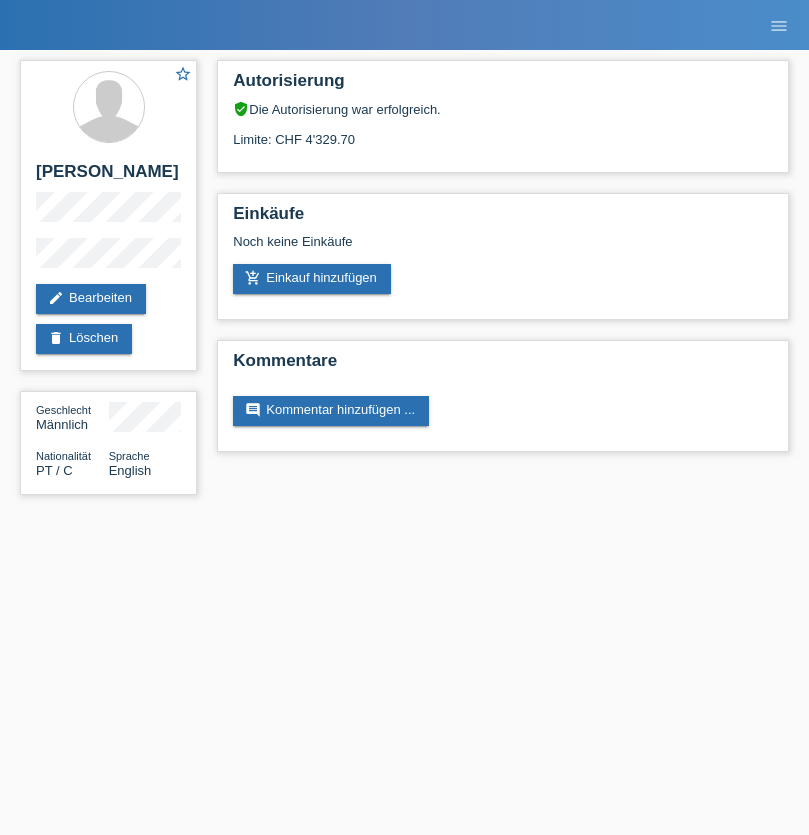 scroll, scrollTop: 0, scrollLeft: 0, axis: both 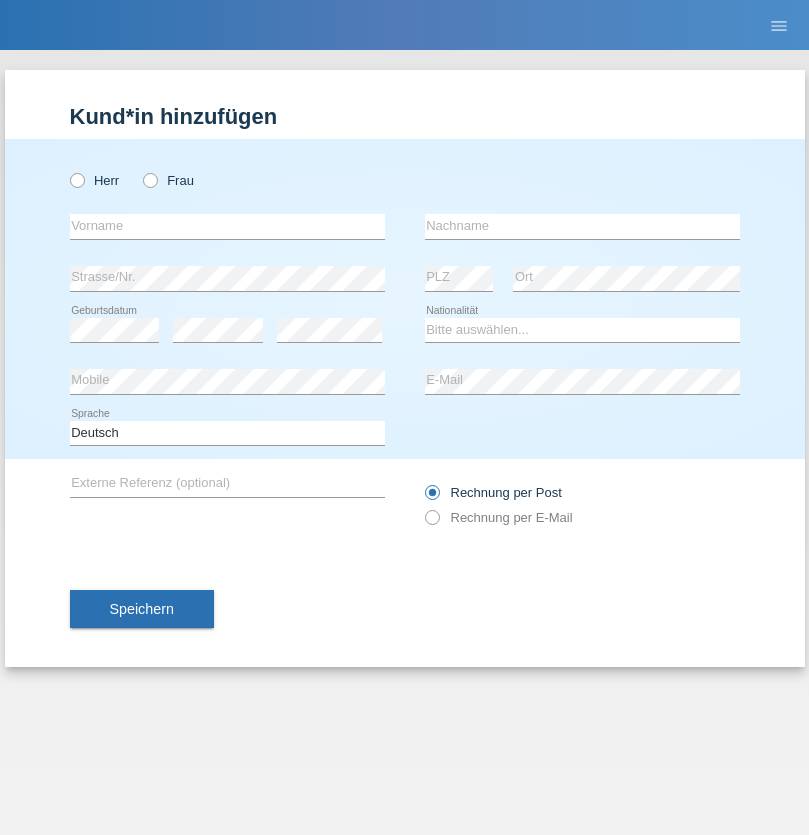 radio on "true" 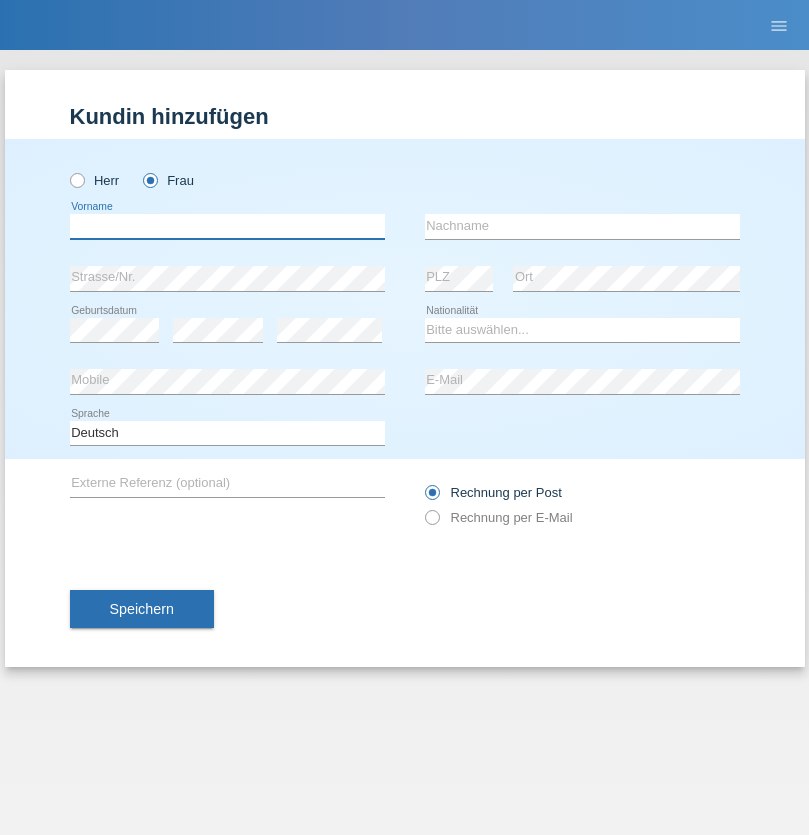 click at bounding box center [227, 226] 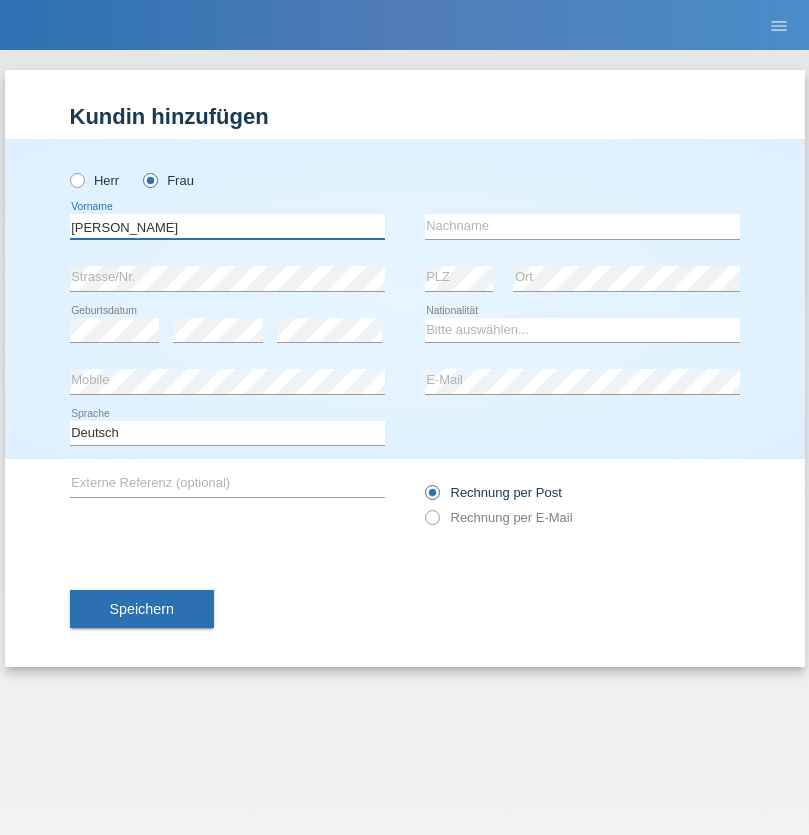 type on "[PERSON_NAME]" 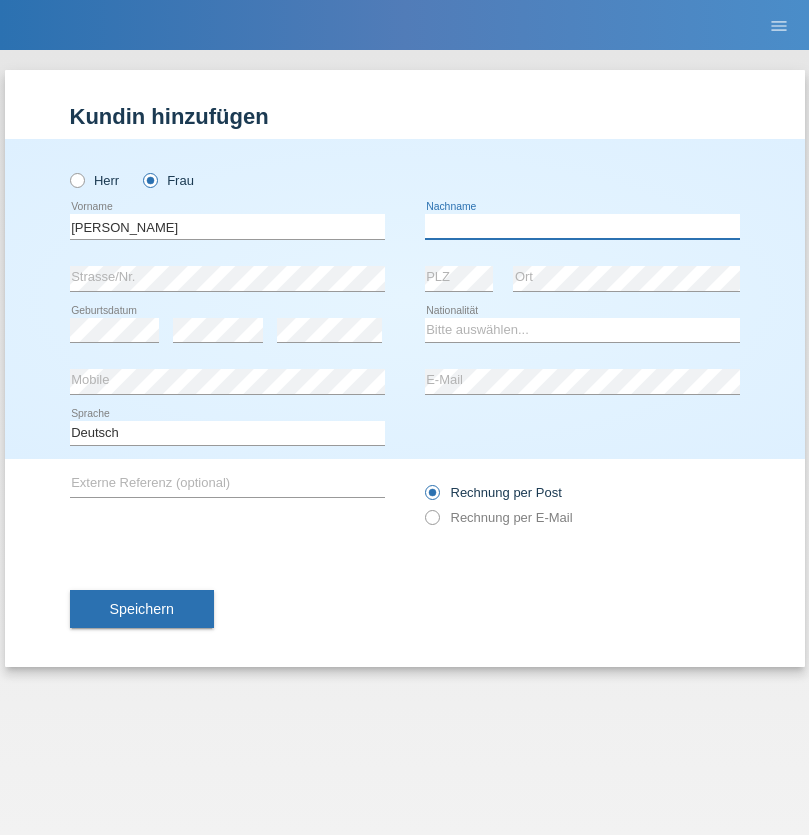 click at bounding box center (582, 226) 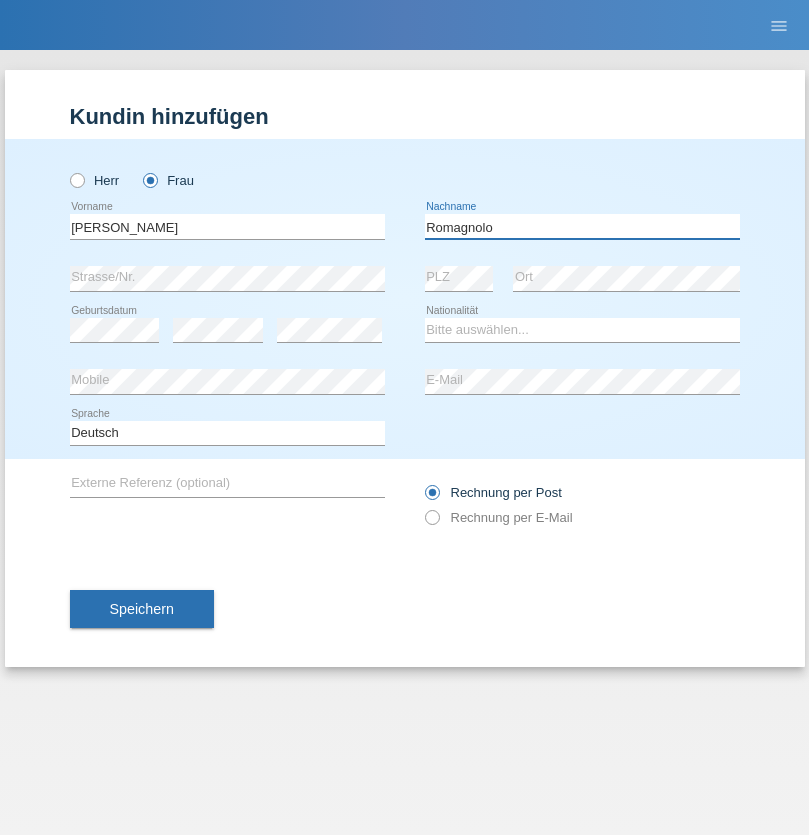 type on "Romagnolo" 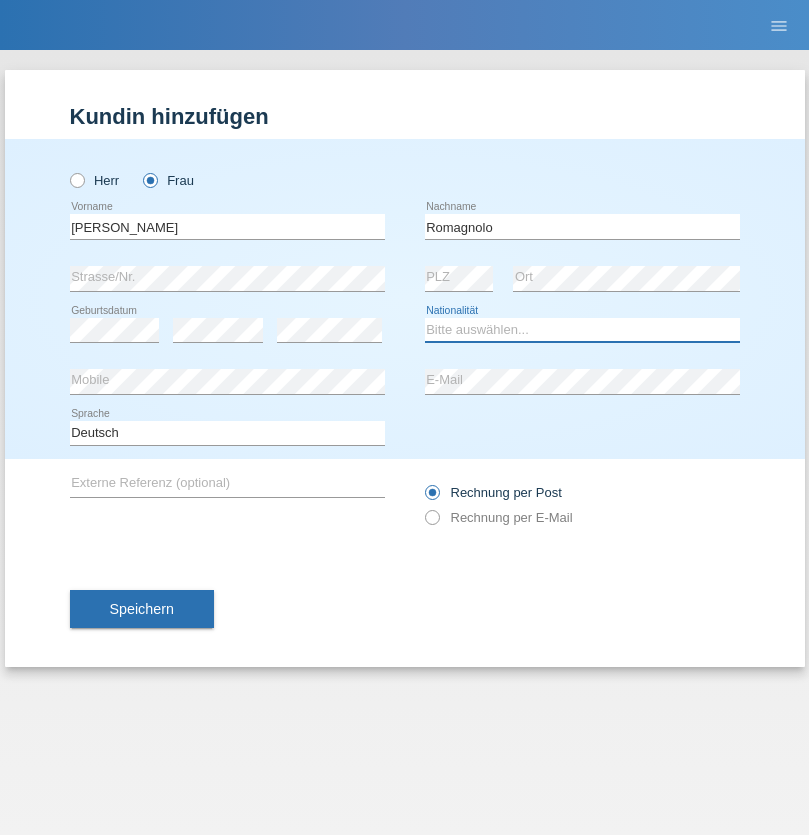 select on "IT" 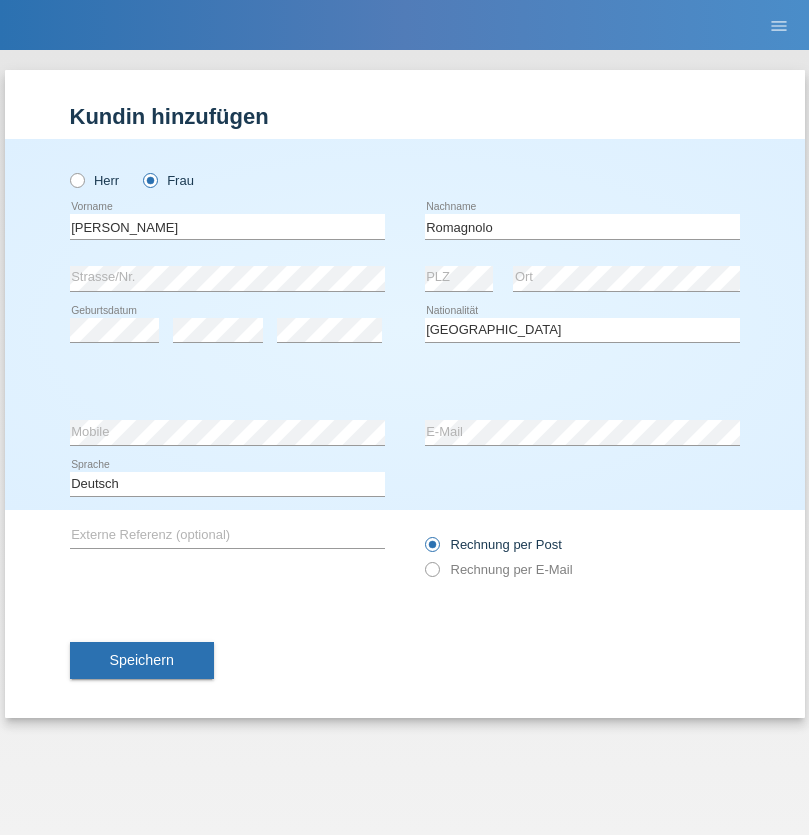 select on "C" 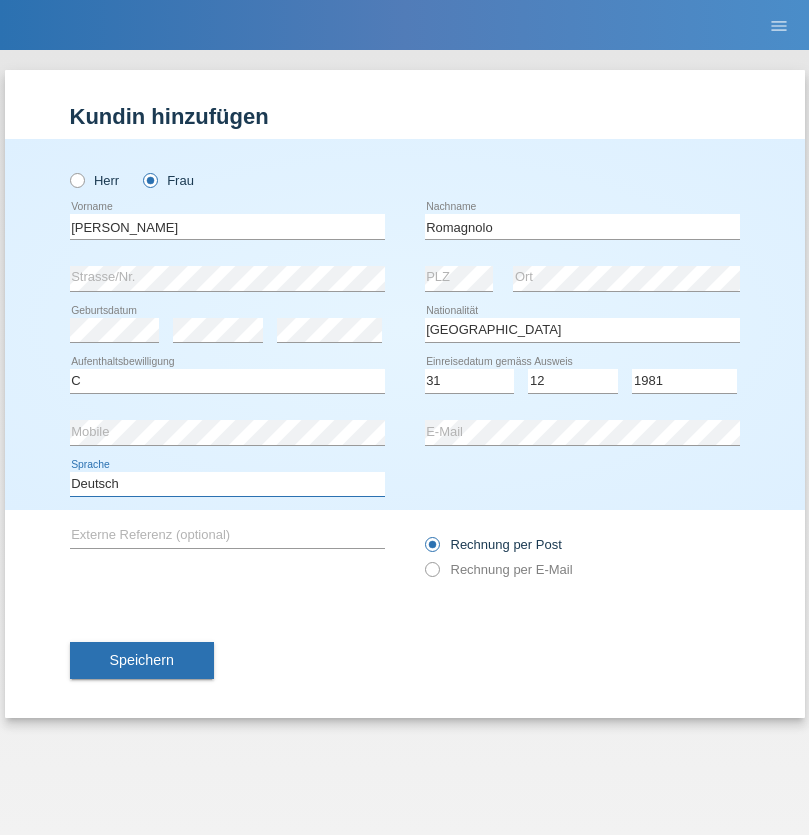 select on "en" 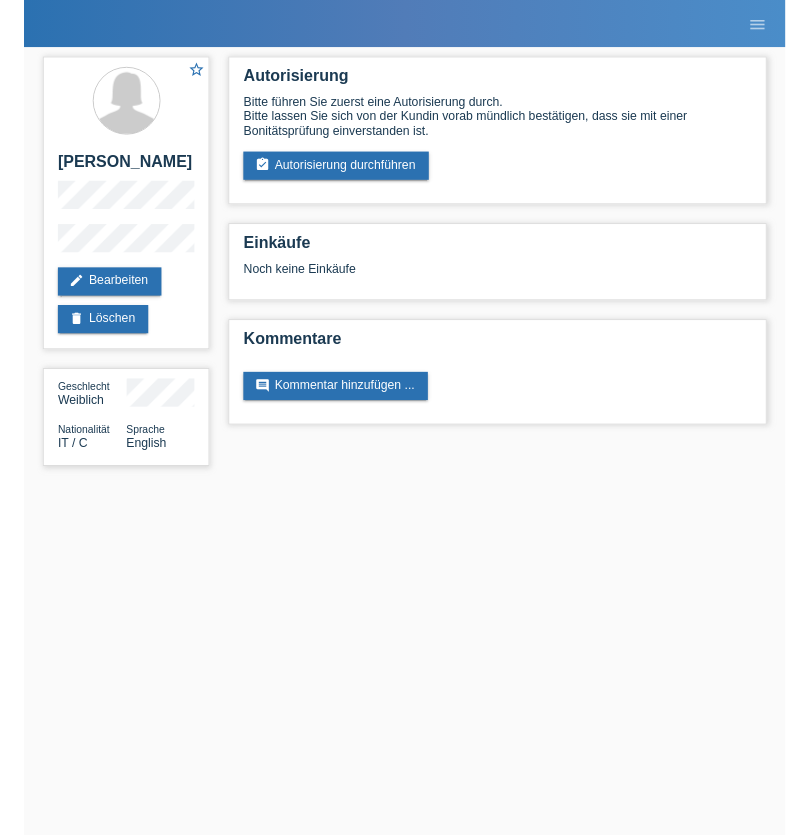 scroll, scrollTop: 0, scrollLeft: 0, axis: both 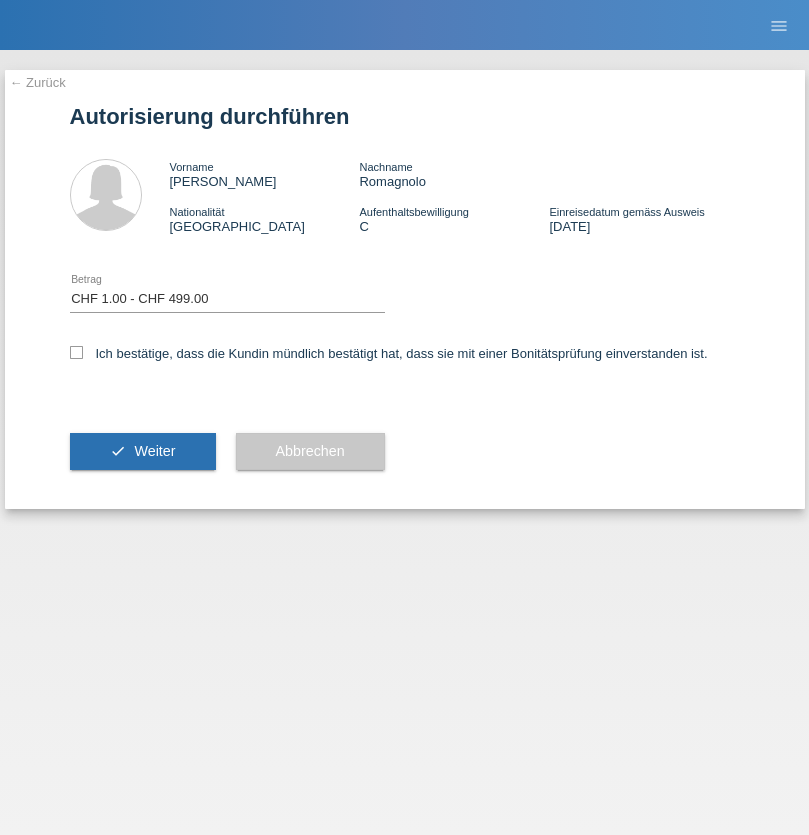 select on "1" 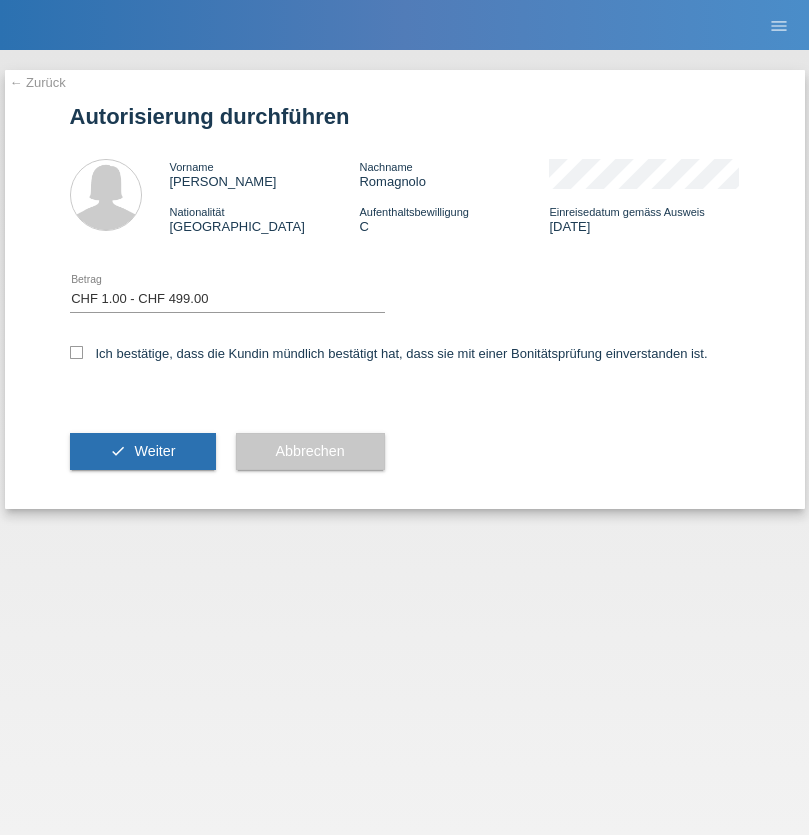 checkbox on "true" 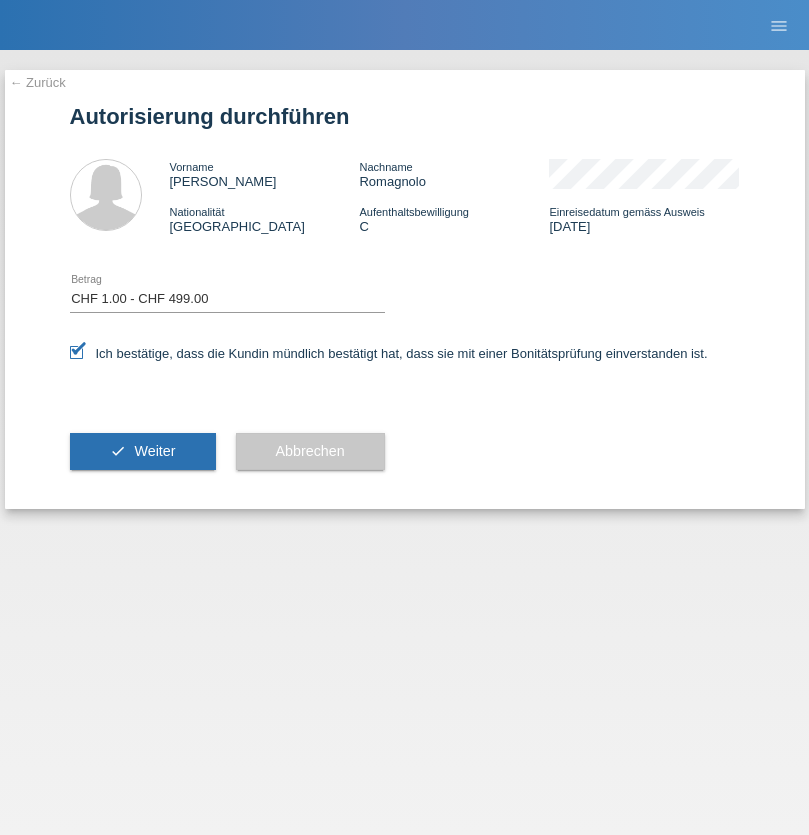 scroll, scrollTop: 0, scrollLeft: 0, axis: both 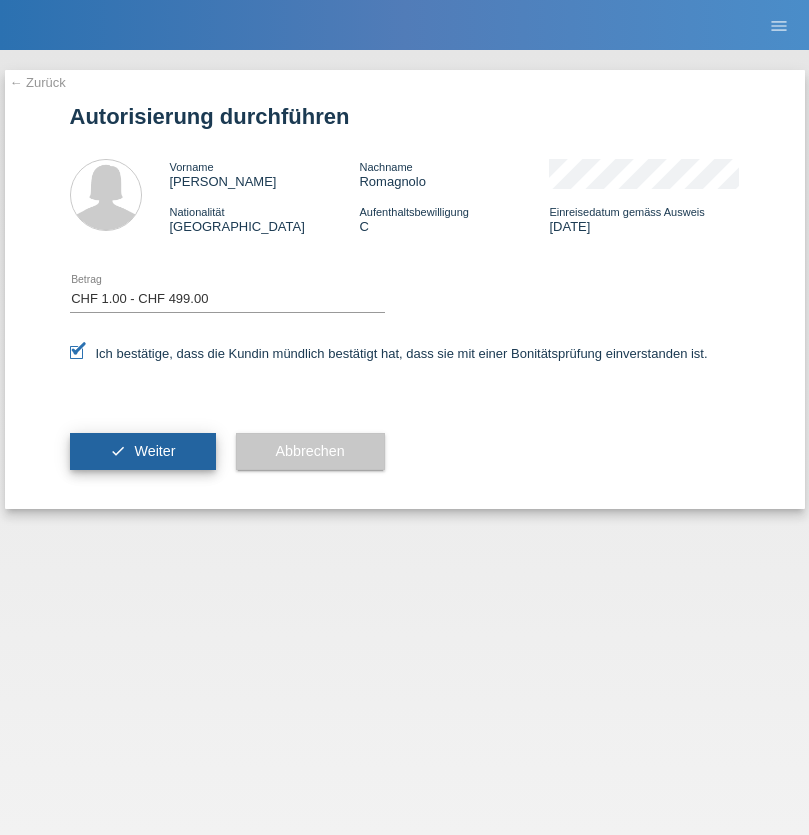 click on "Weiter" at bounding box center (154, 451) 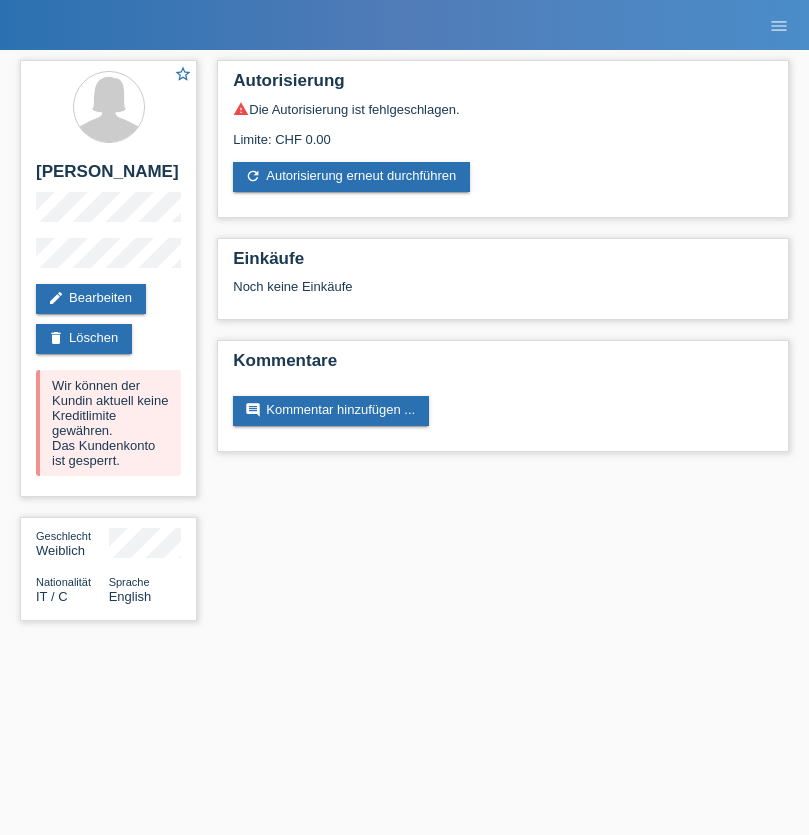 scroll, scrollTop: 0, scrollLeft: 0, axis: both 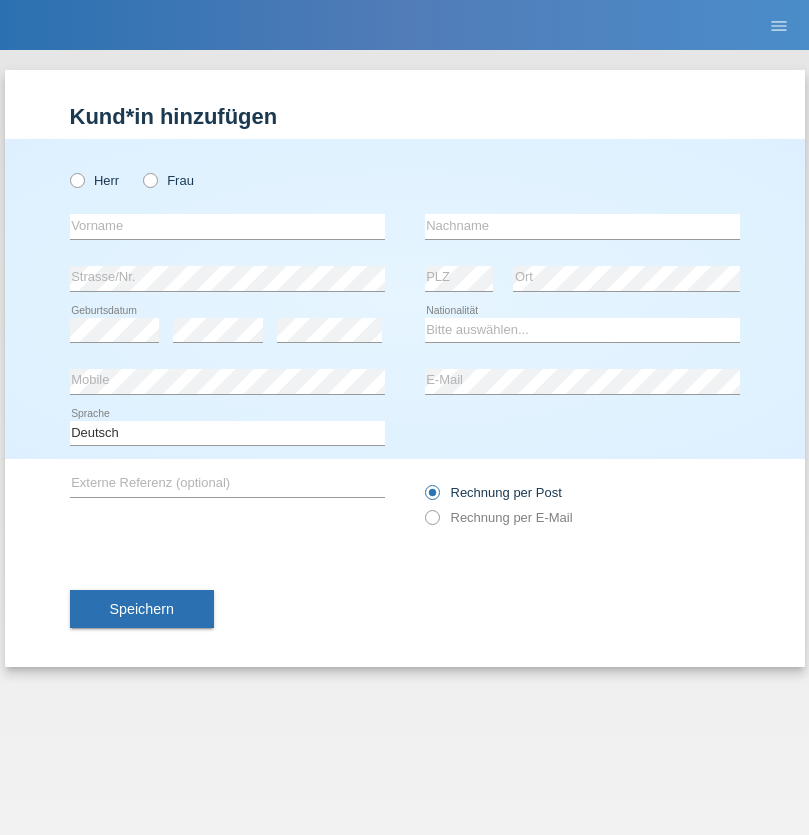 radio on "true" 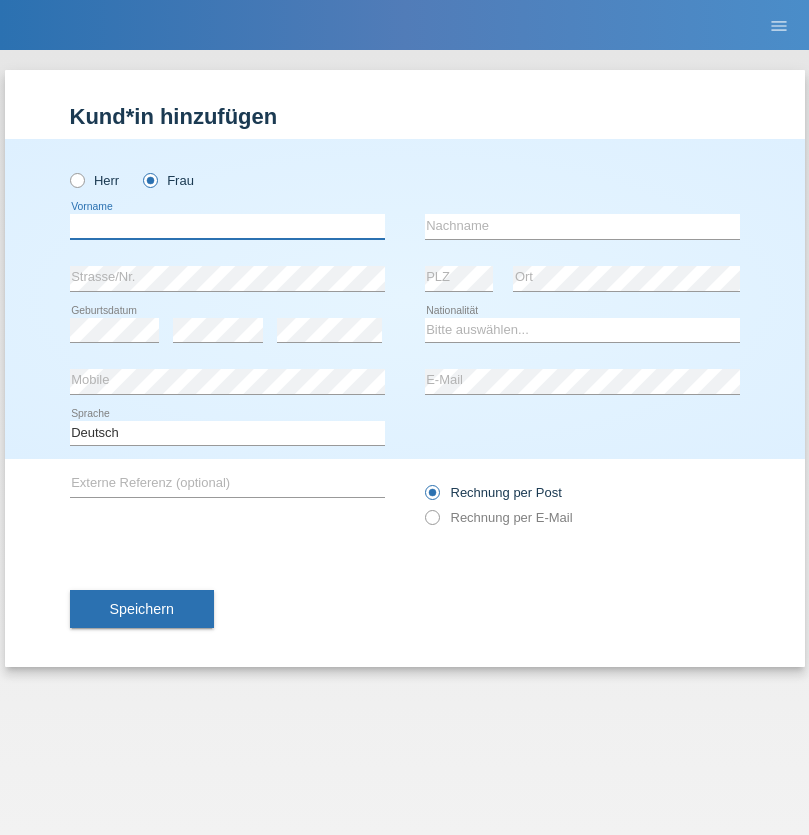 click at bounding box center [227, 226] 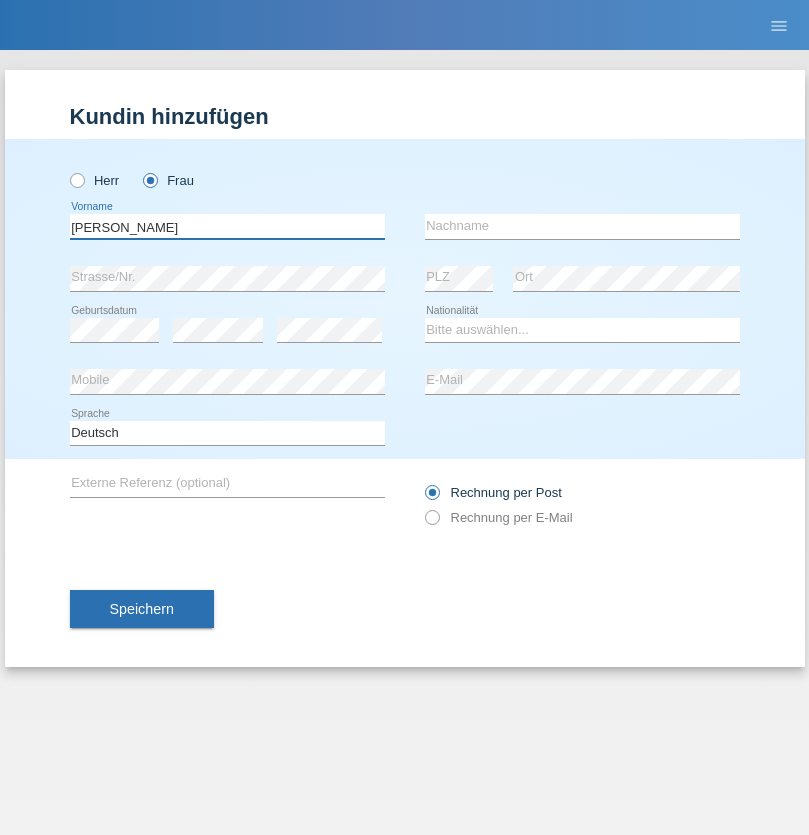 type on "[PERSON_NAME]" 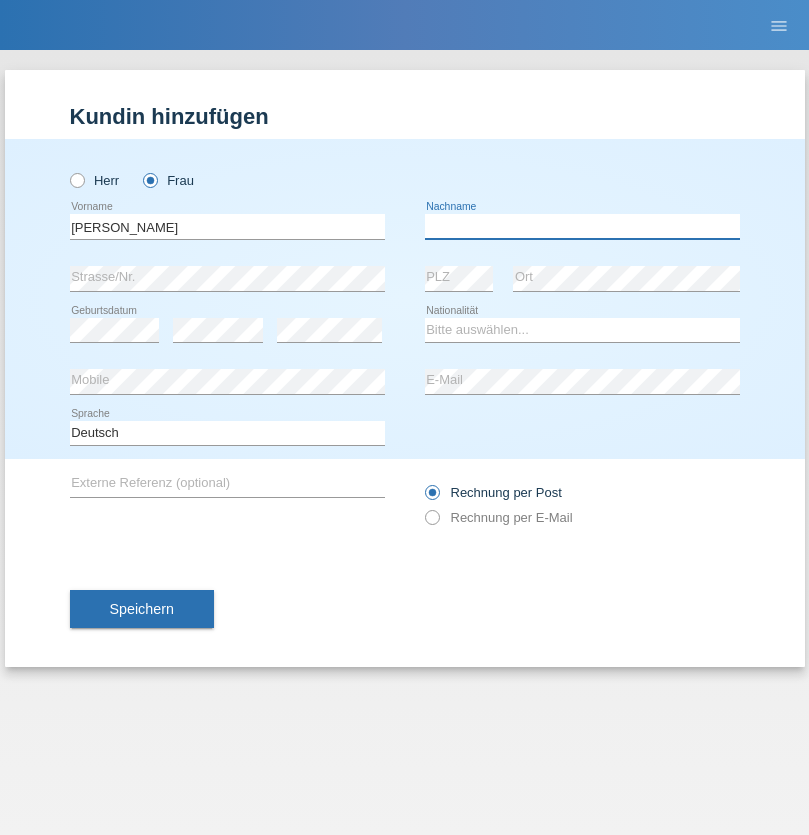 click at bounding box center [582, 226] 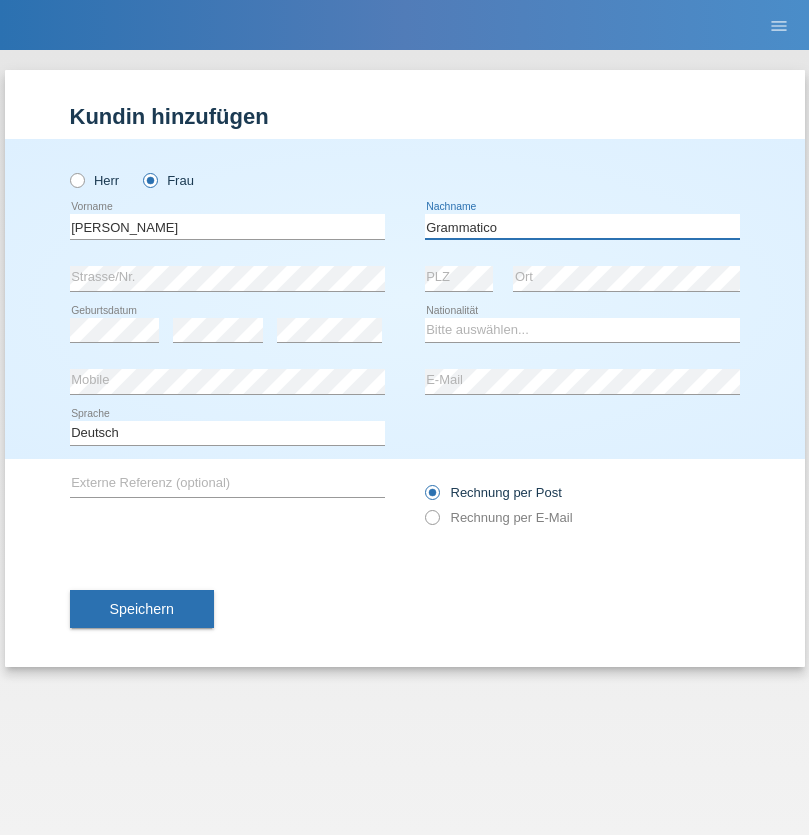 type on "Grammatico" 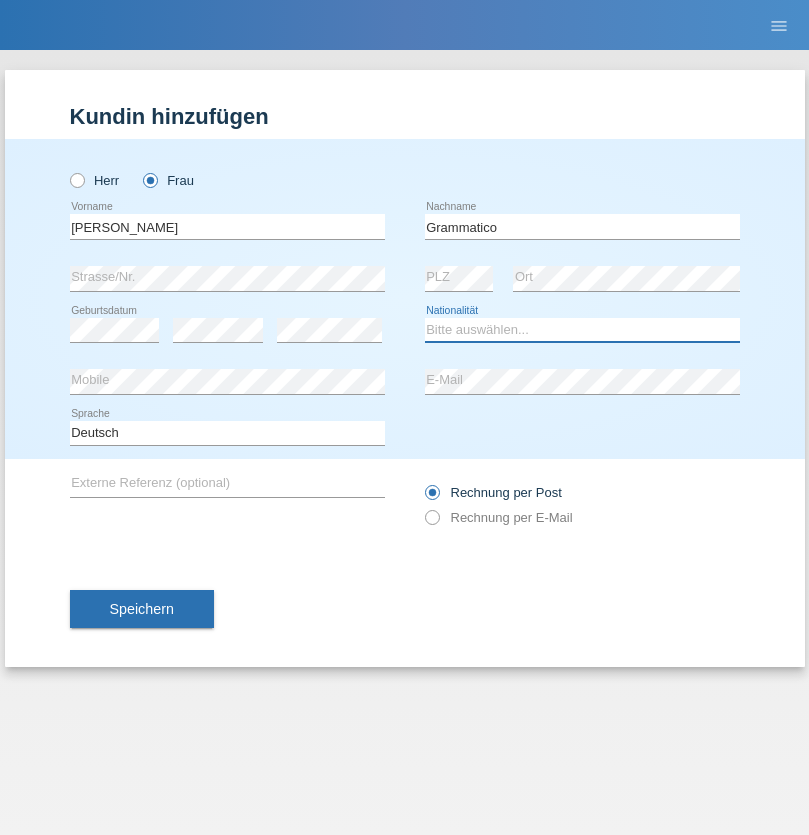 select on "CH" 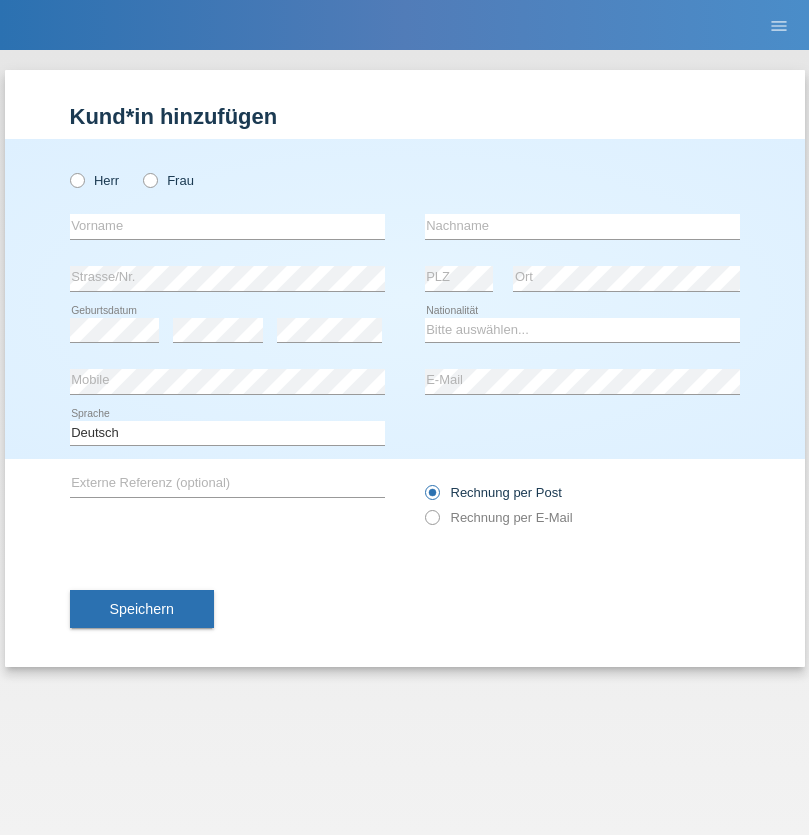 scroll, scrollTop: 0, scrollLeft: 0, axis: both 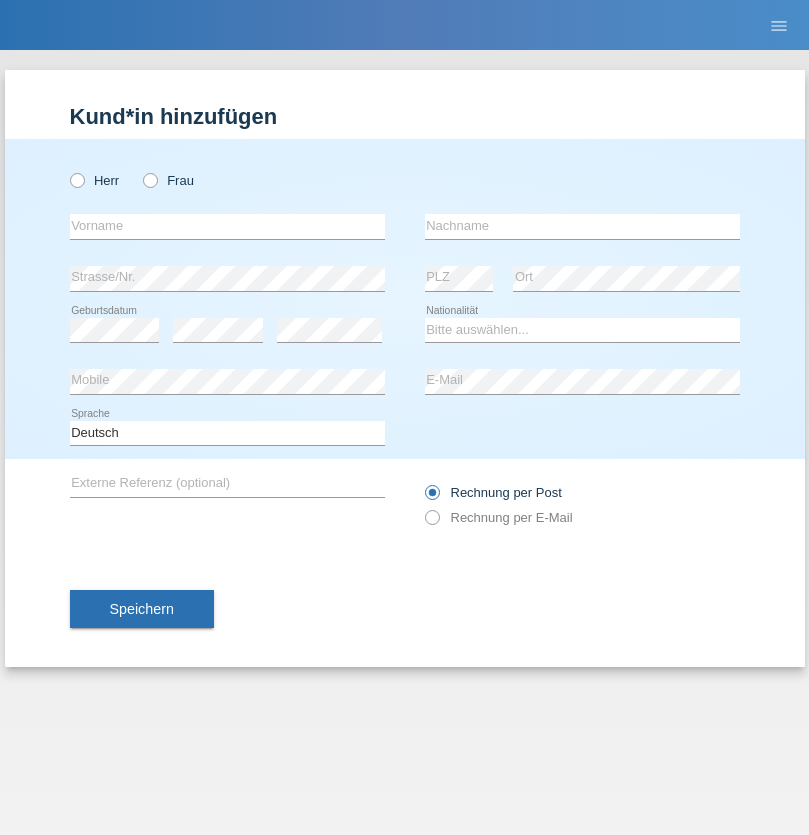 radio on "true" 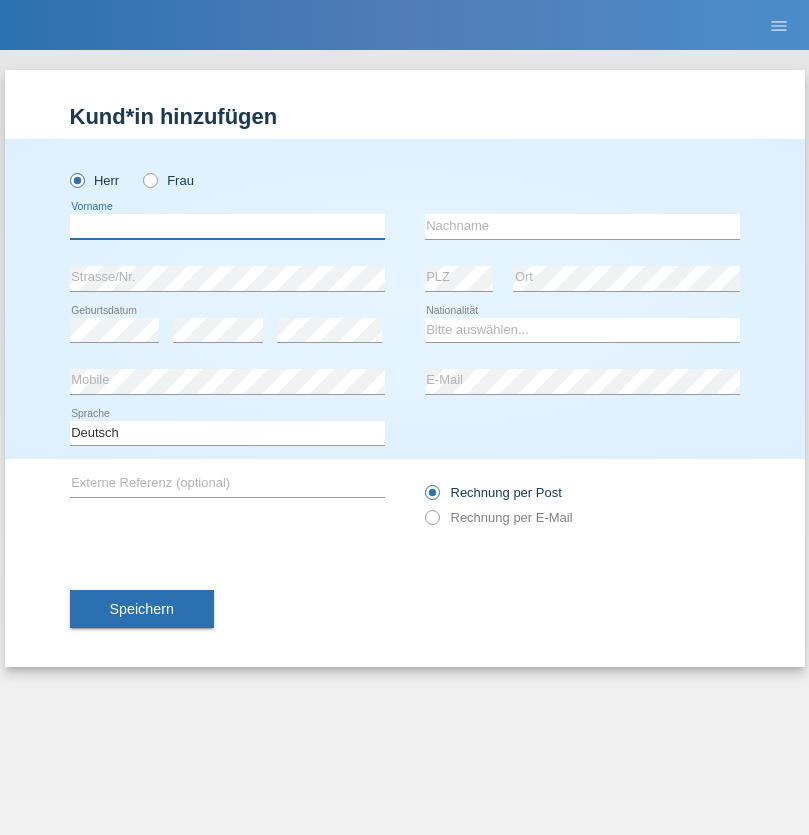 click at bounding box center (227, 226) 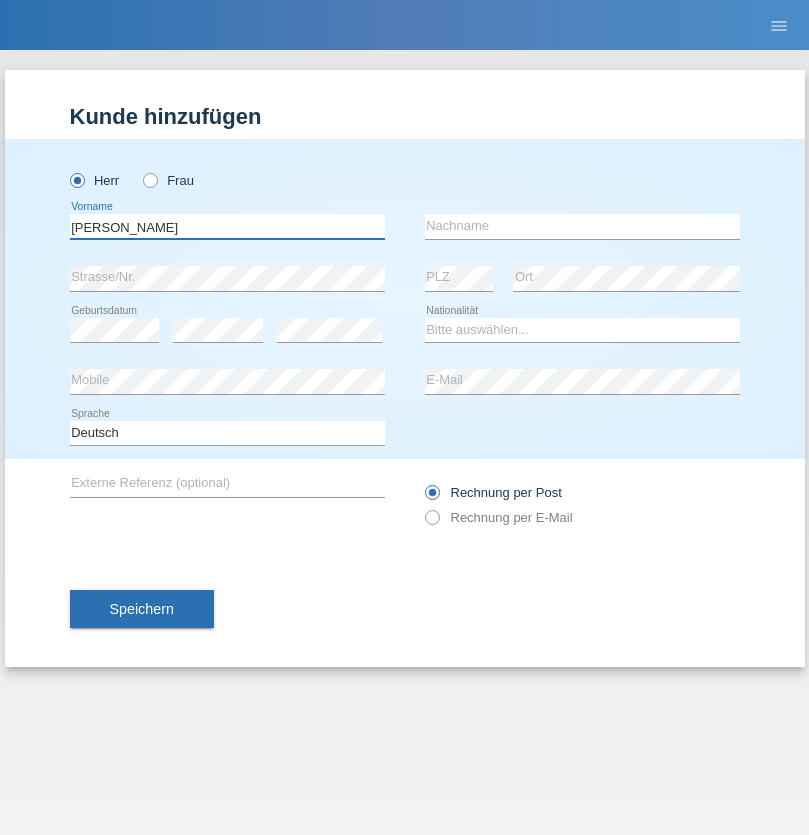 type on "Ivo" 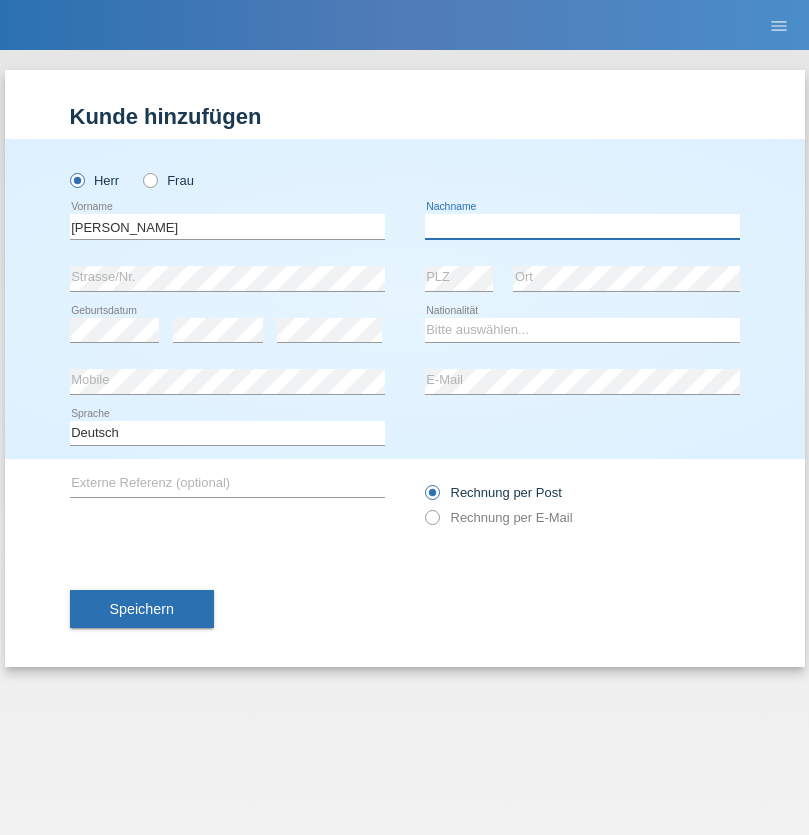 click at bounding box center [582, 226] 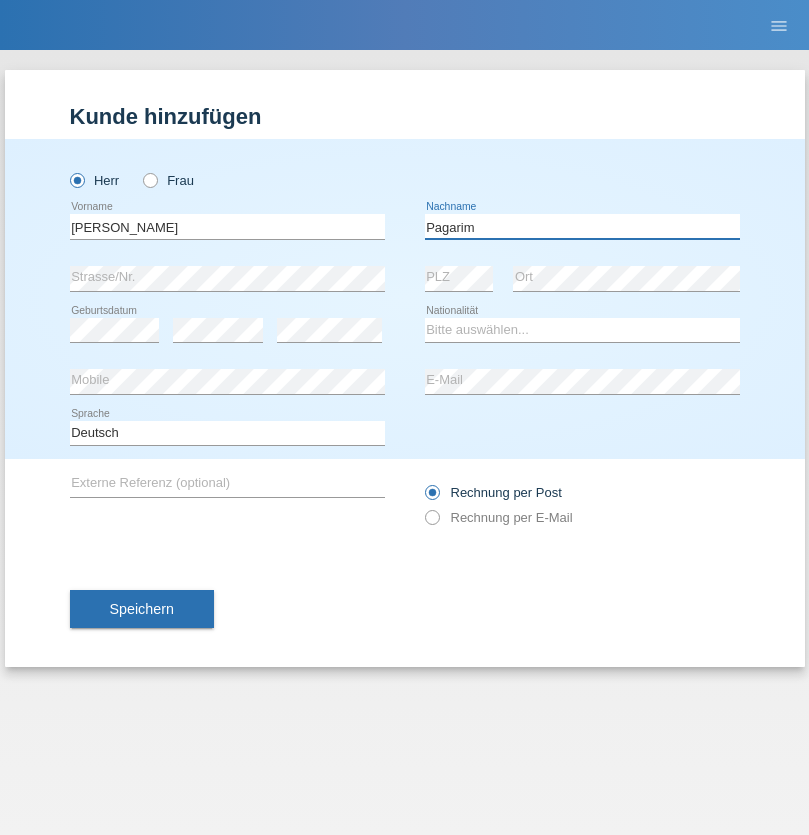 type on "Pagarim" 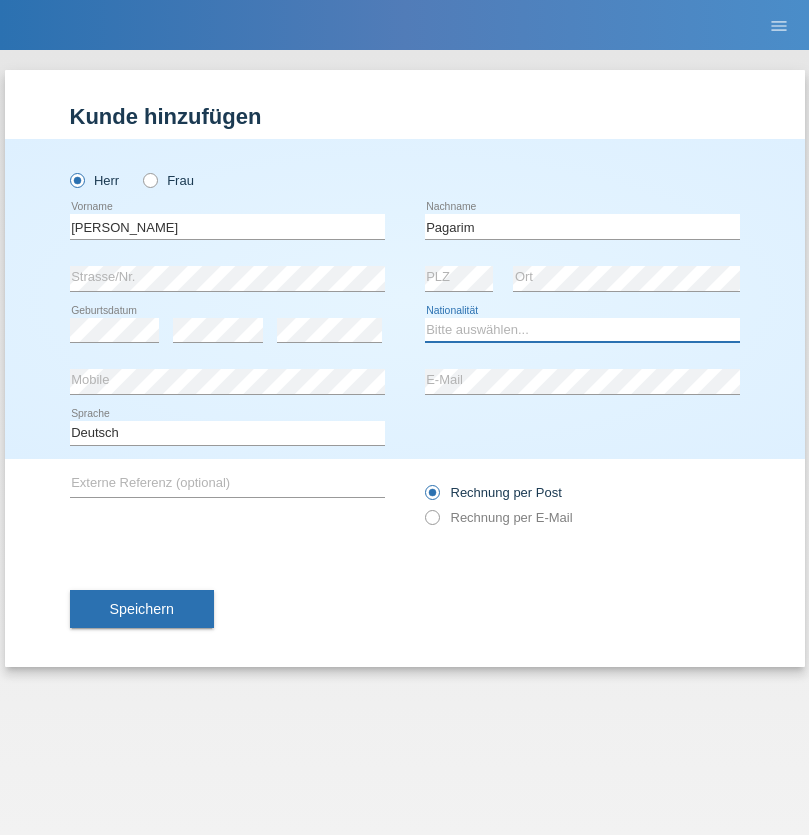 select on "CH" 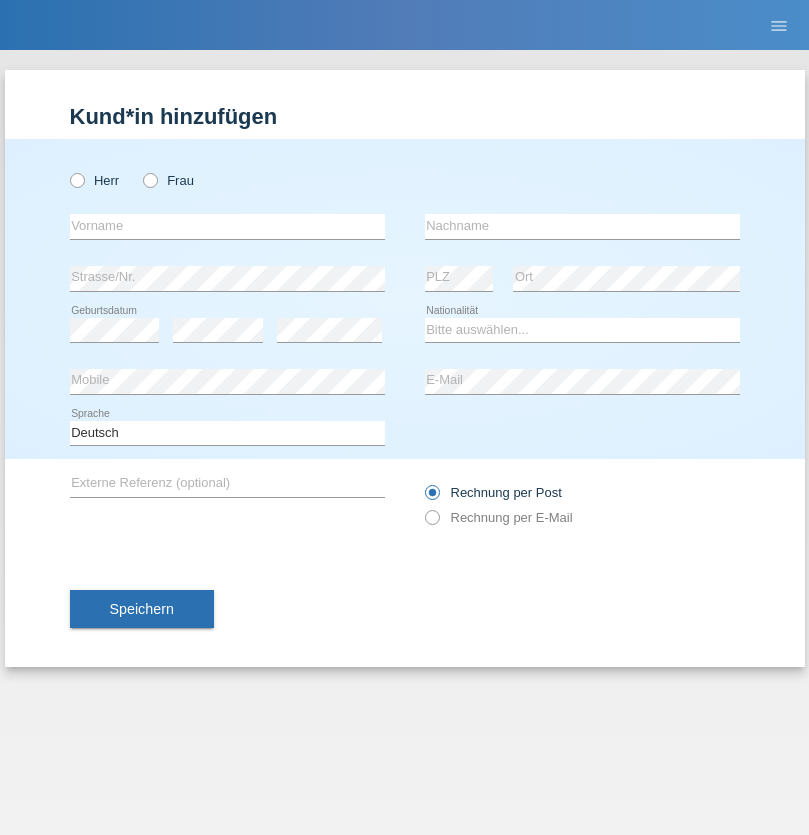 scroll, scrollTop: 0, scrollLeft: 0, axis: both 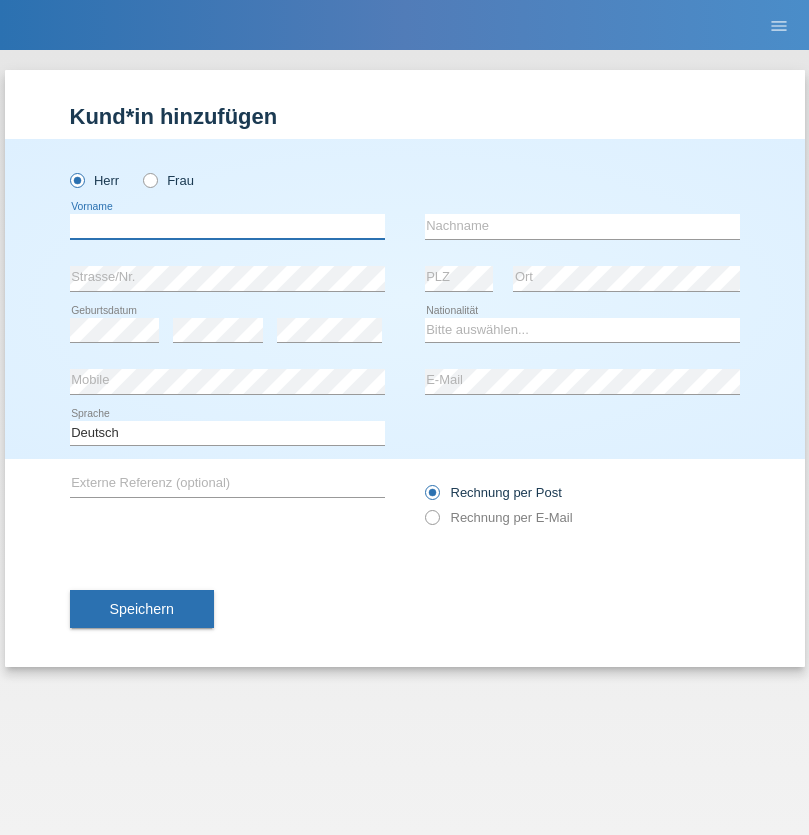 click at bounding box center (227, 226) 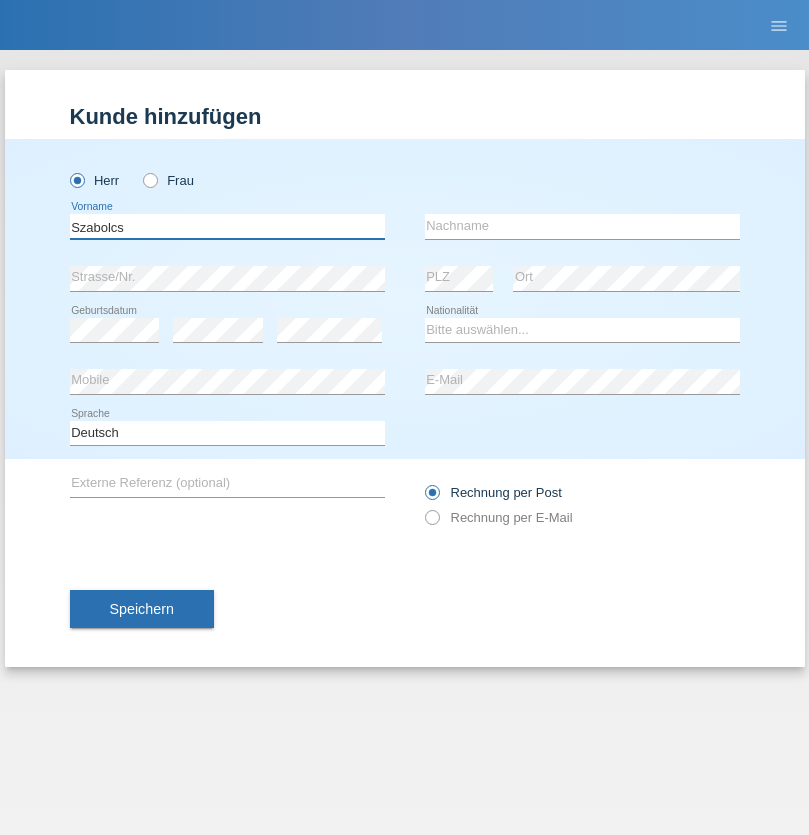 type on "Szabolcs" 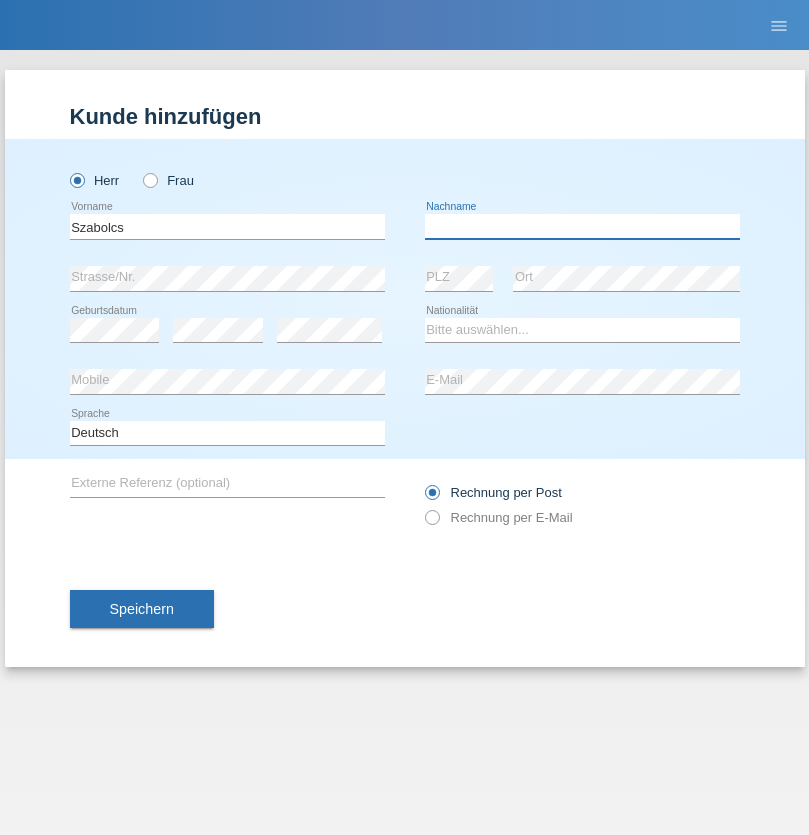 click at bounding box center [582, 226] 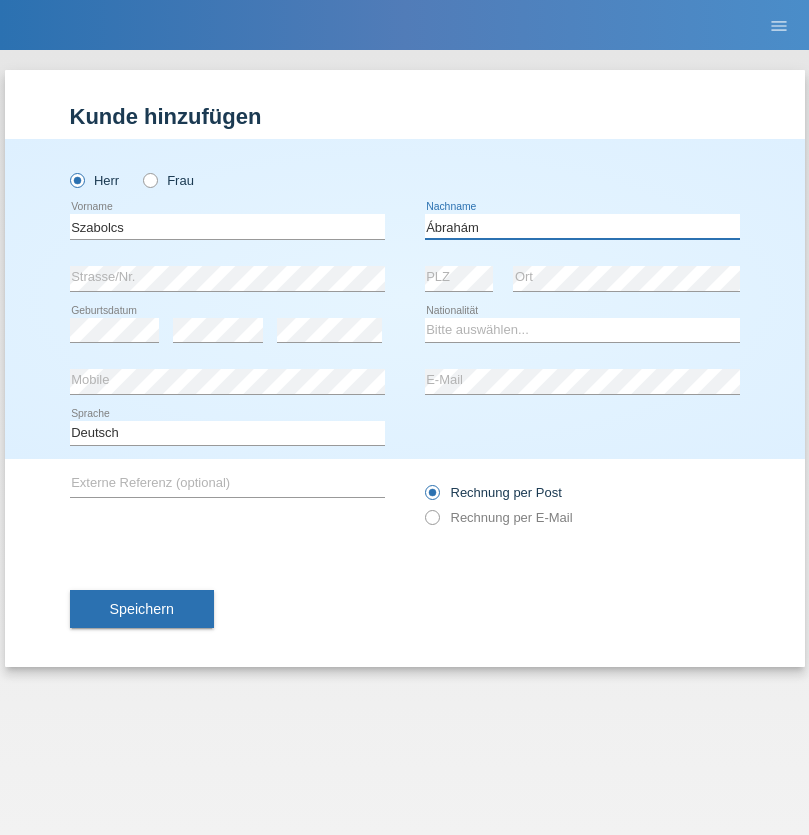 type on "Ábrahám" 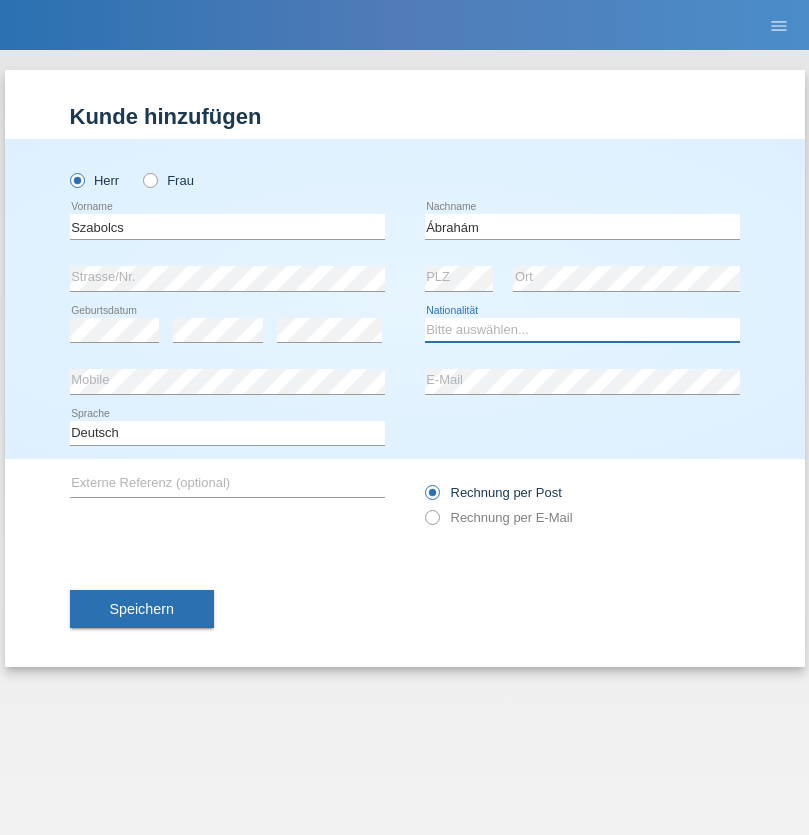select on "HU" 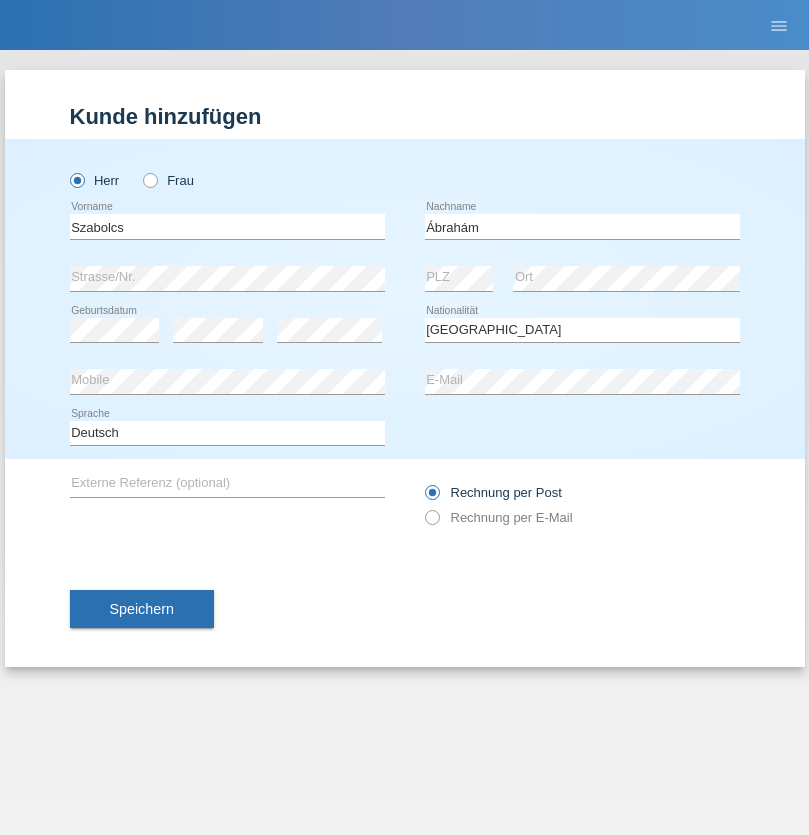 select on "C" 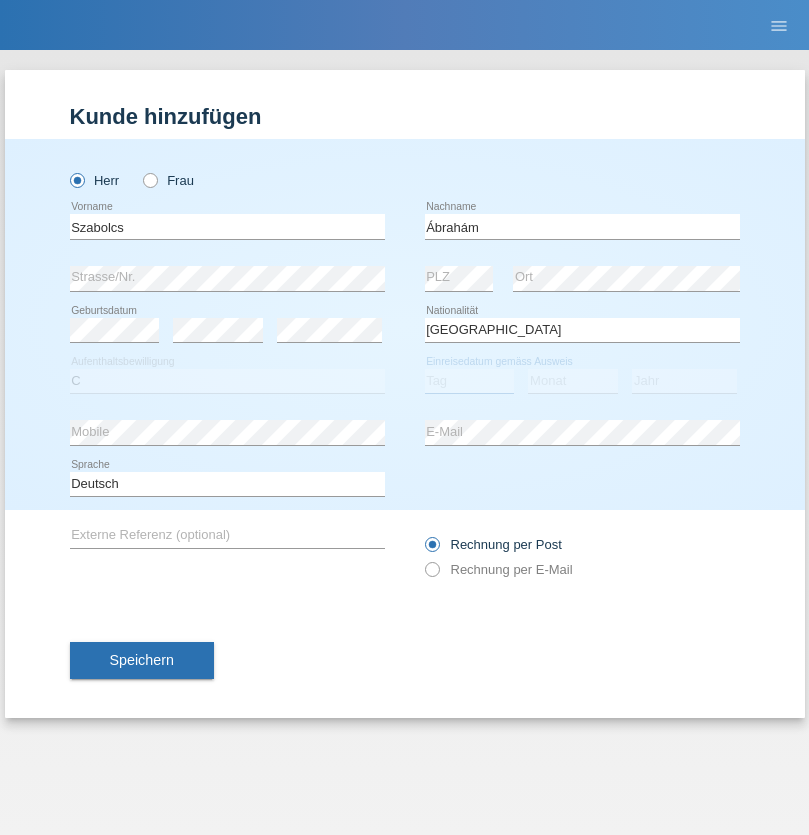 select on "09" 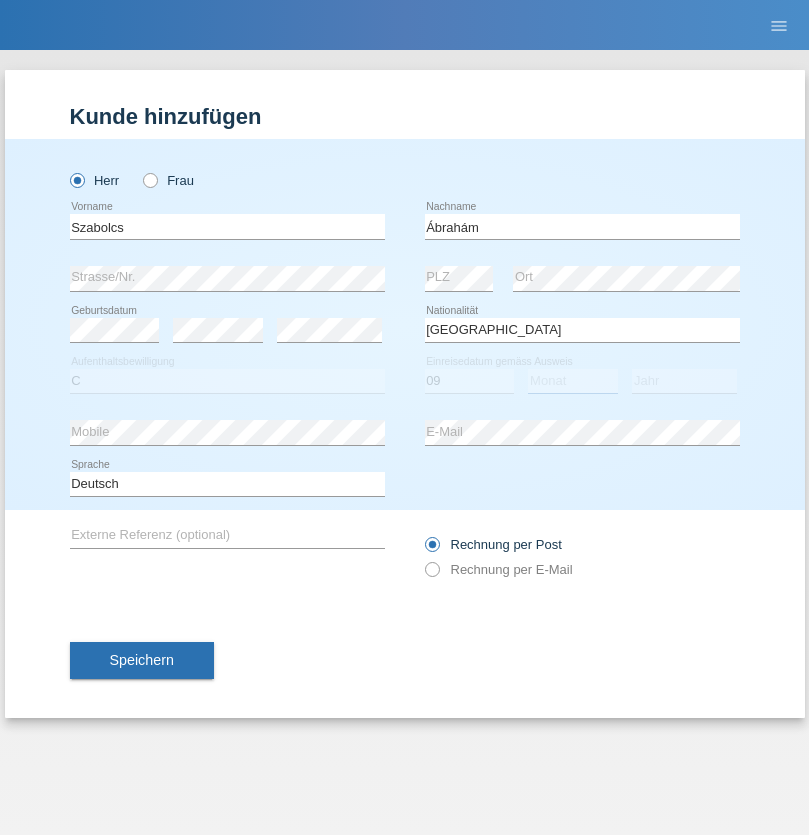 select on "12" 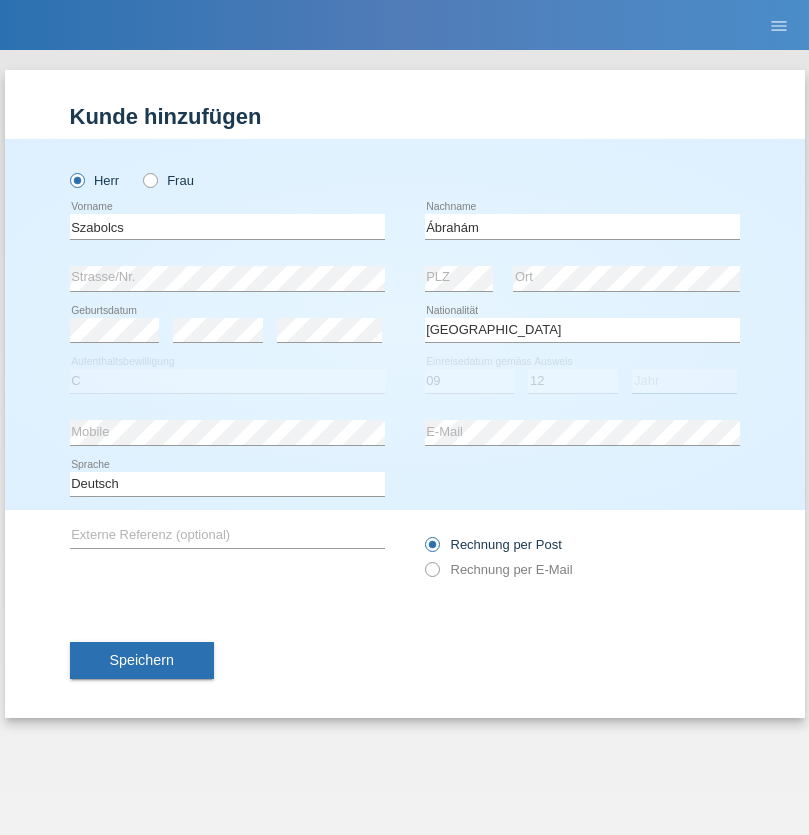 select on "2021" 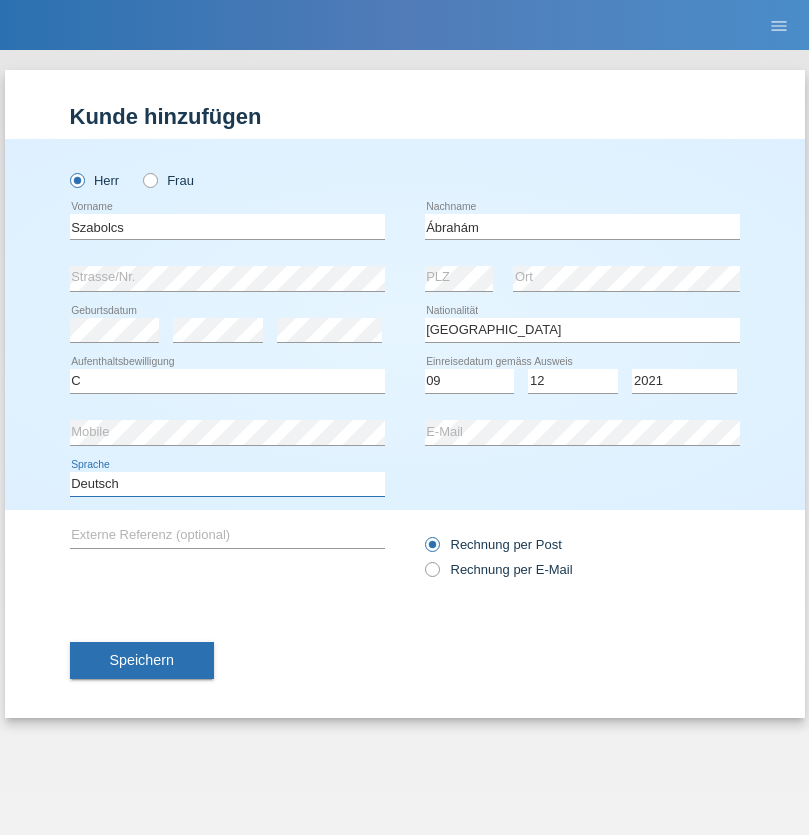 select on "en" 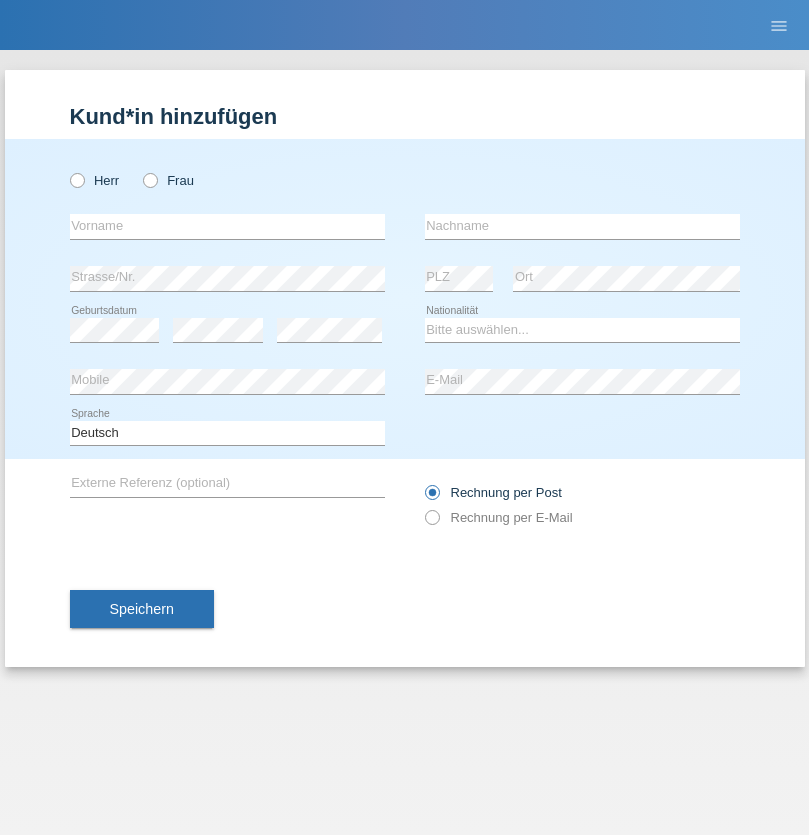 scroll, scrollTop: 0, scrollLeft: 0, axis: both 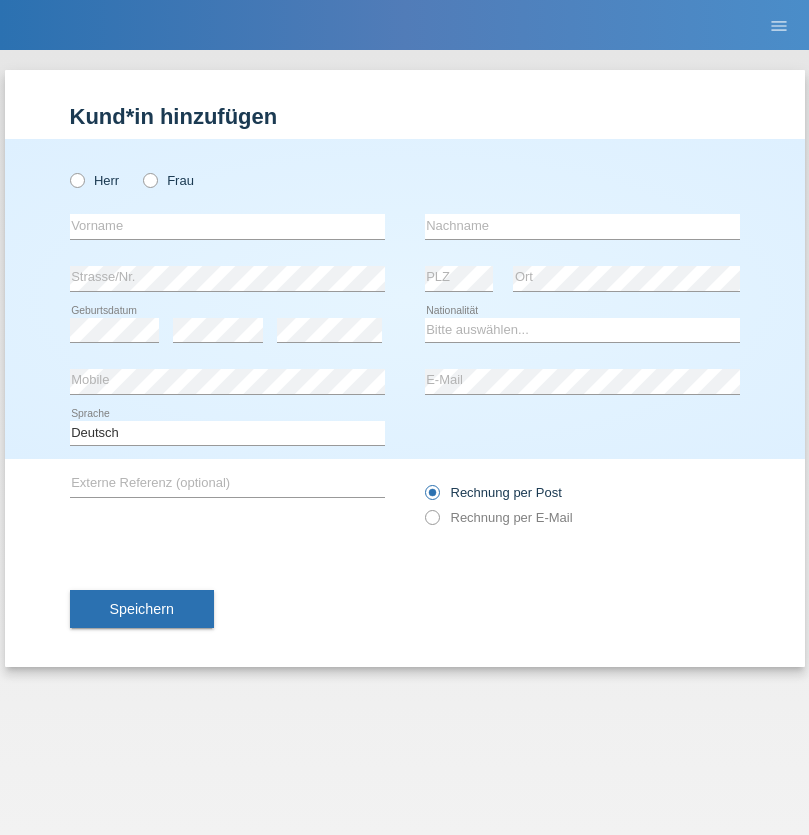 radio on "true" 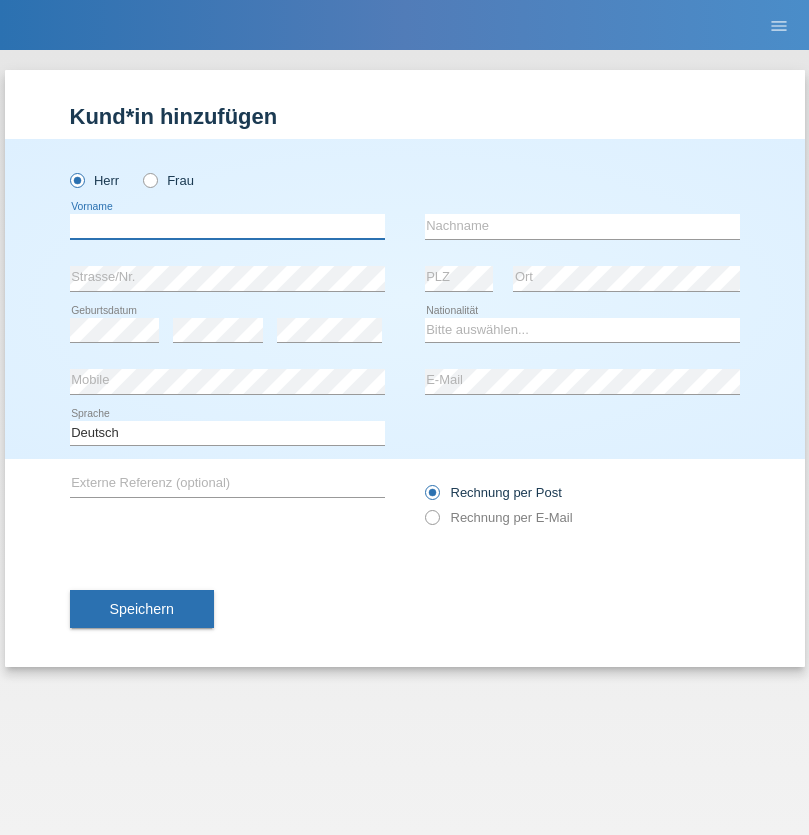 click at bounding box center [227, 226] 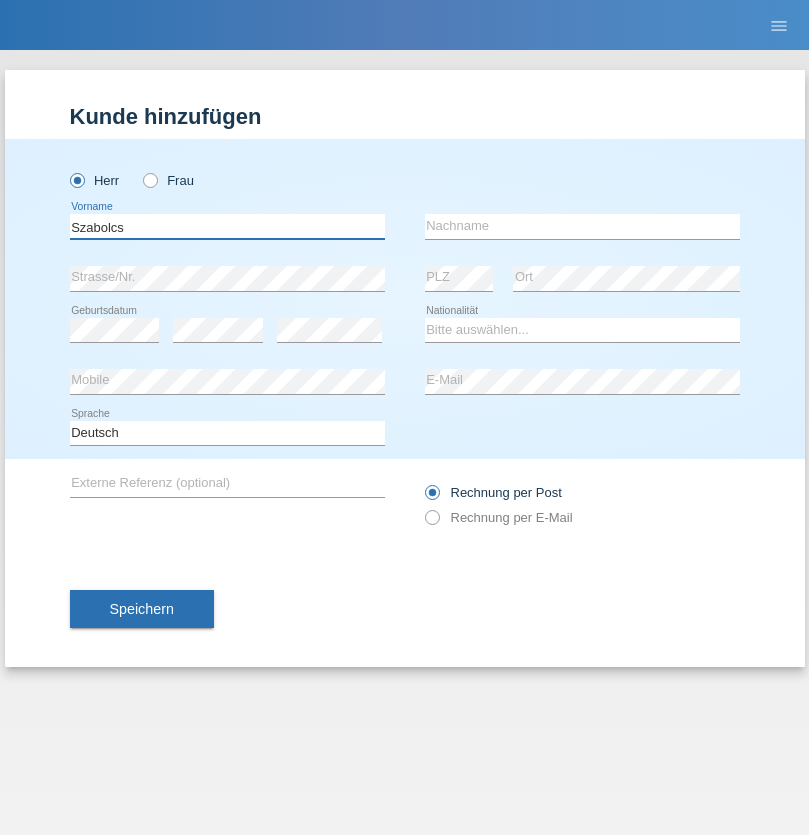 type on "Szabolcs" 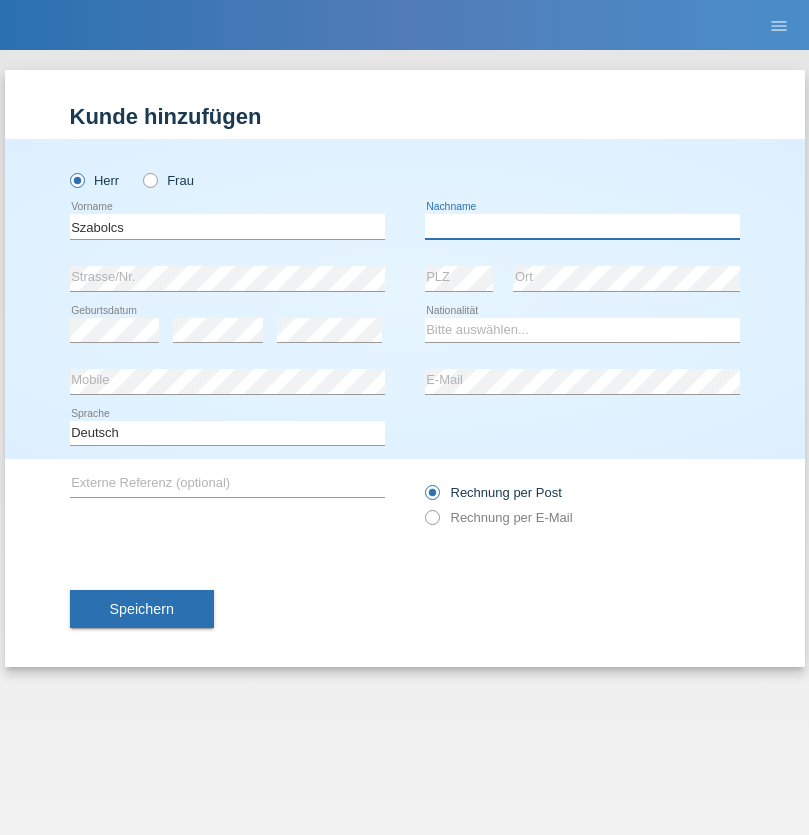 click at bounding box center (582, 226) 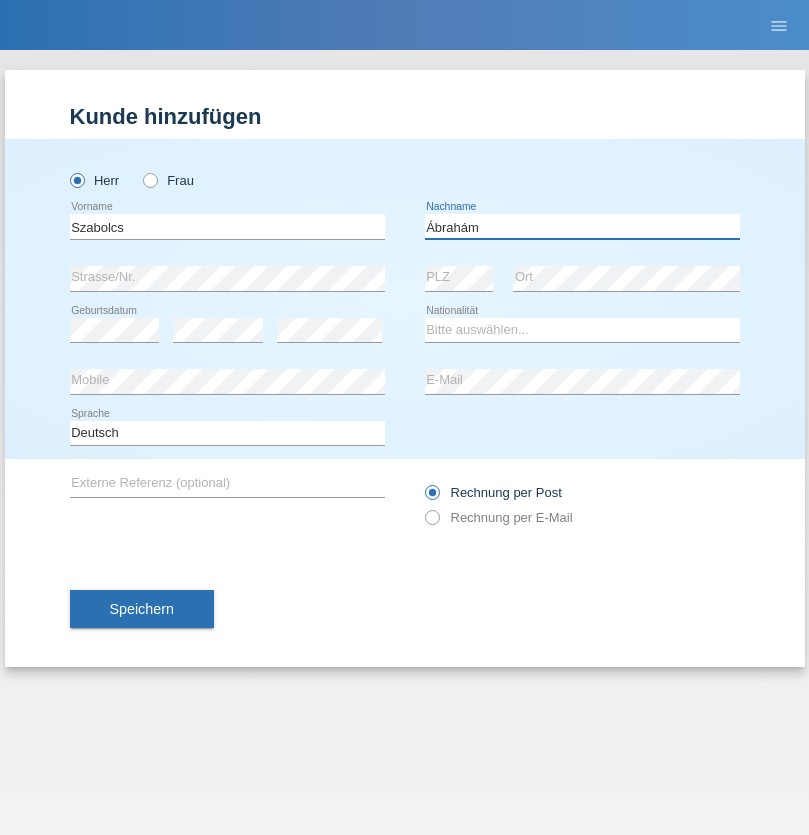 type on "Ábrahám" 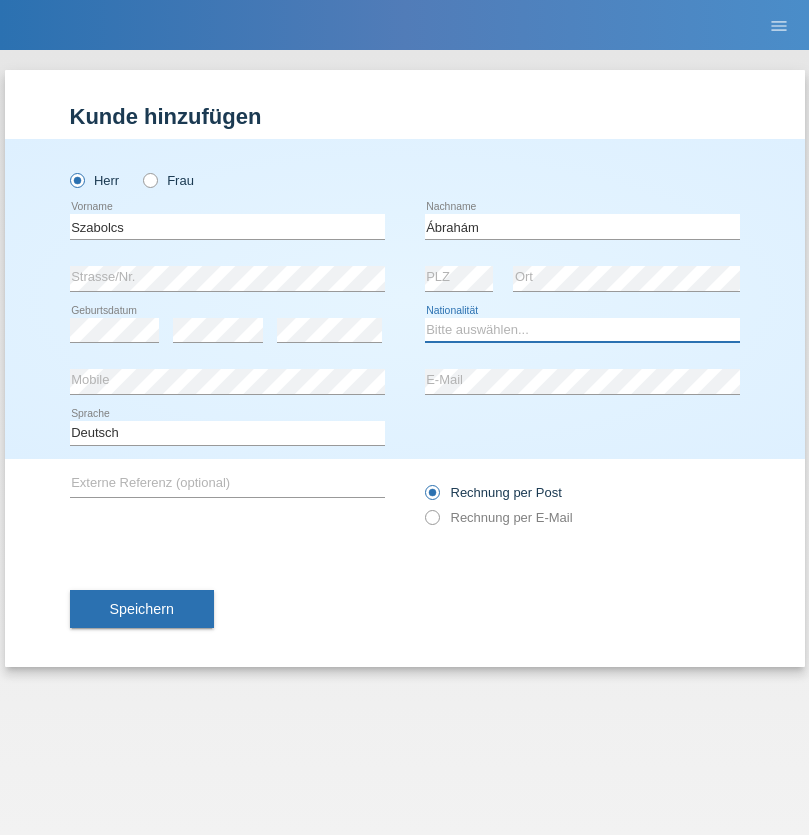 select on "HU" 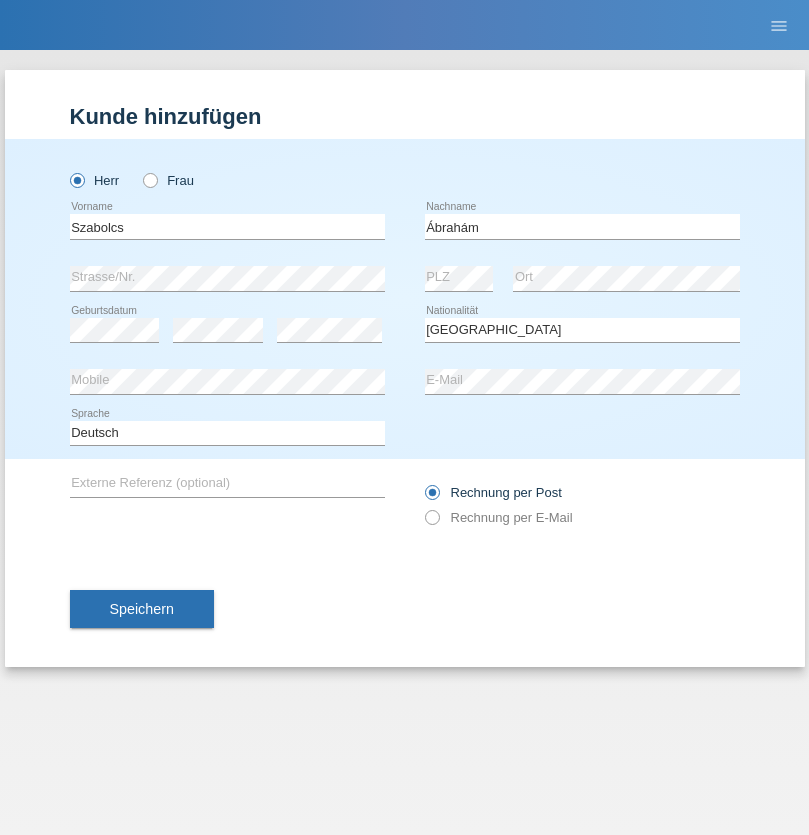 select on "C" 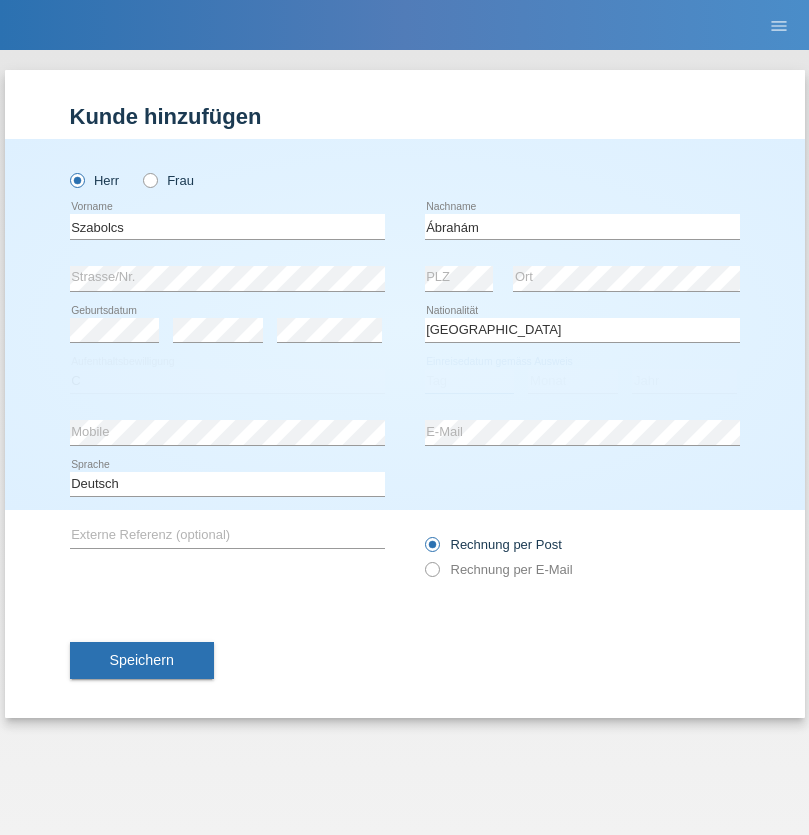 select on "09" 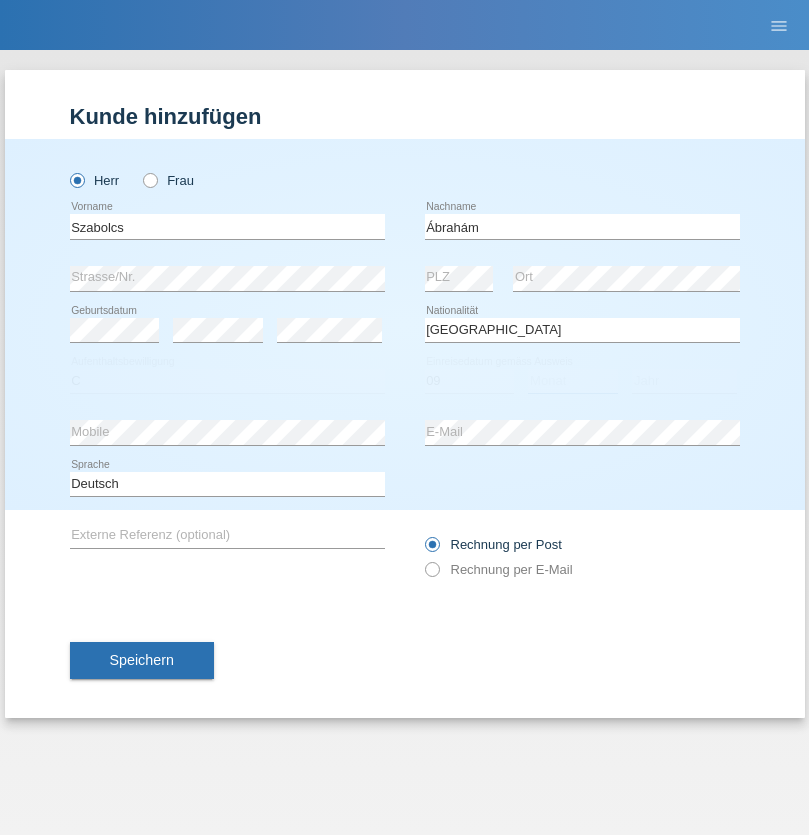select on "12" 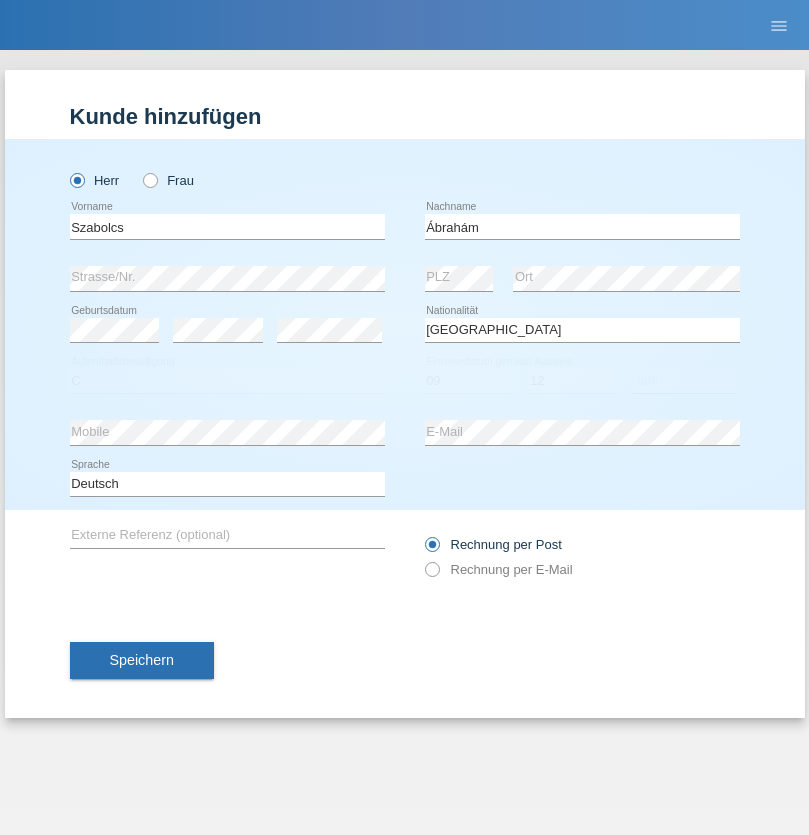 select on "2021" 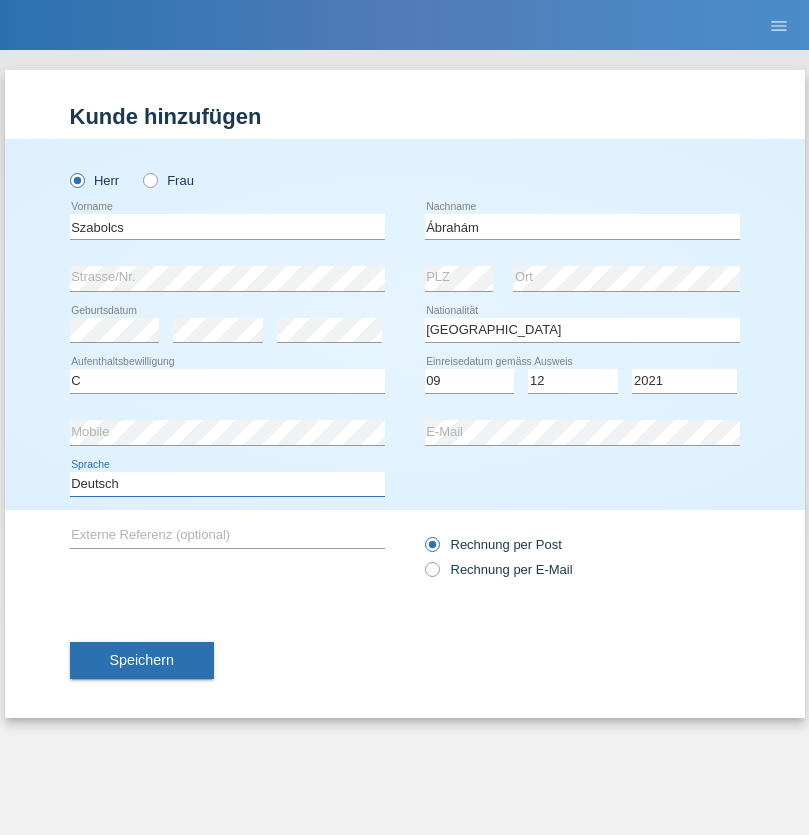 select on "en" 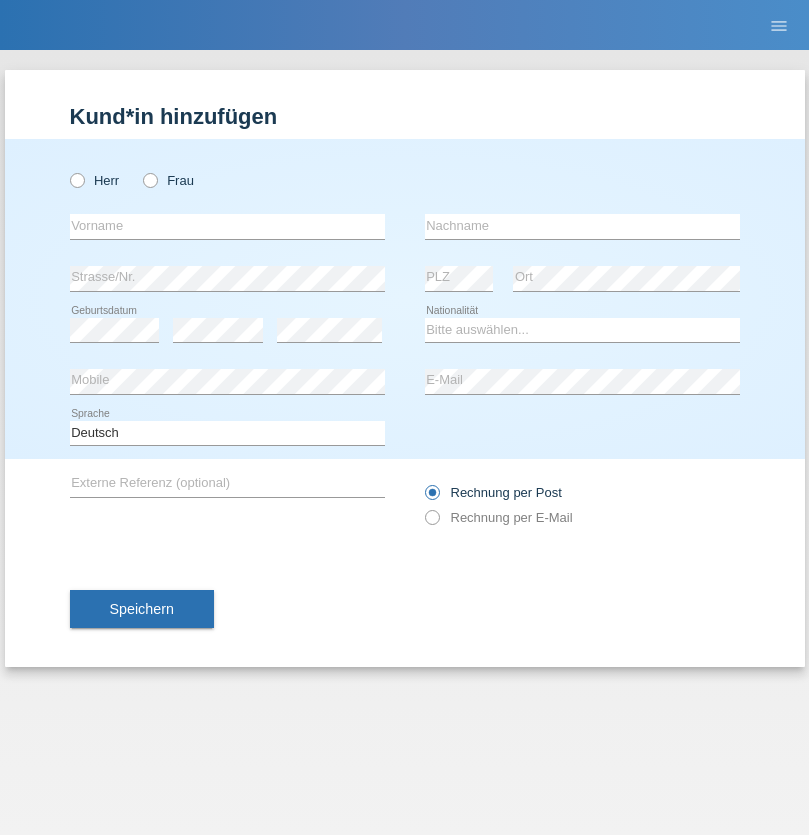 scroll, scrollTop: 0, scrollLeft: 0, axis: both 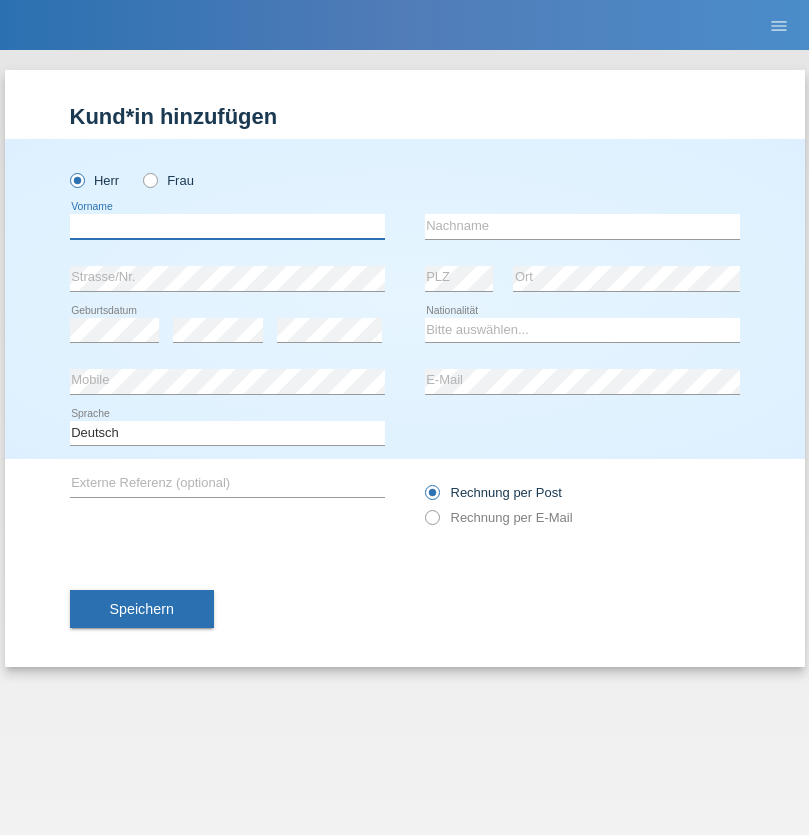click at bounding box center [227, 226] 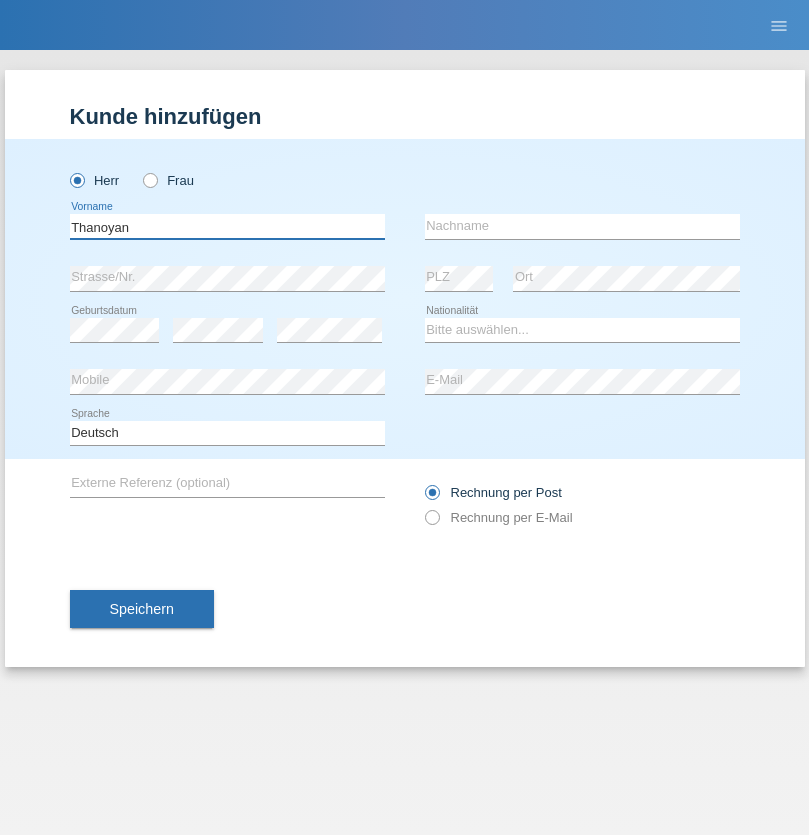 type on "Thanoyan" 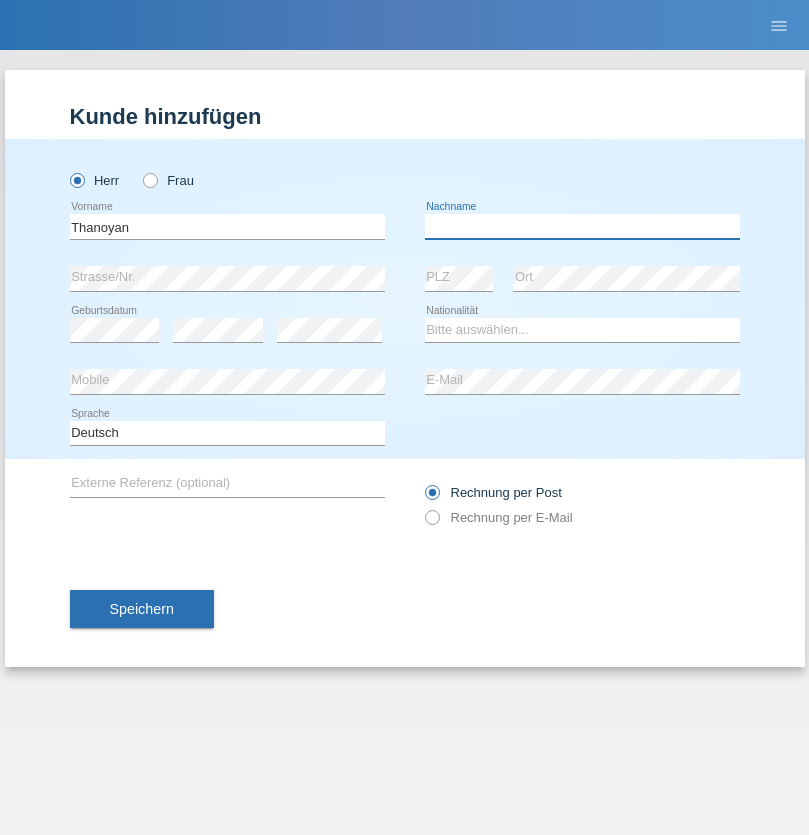 click at bounding box center [582, 226] 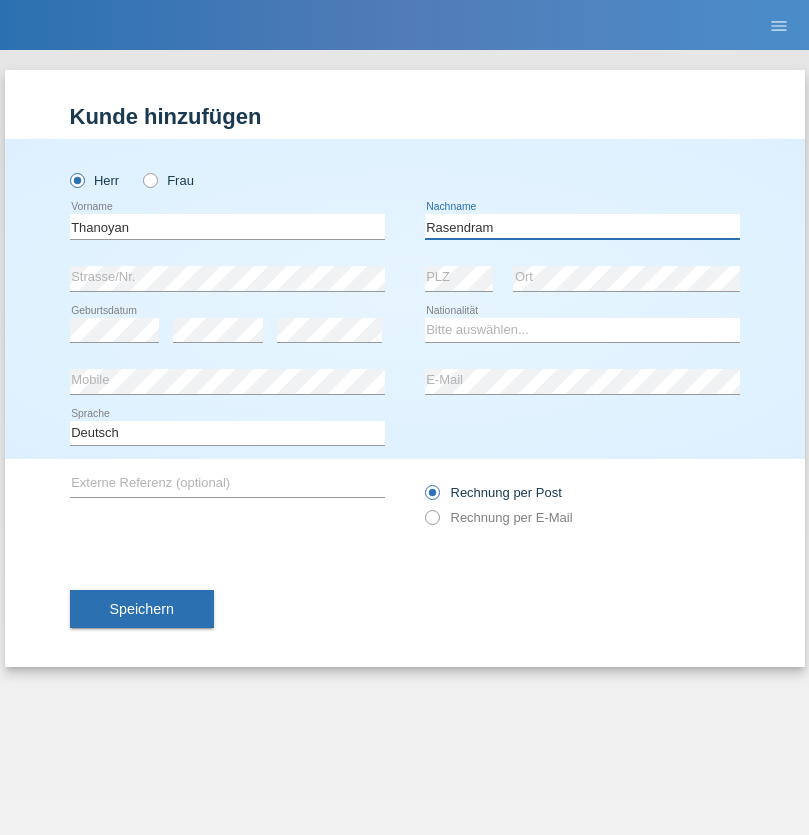 type on "Rasendram" 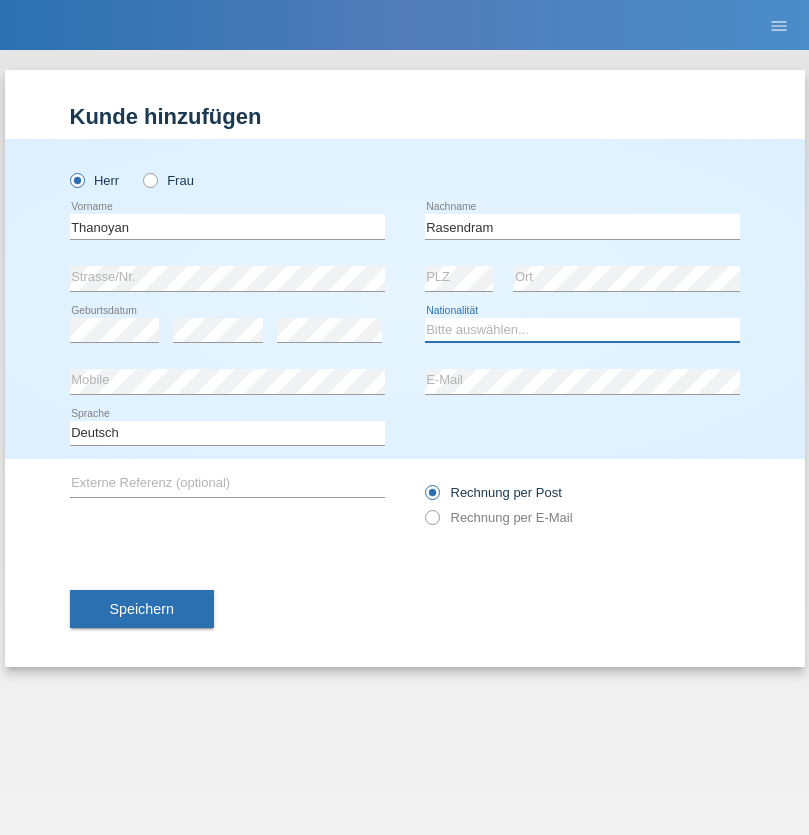 select on "LK" 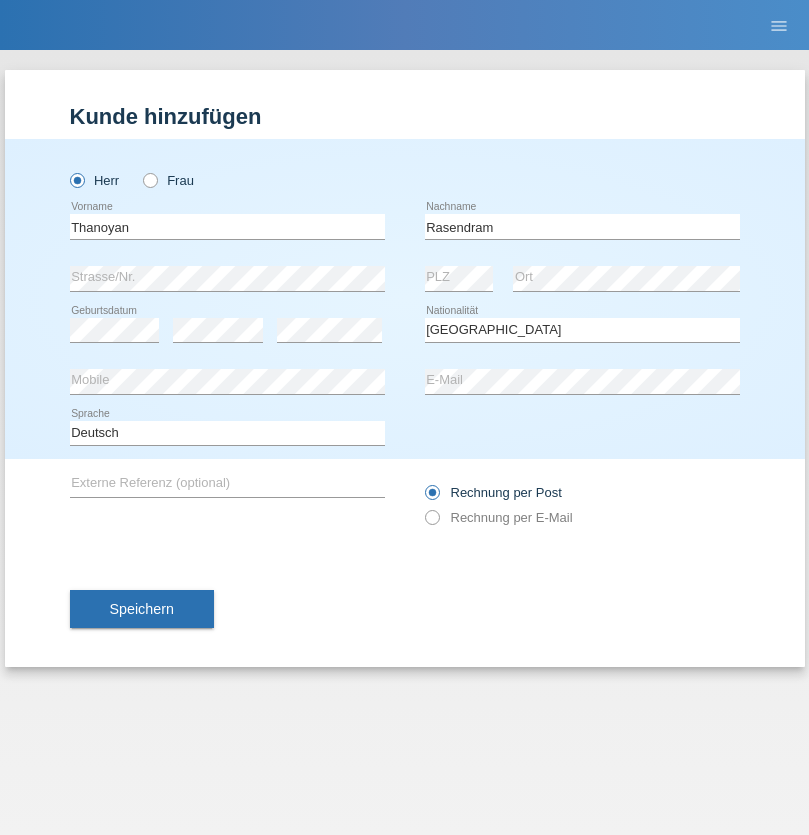 select on "C" 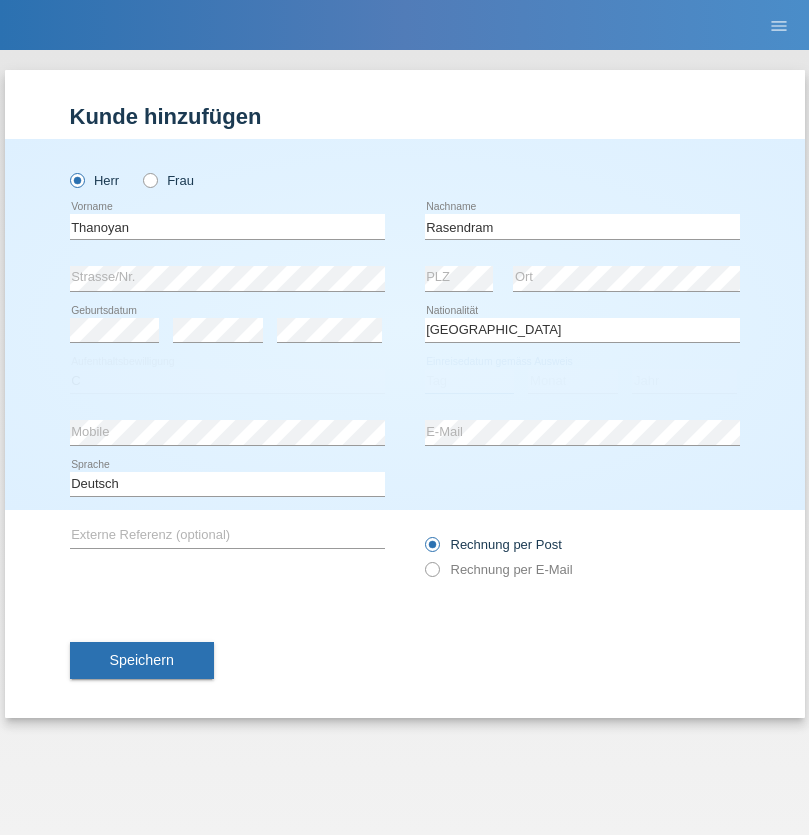select on "23" 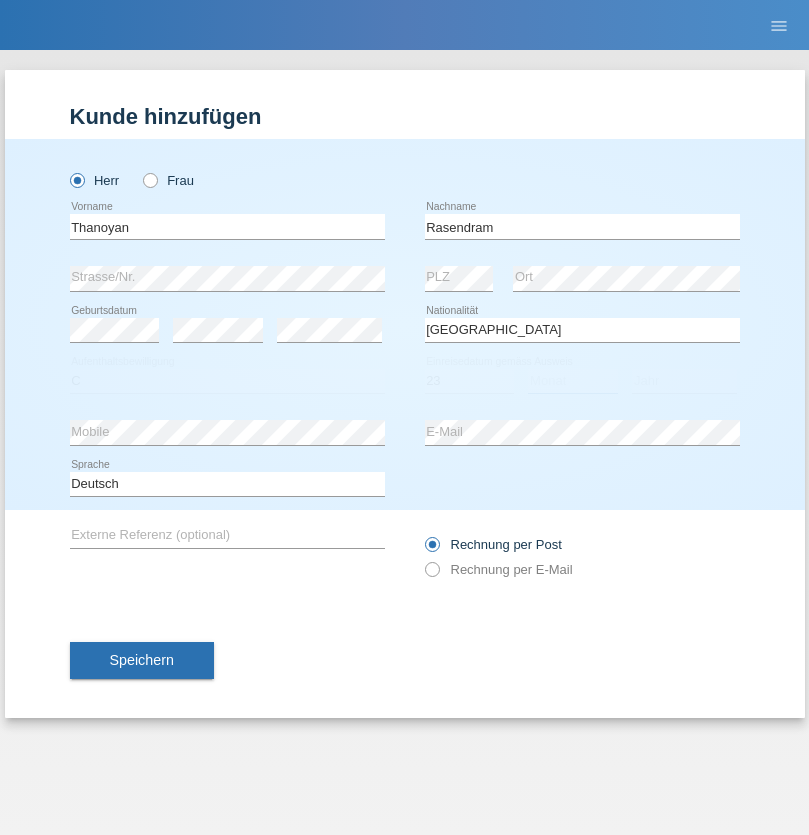 select on "02" 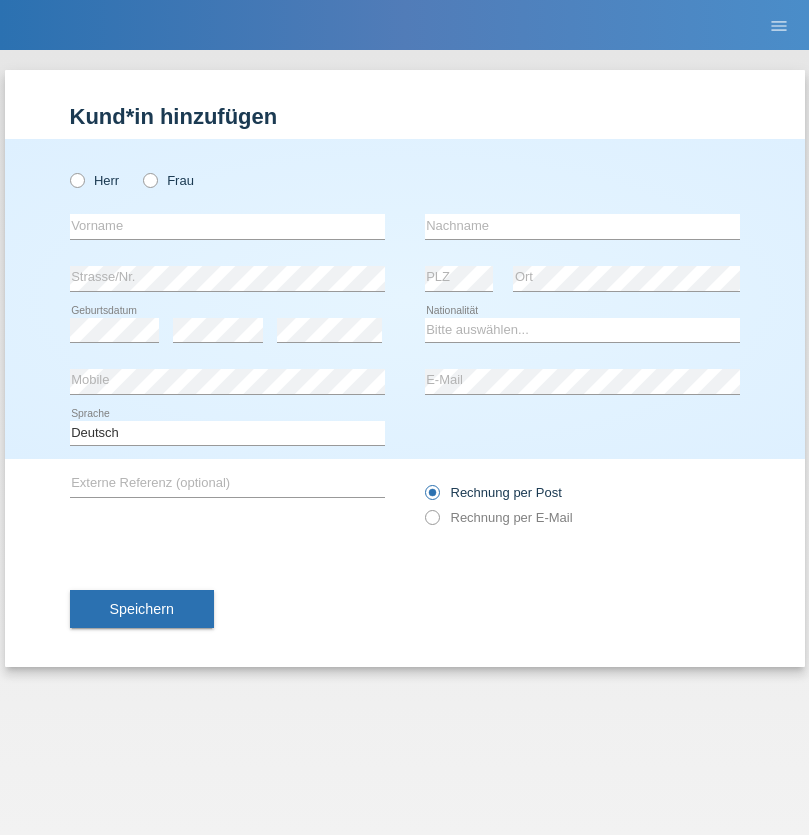 scroll, scrollTop: 0, scrollLeft: 0, axis: both 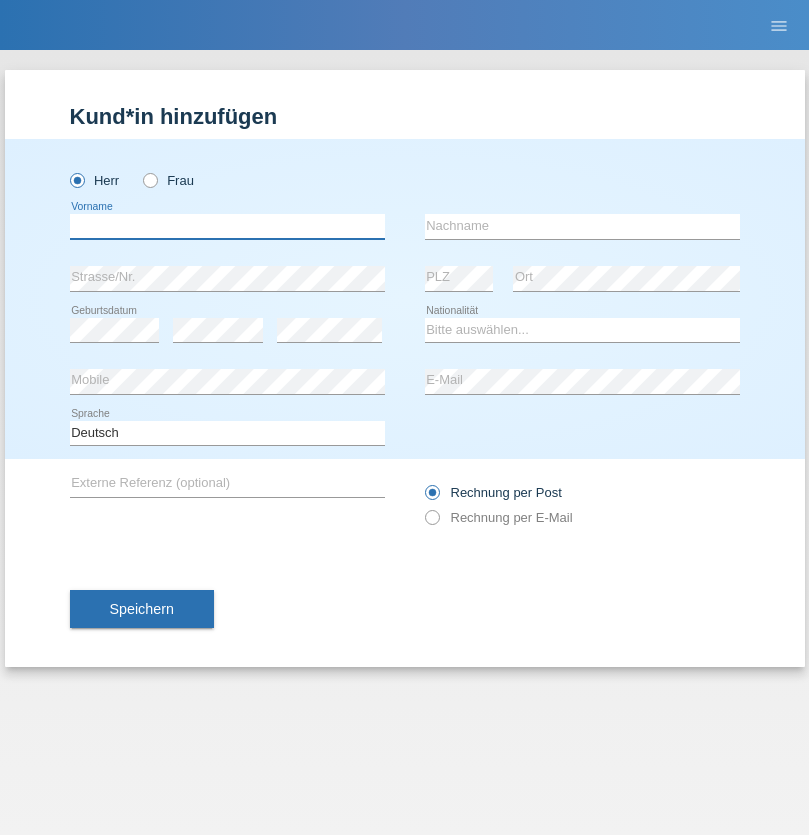 click at bounding box center [227, 226] 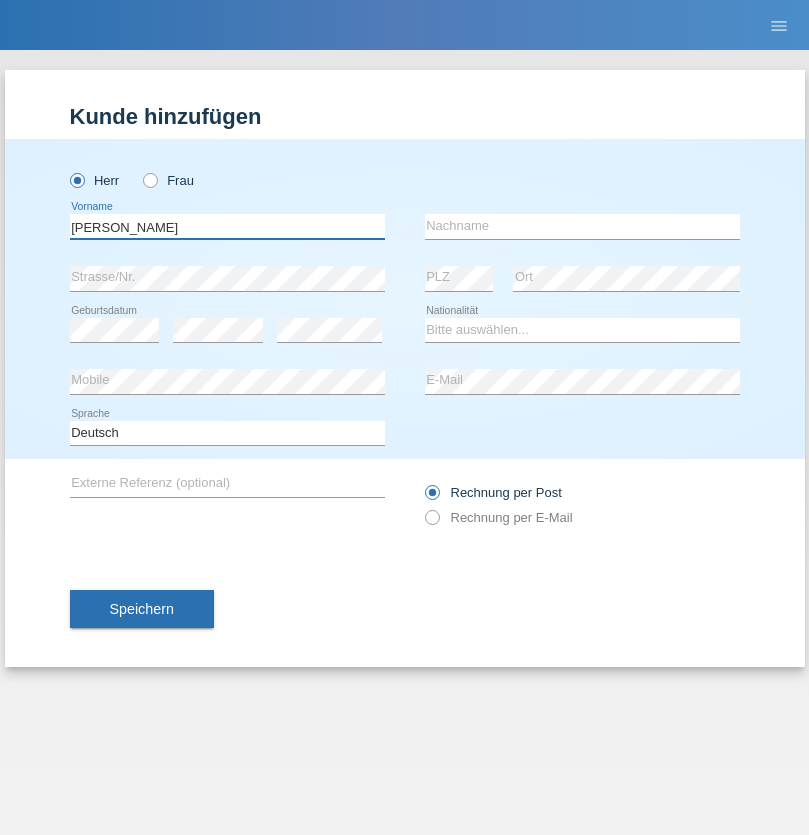 type on "[PERSON_NAME]" 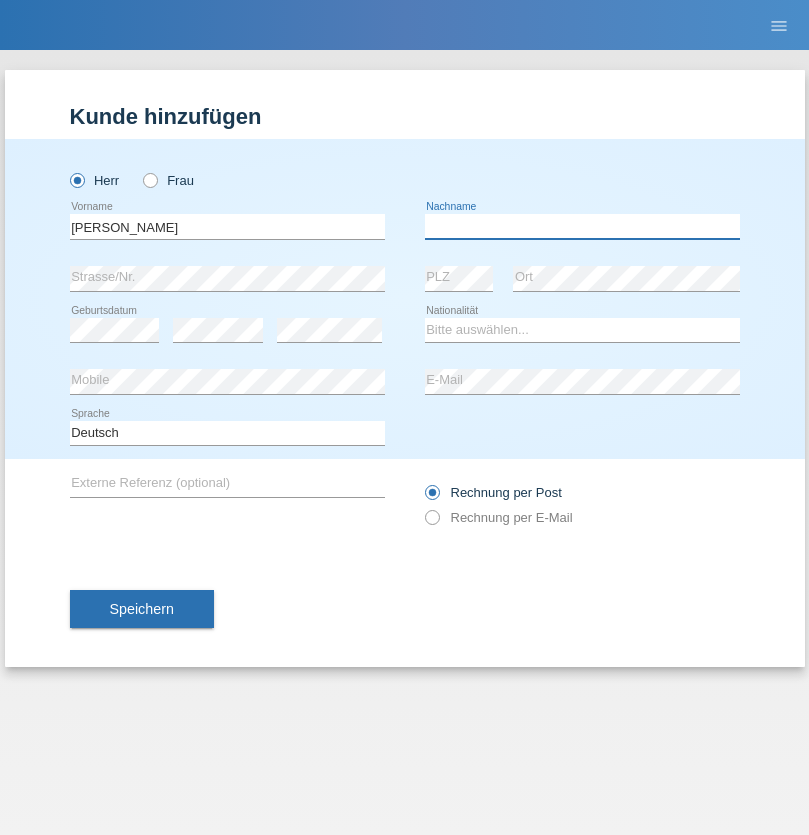 click at bounding box center [582, 226] 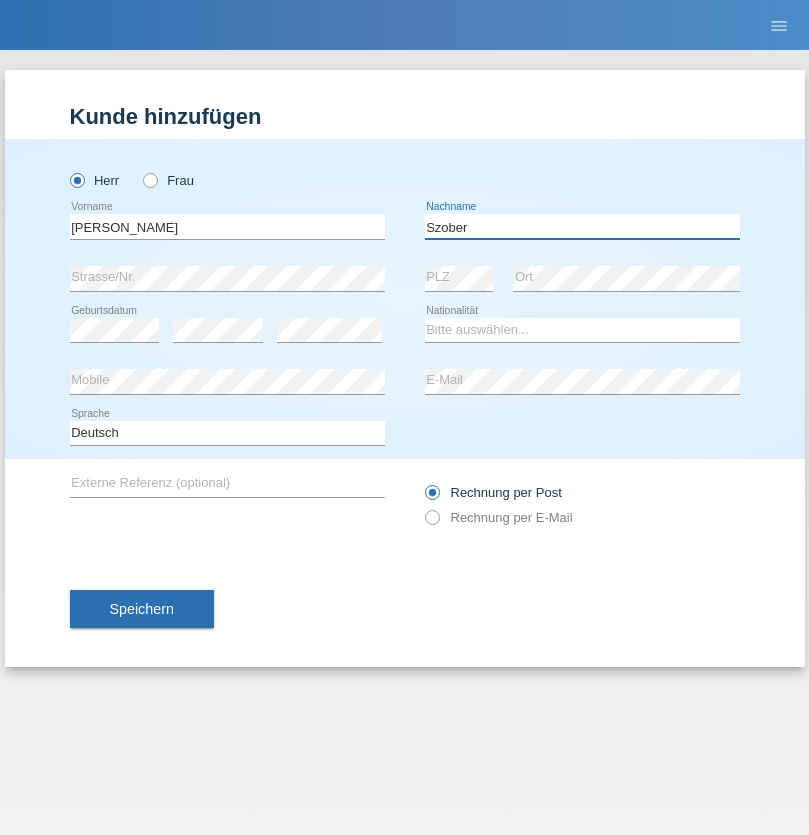 type on "Szober" 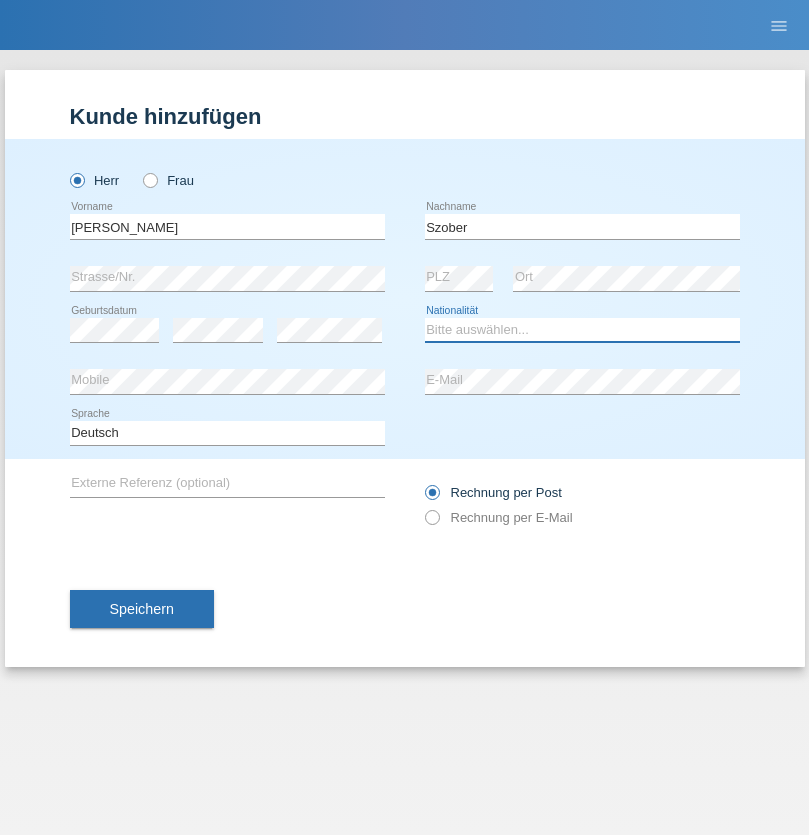 select on "PL" 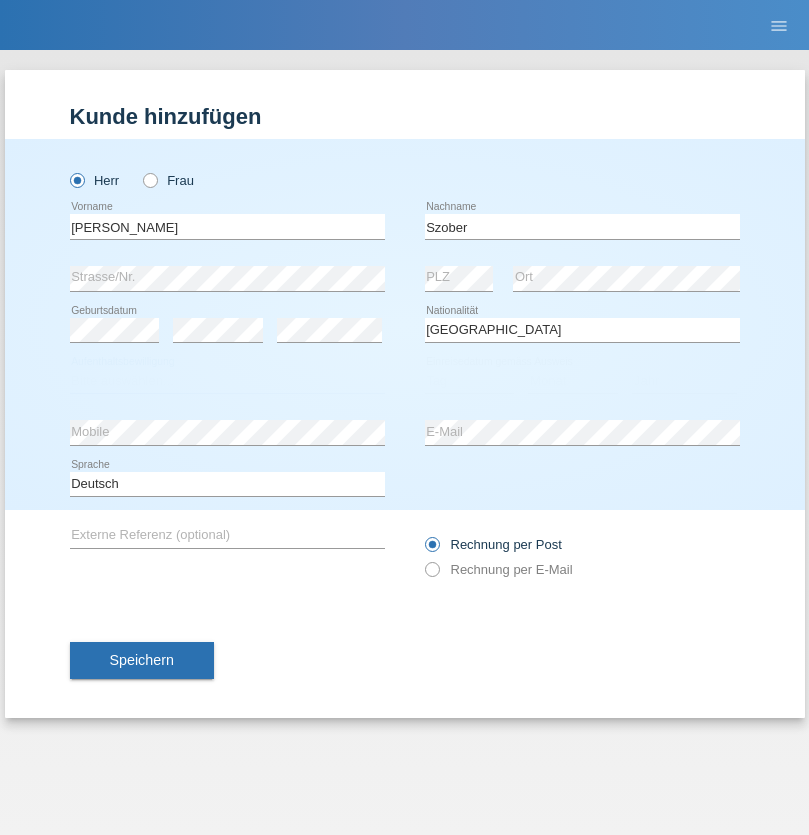 select on "C" 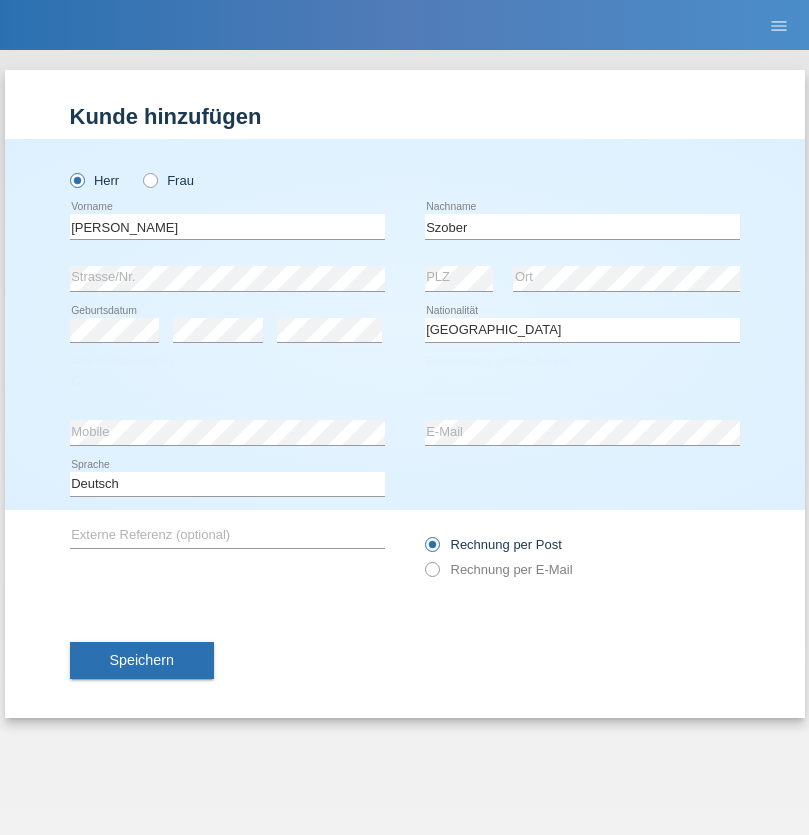 select on "01" 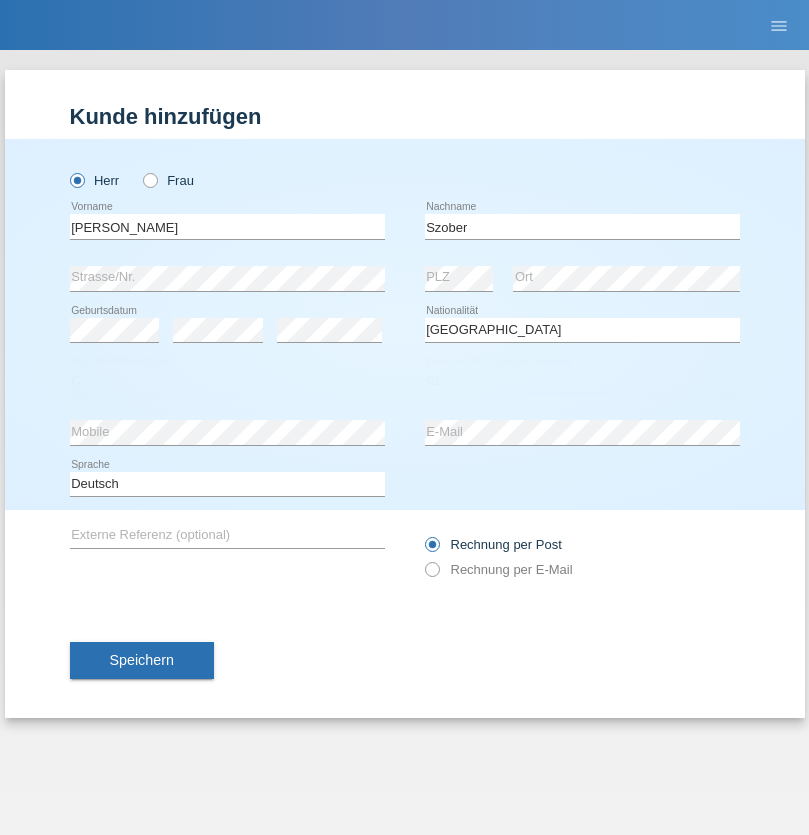 select on "05" 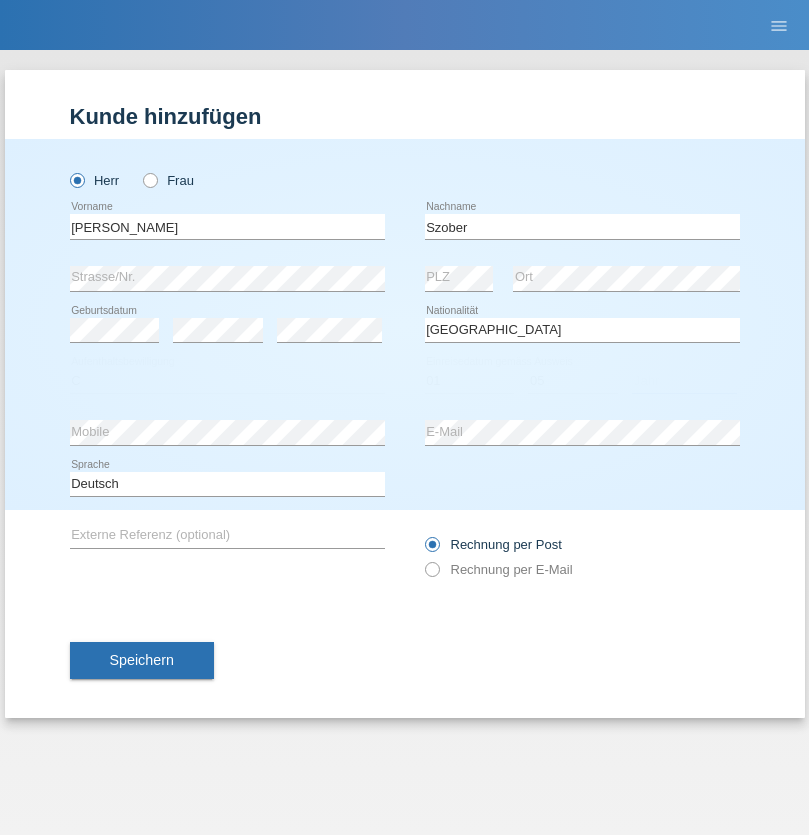 select on "2021" 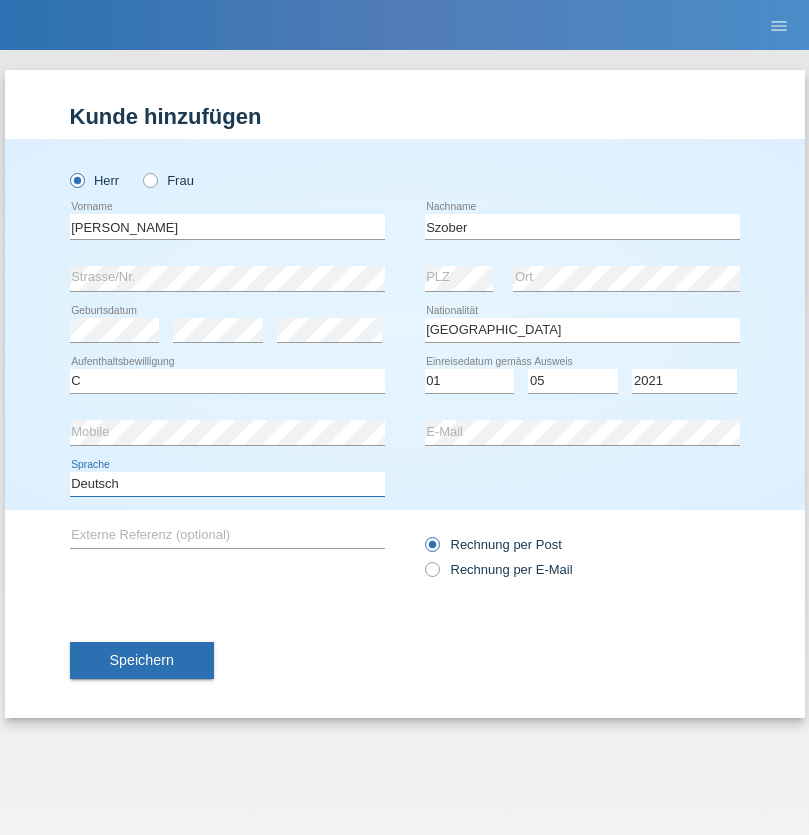 select on "en" 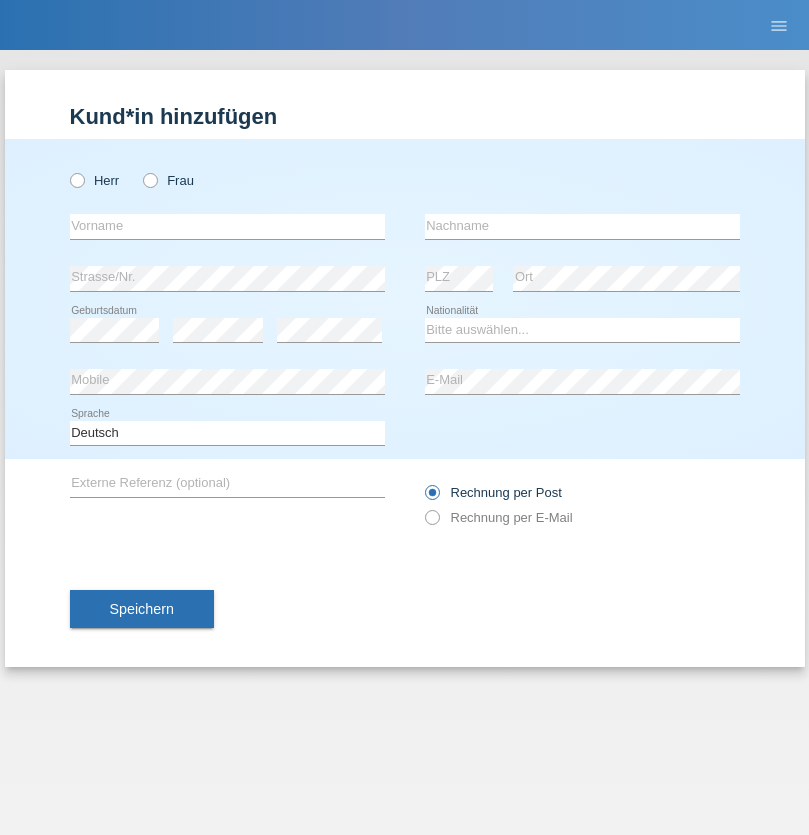 scroll, scrollTop: 0, scrollLeft: 0, axis: both 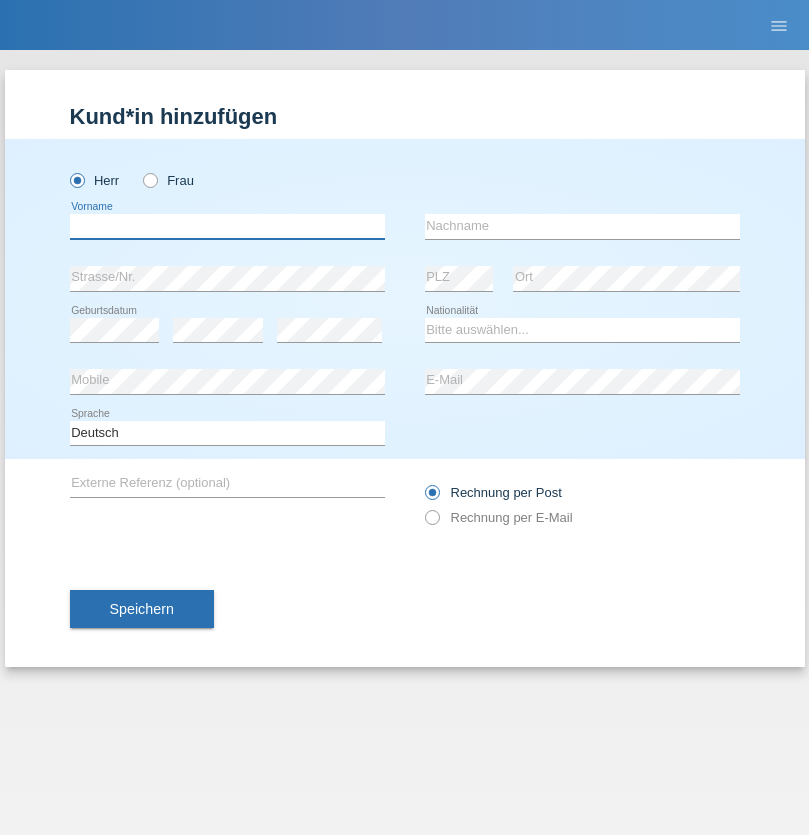 click at bounding box center [227, 226] 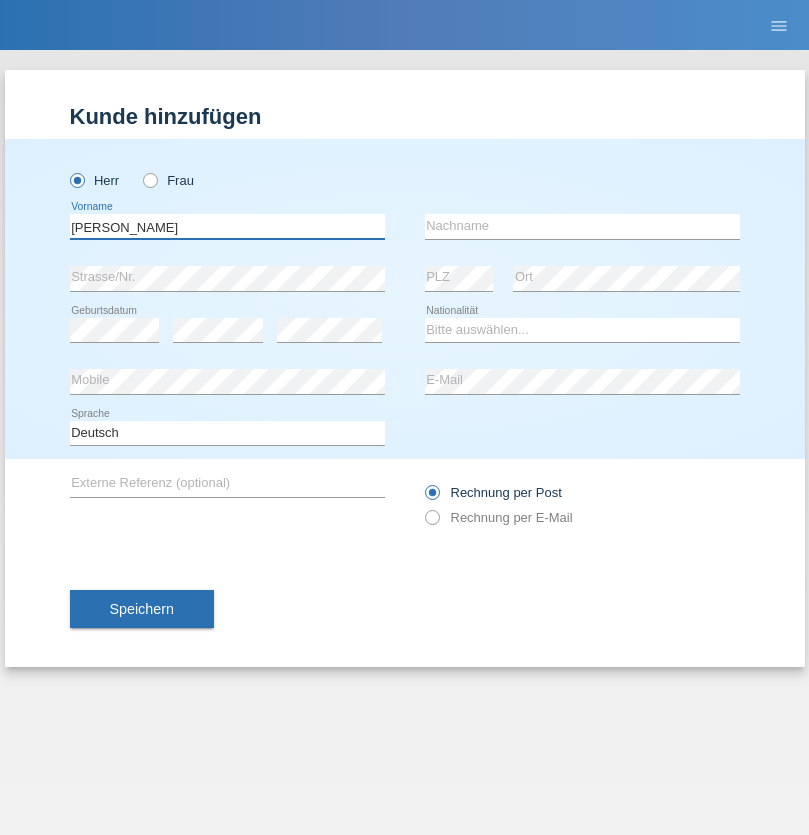 type on "[PERSON_NAME]" 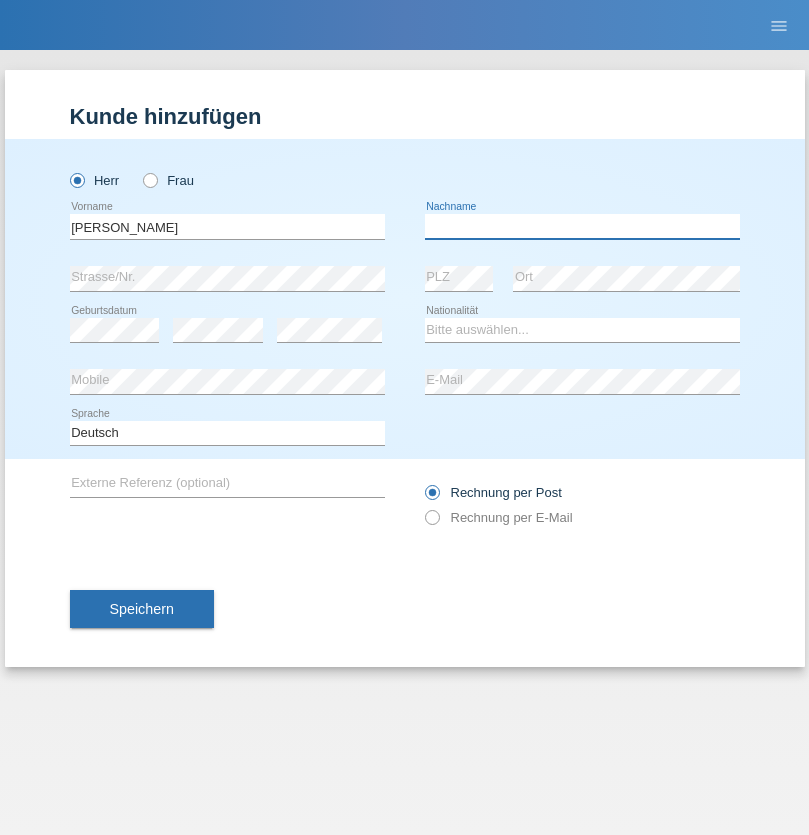 click at bounding box center (582, 226) 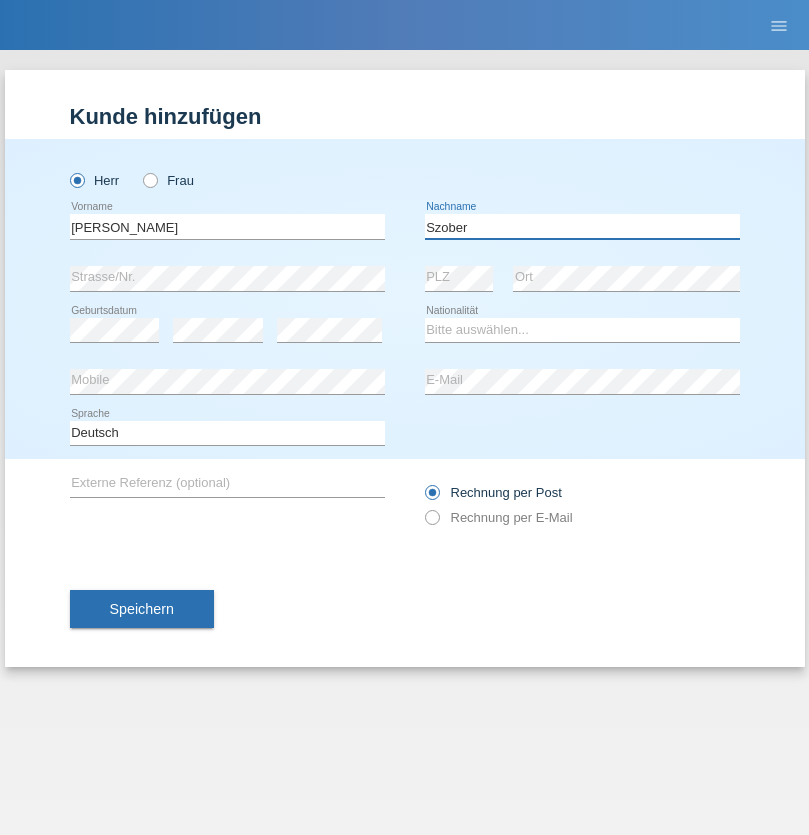 type on "Szober" 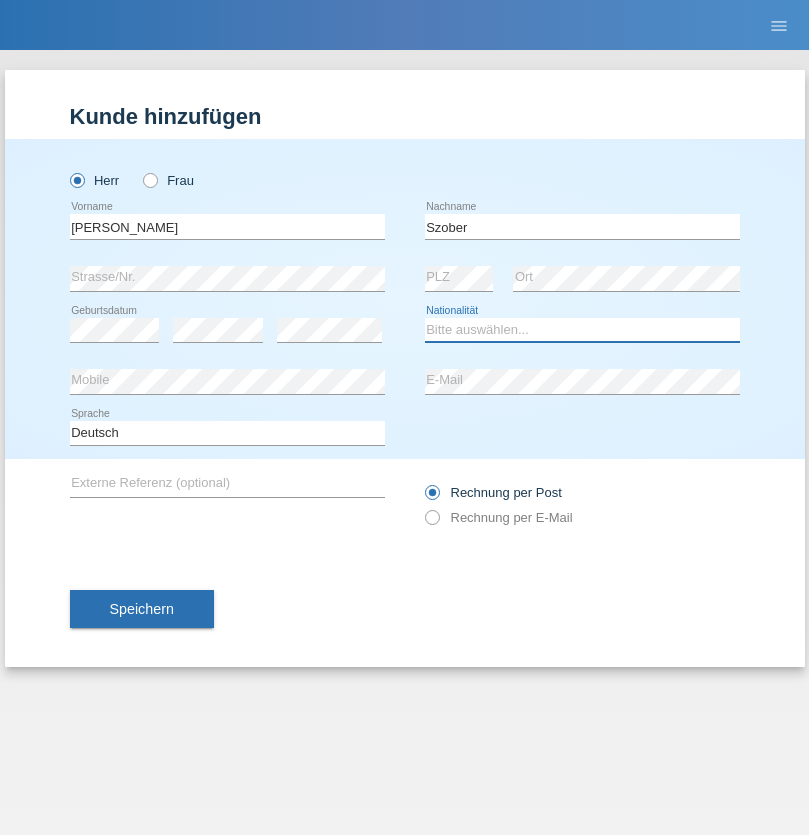 select on "PL" 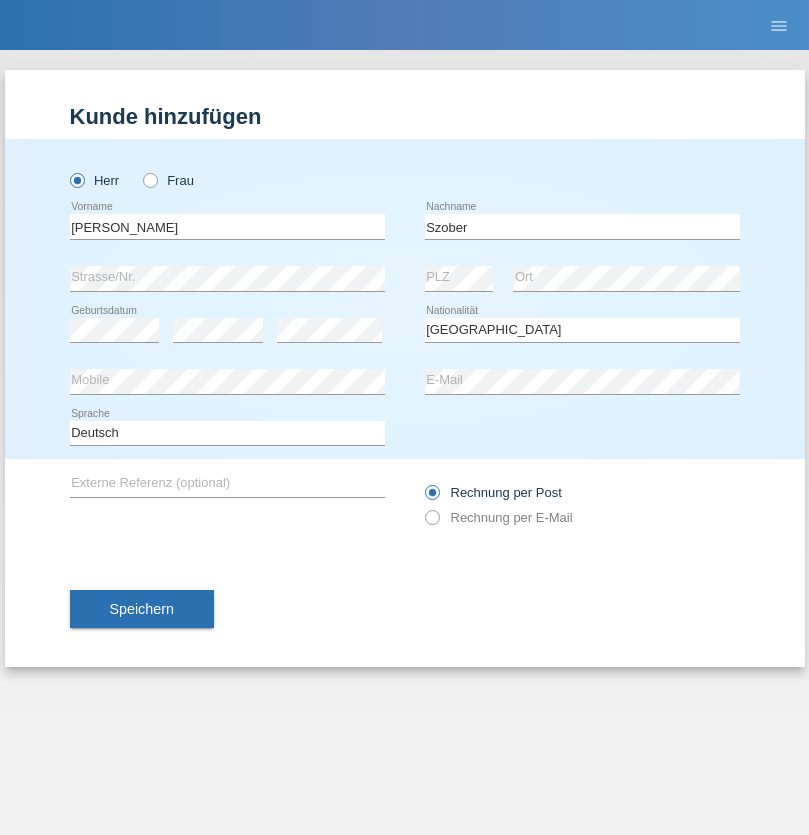 select on "C" 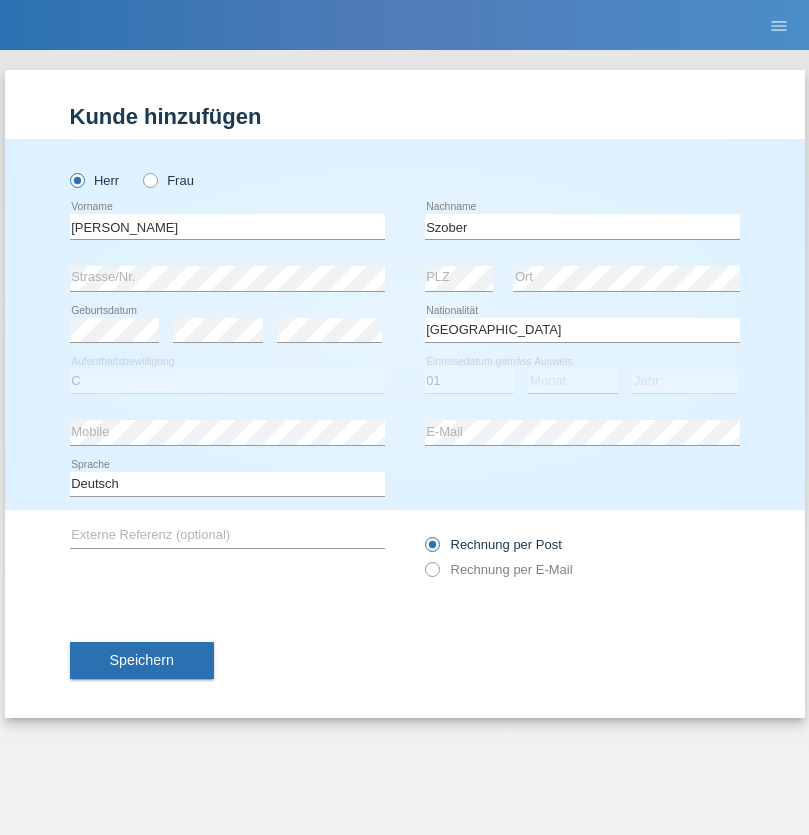 select on "05" 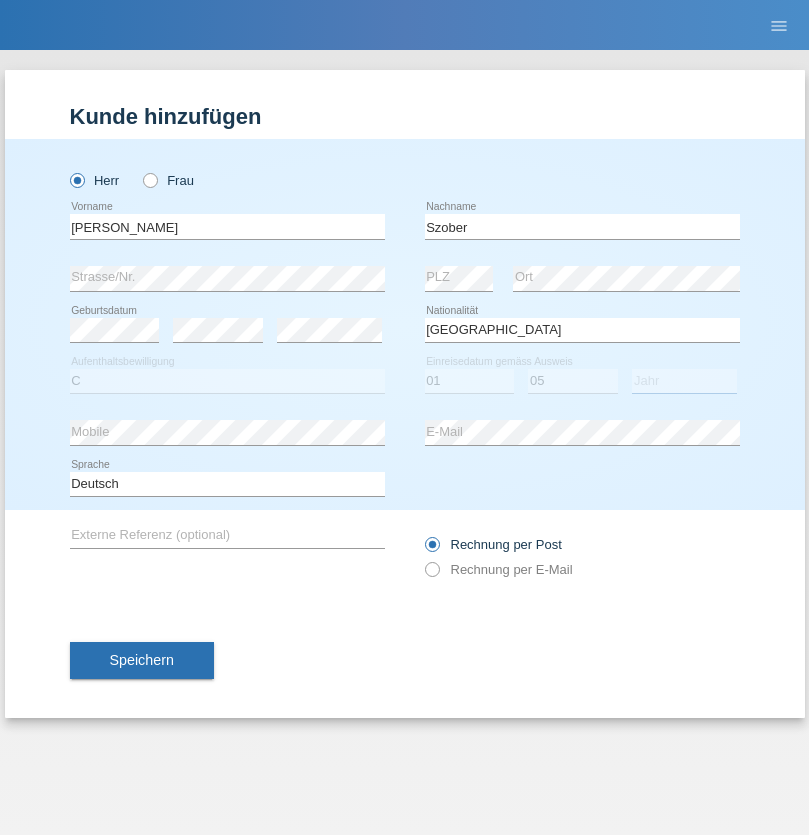select on "2021" 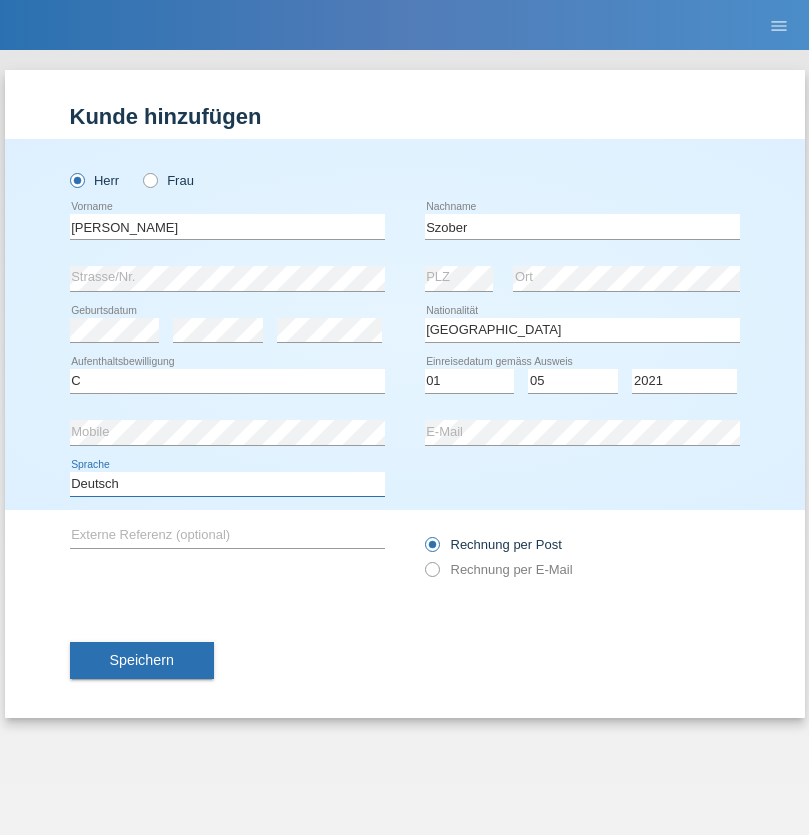 select on "en" 